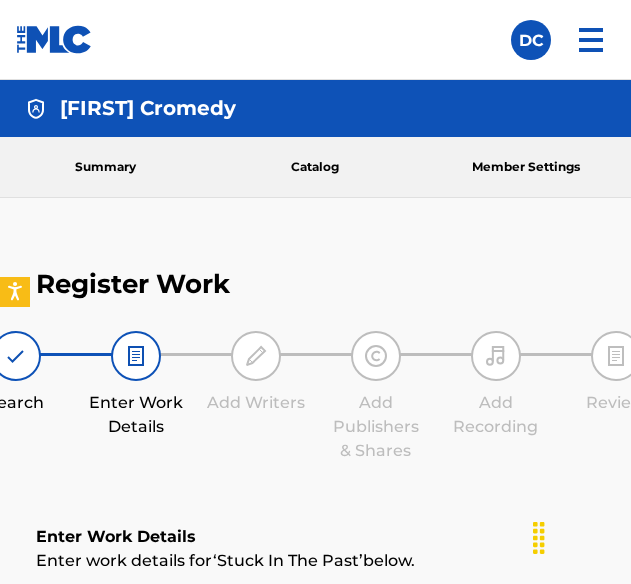 scroll, scrollTop: 378, scrollLeft: 0, axis: vertical 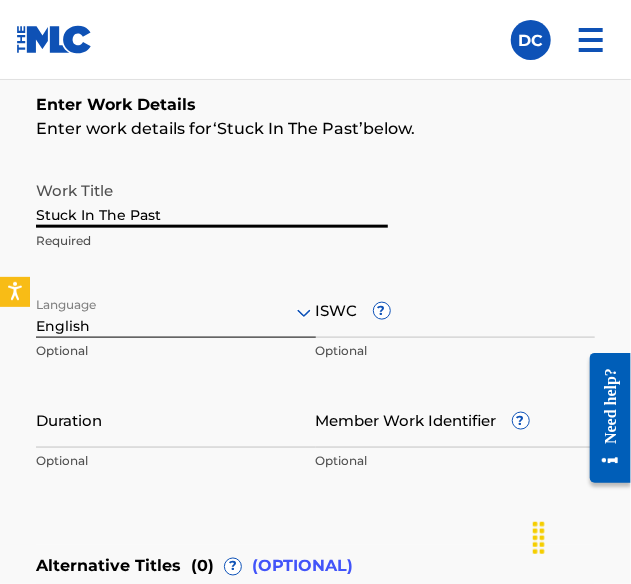 click on "Stuck In The Past" at bounding box center [212, 199] 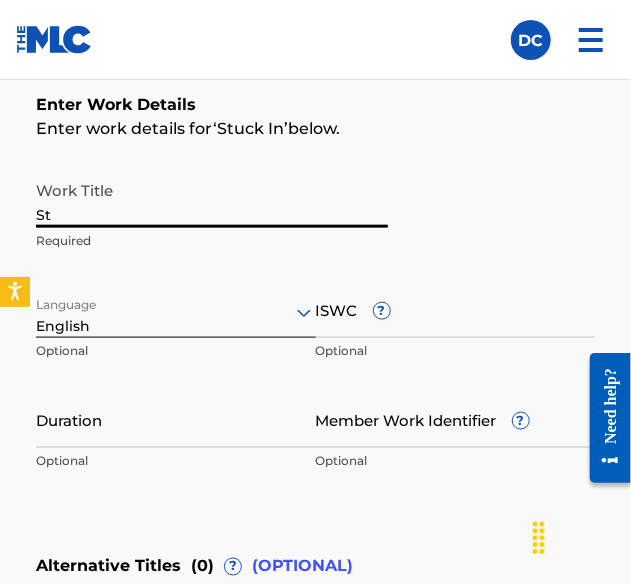 type on "S" 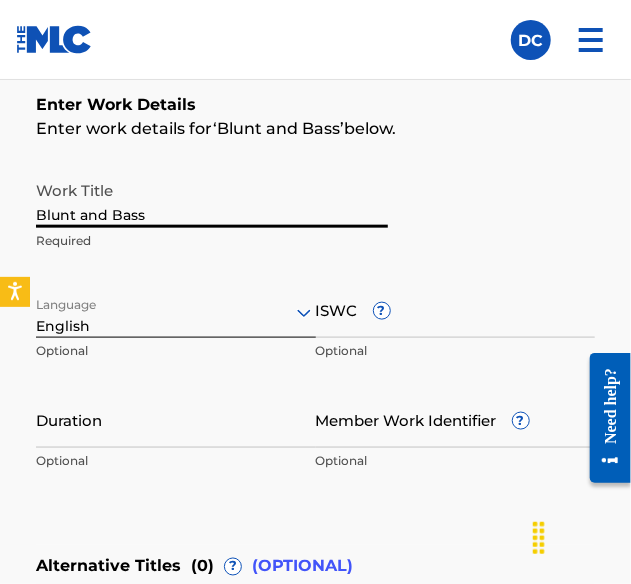 type on "Blunt and Bass" 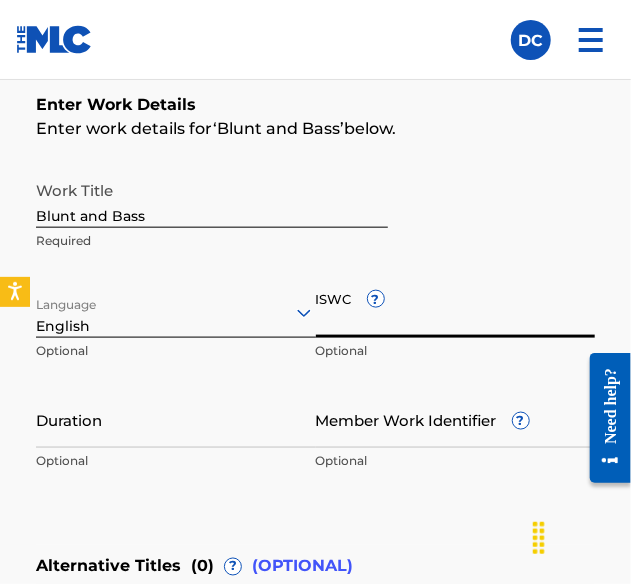type on "t" 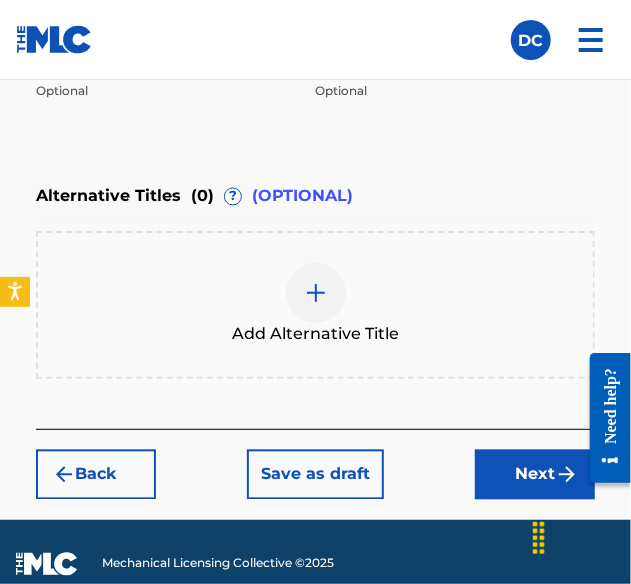 scroll, scrollTop: 867, scrollLeft: 0, axis: vertical 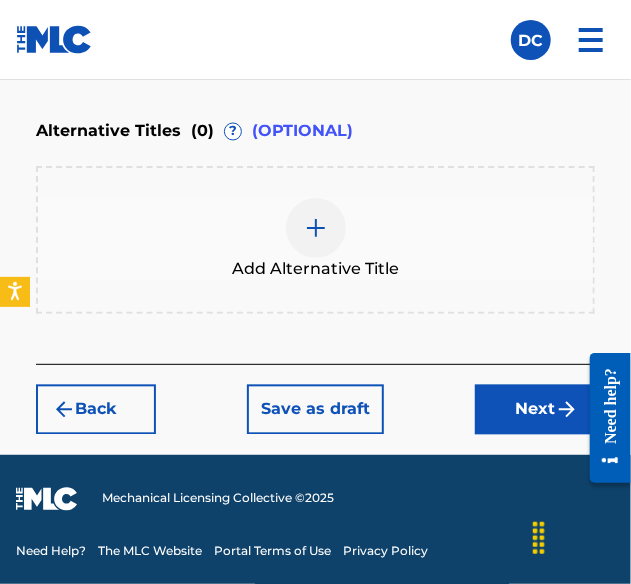 type on "T-315.065.678-9" 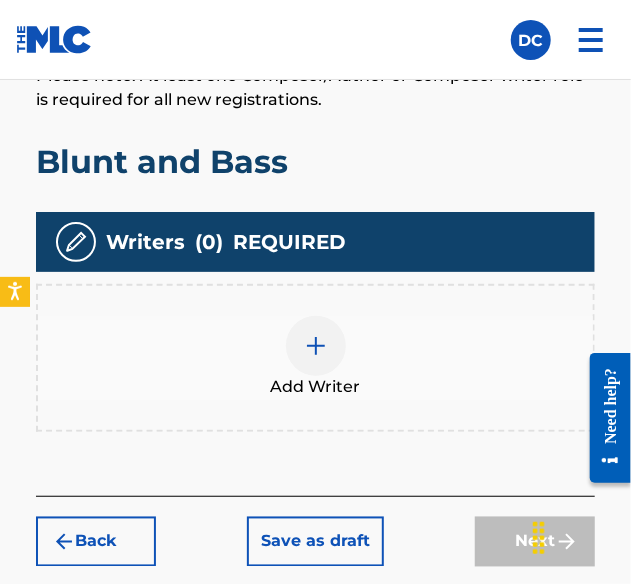 scroll, scrollTop: 570, scrollLeft: 0, axis: vertical 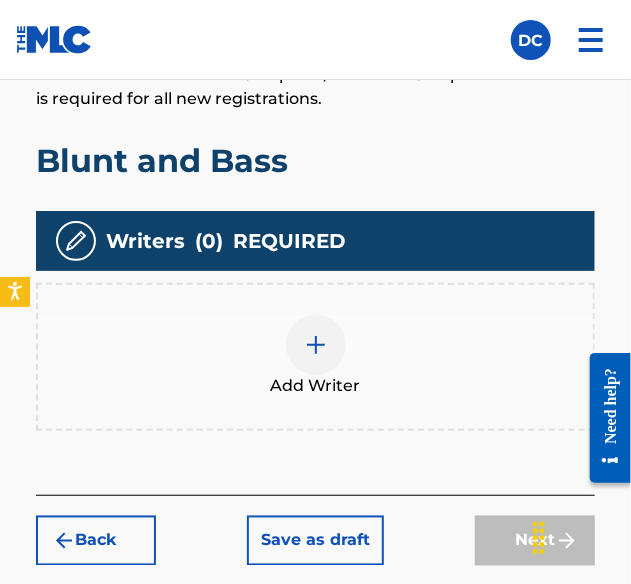 click at bounding box center [316, 345] 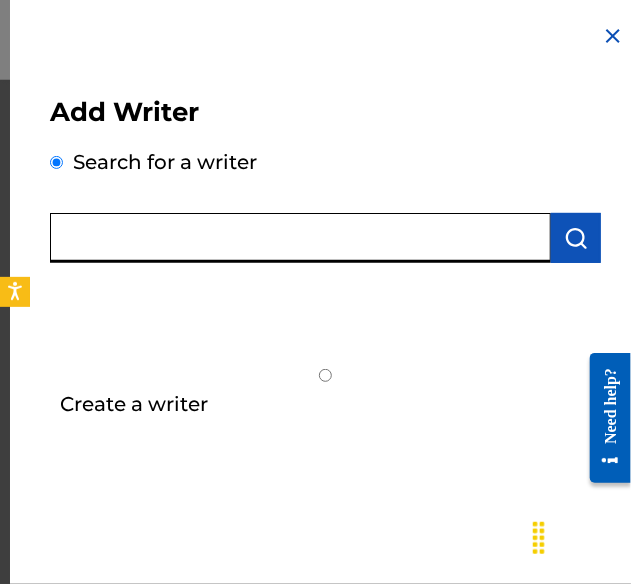 click at bounding box center (300, 238) 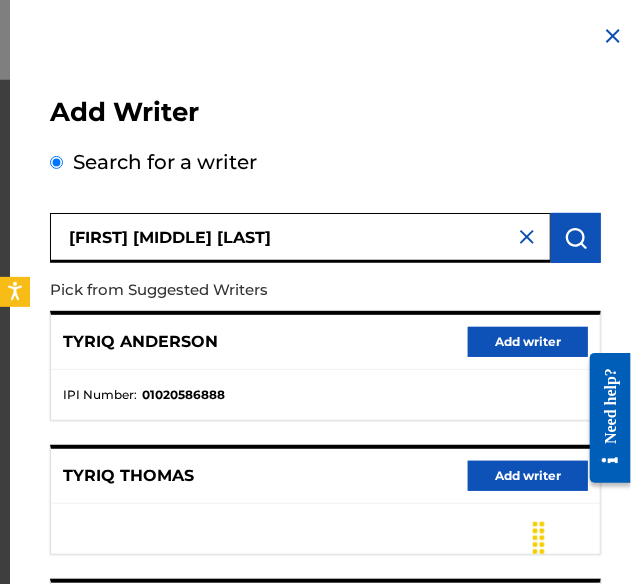click on "[FIRST] [MIDDLE] [LAST]" at bounding box center [300, 238] 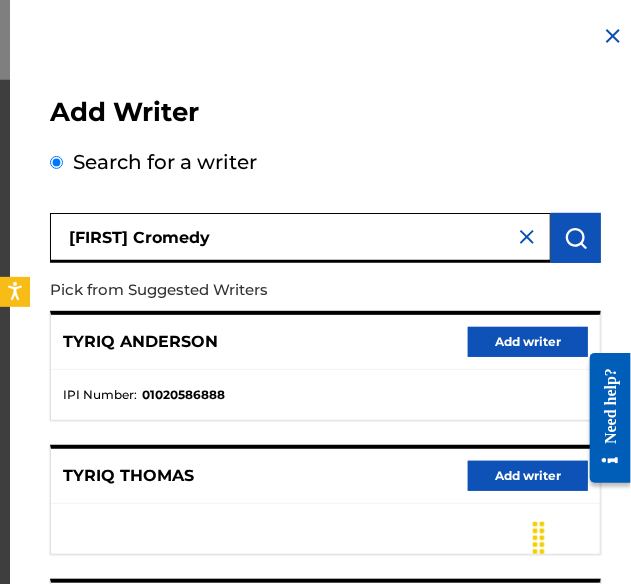 type on "[FIRST] Cromedy" 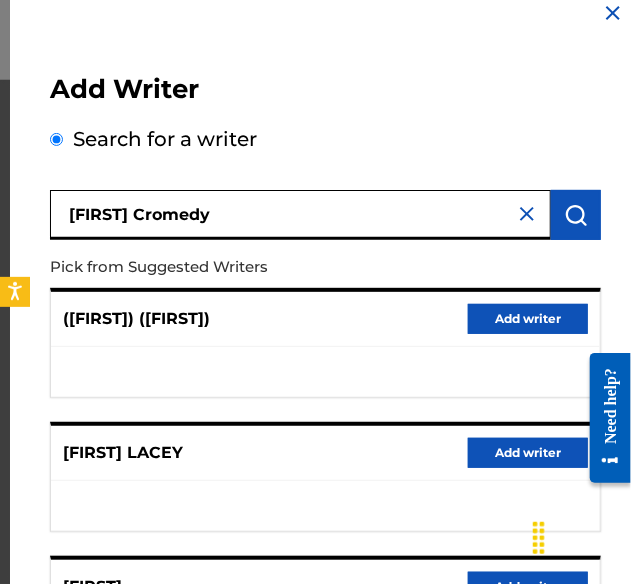 scroll, scrollTop: 0, scrollLeft: 0, axis: both 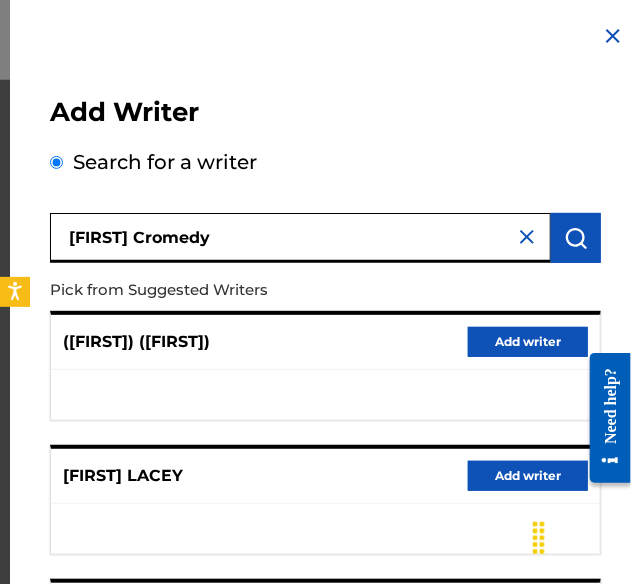 click at bounding box center (527, 237) 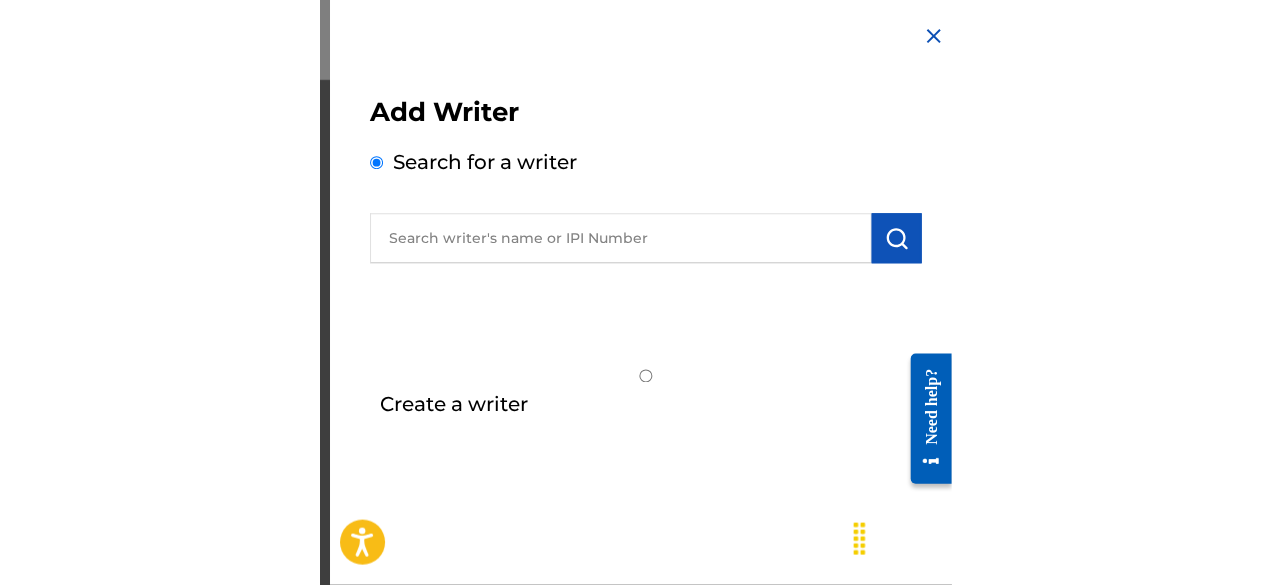 scroll, scrollTop: 568, scrollLeft: 0, axis: vertical 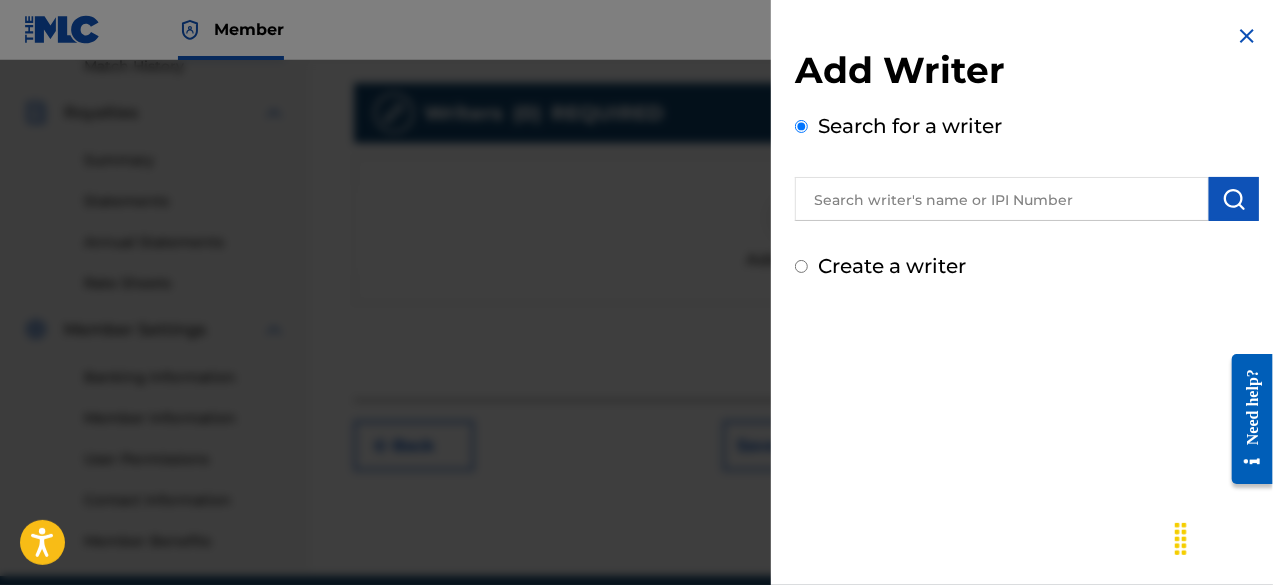 click on "Create a writer" at bounding box center [1027, 266] 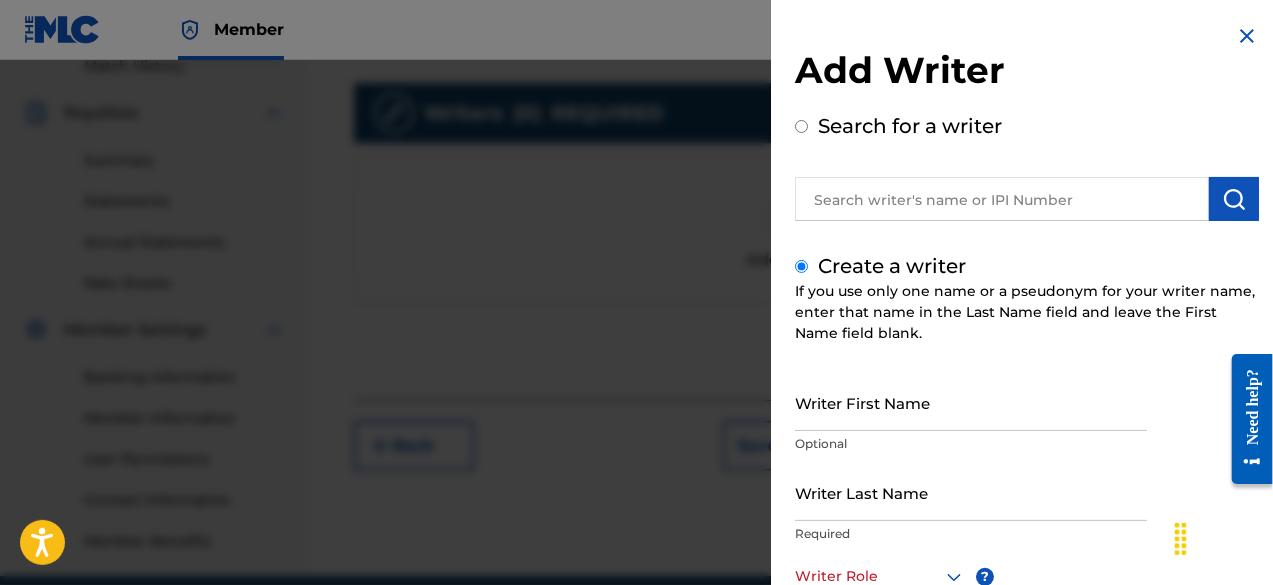 click on "Create a writer" at bounding box center [801, 266] 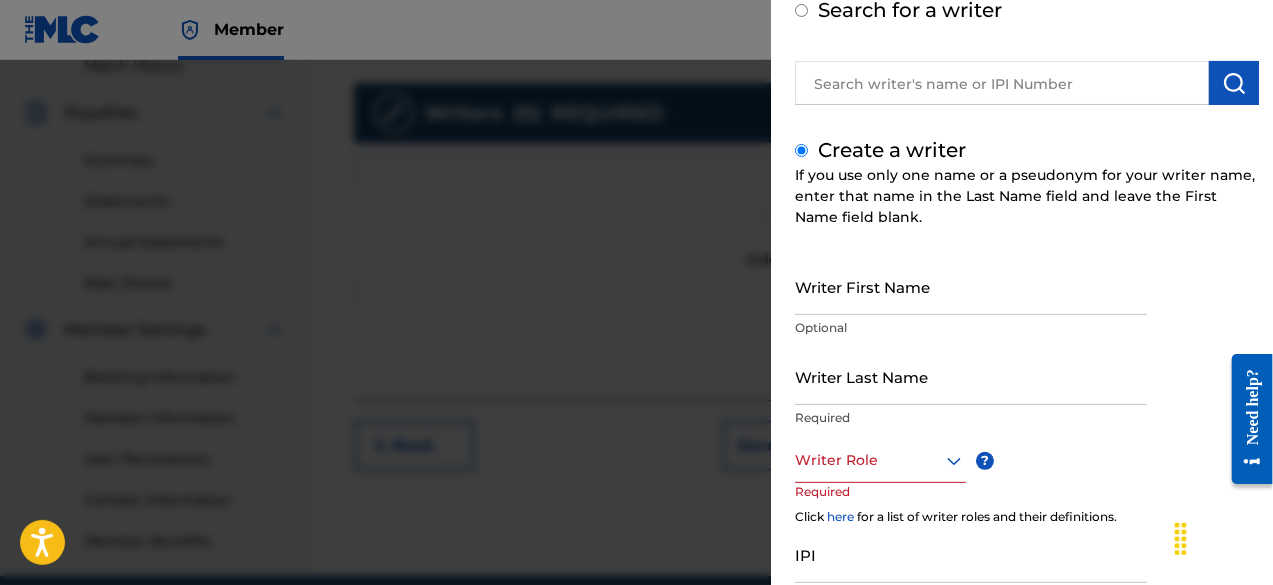 scroll, scrollTop: 118, scrollLeft: 0, axis: vertical 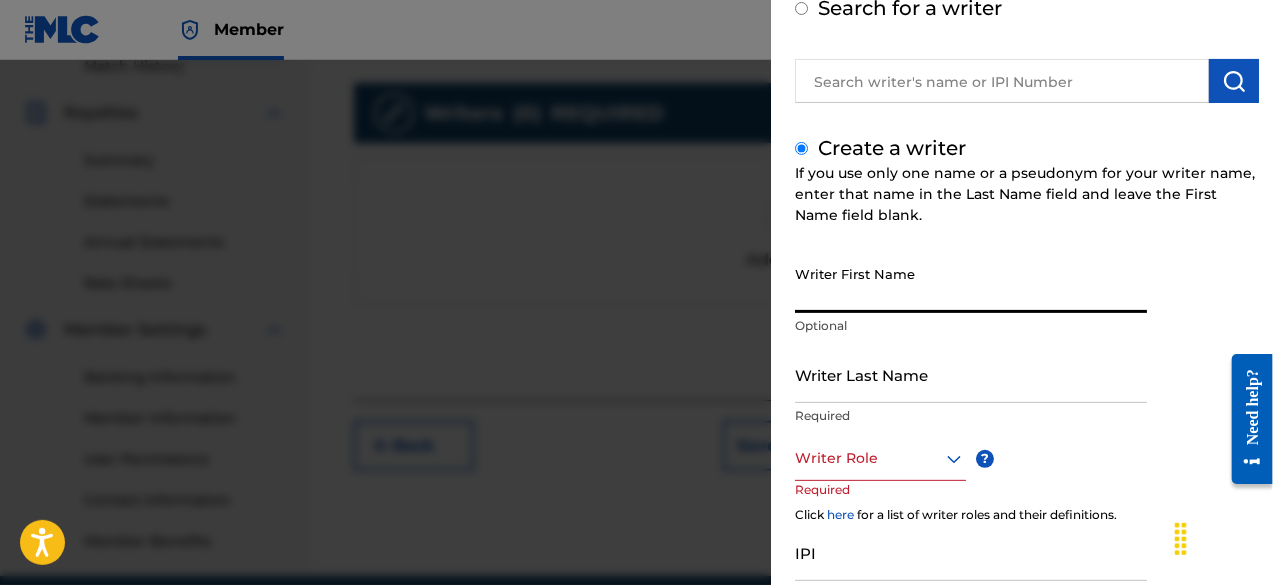 click on "Writer First Name" at bounding box center (971, 284) 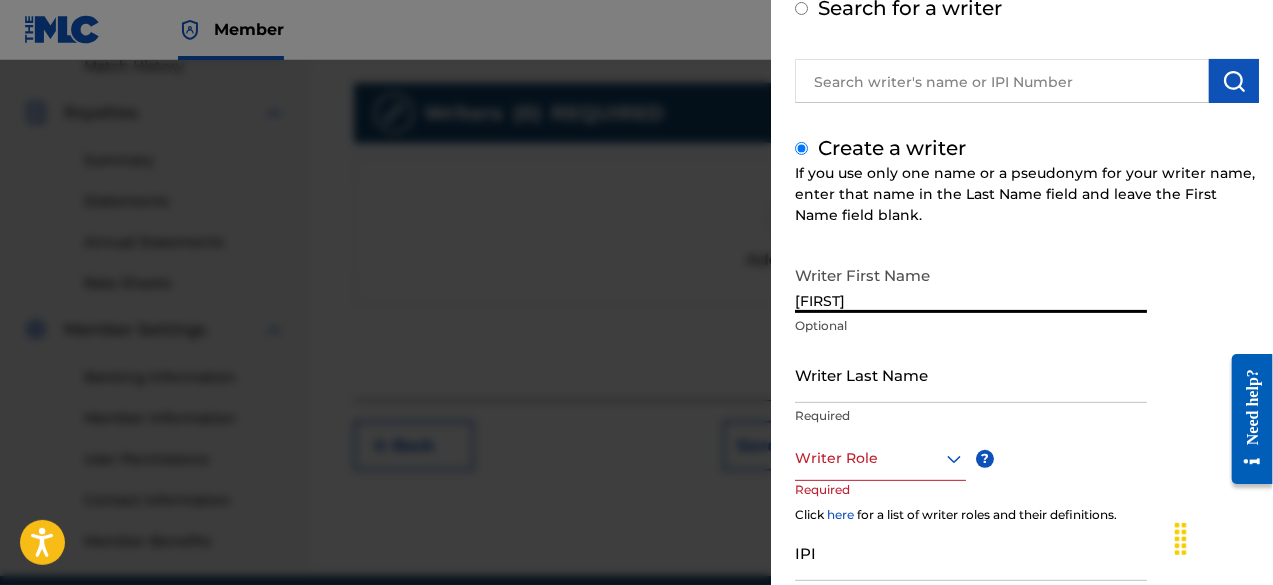type on "[FIRST]" 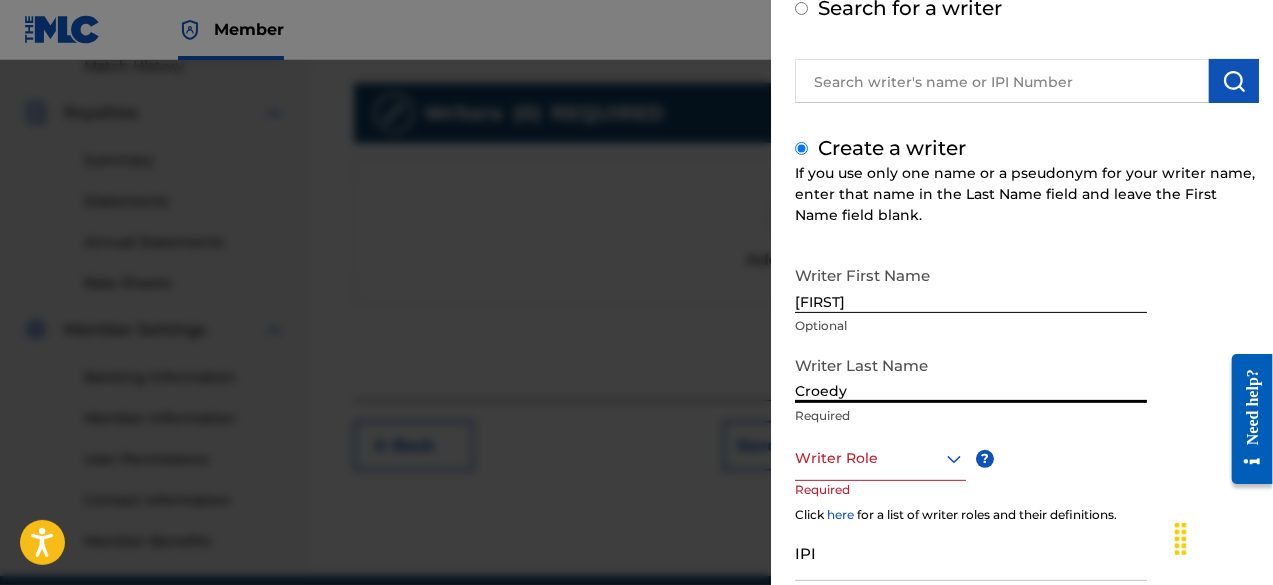 type on "Croedy" 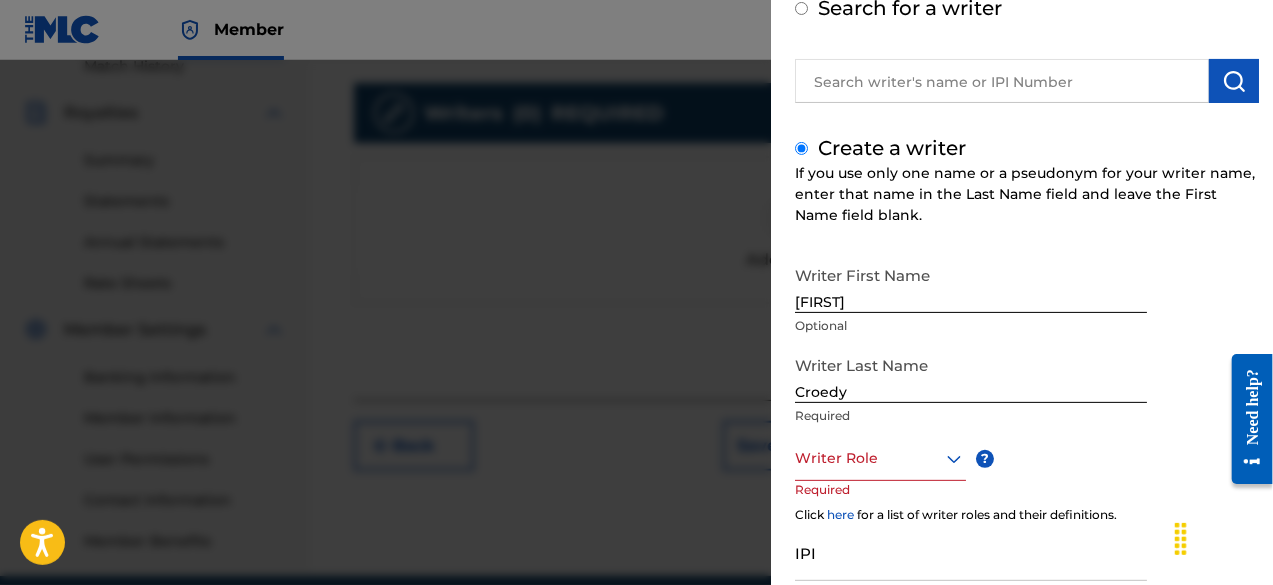 click at bounding box center [880, 458] 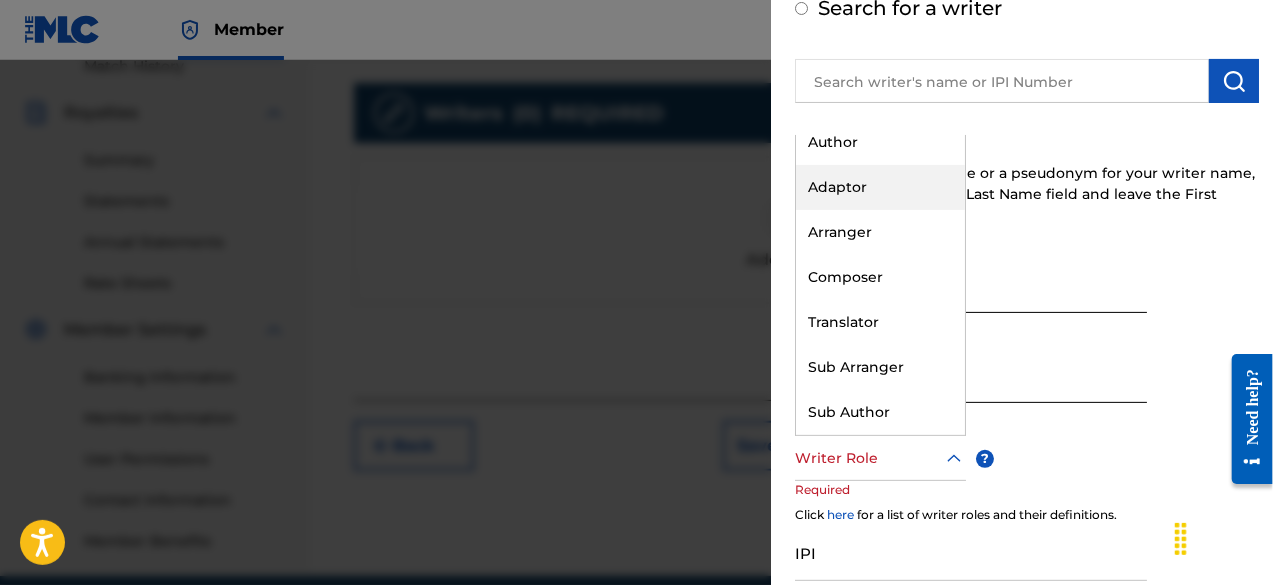 scroll, scrollTop: 0, scrollLeft: 0, axis: both 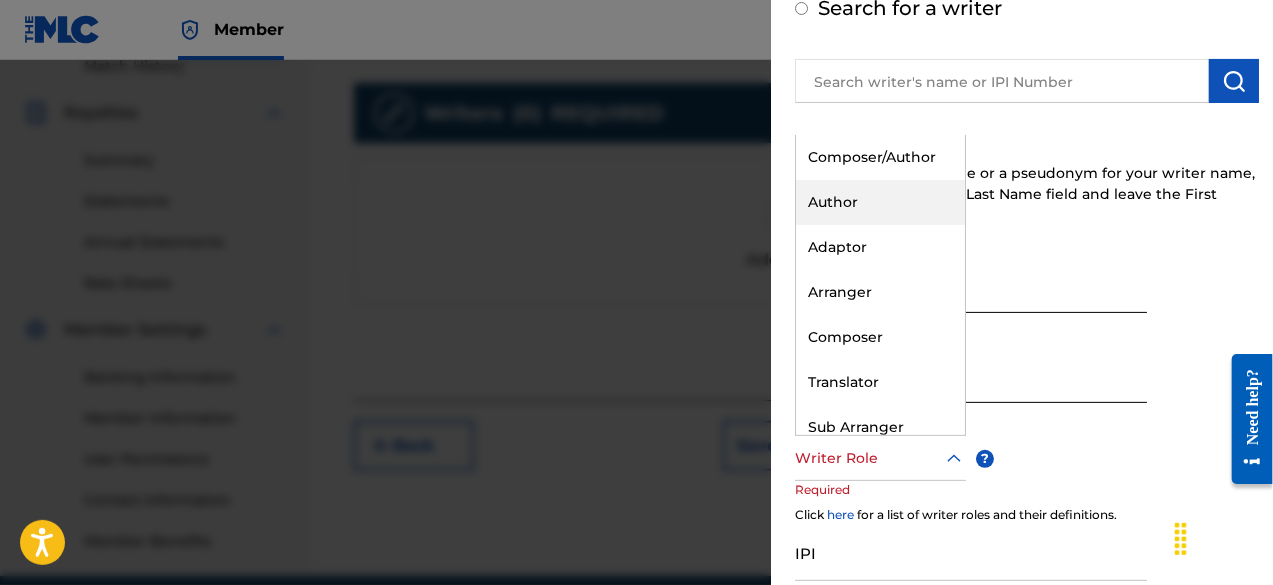 click on "Author" at bounding box center [880, 202] 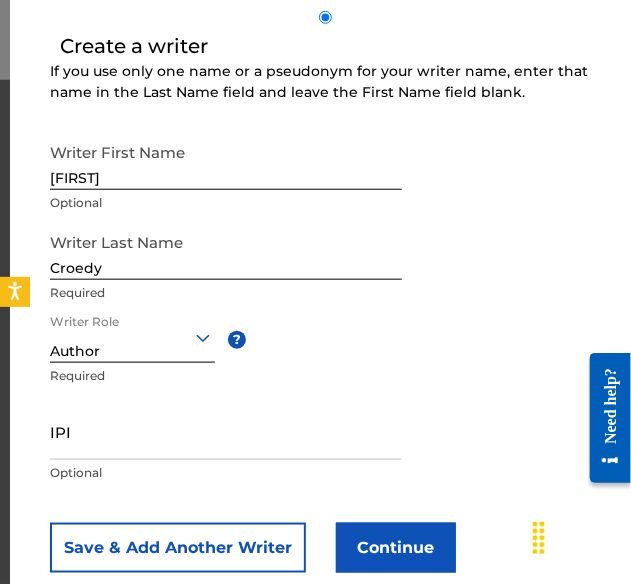 scroll, scrollTop: 424, scrollLeft: 0, axis: vertical 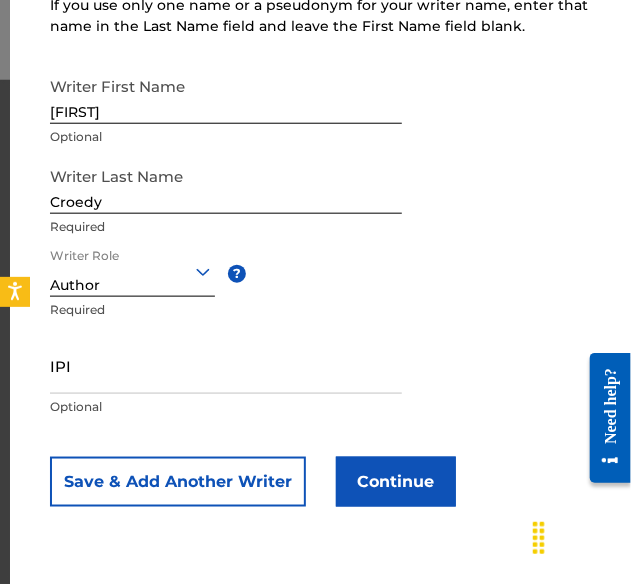 click on "IPI" at bounding box center [226, 365] 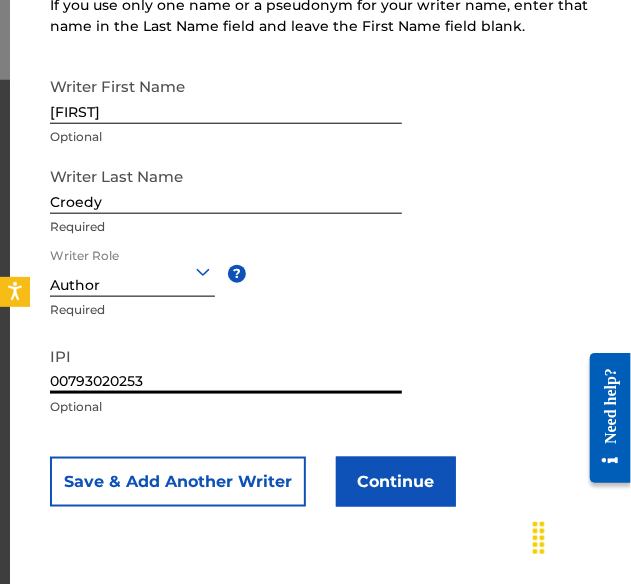 type on "00793020253" 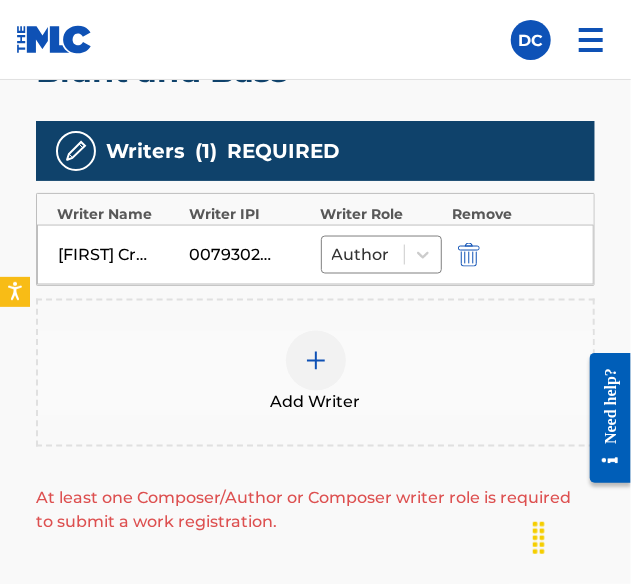scroll, scrollTop: 658, scrollLeft: 0, axis: vertical 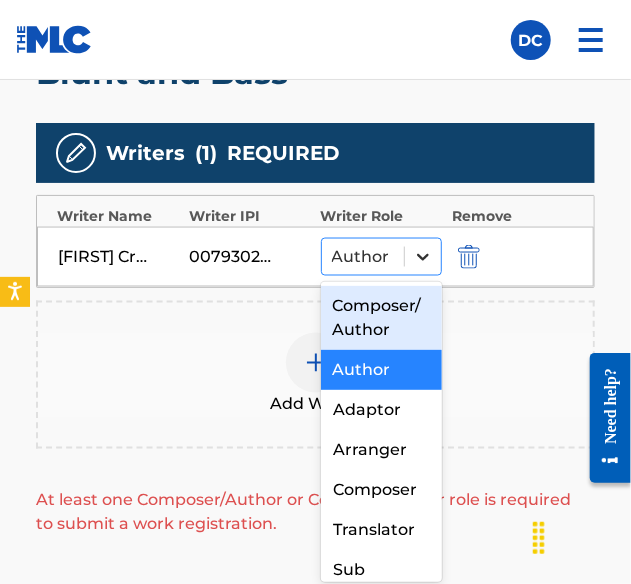 click 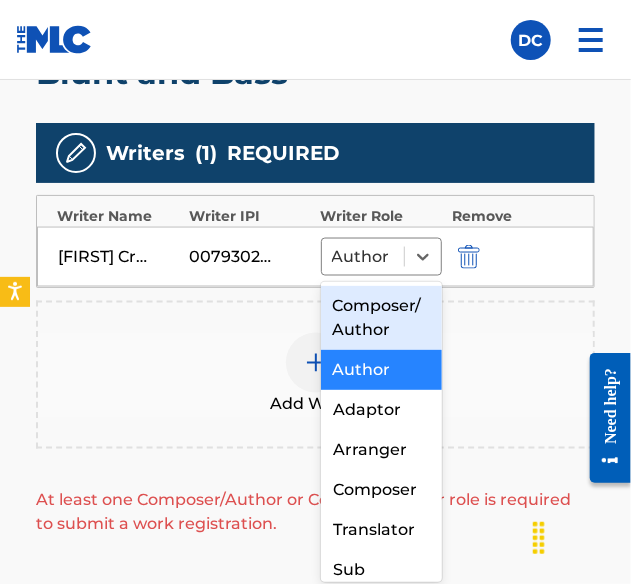 click on "Composer/Author" at bounding box center [382, 318] 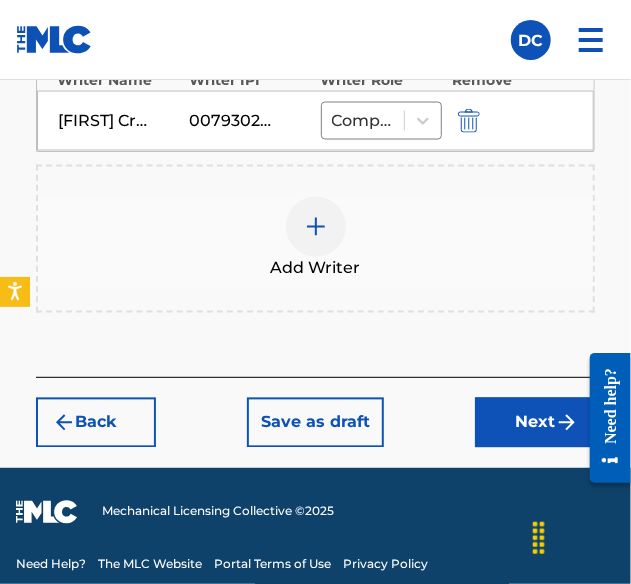 scroll, scrollTop: 794, scrollLeft: 0, axis: vertical 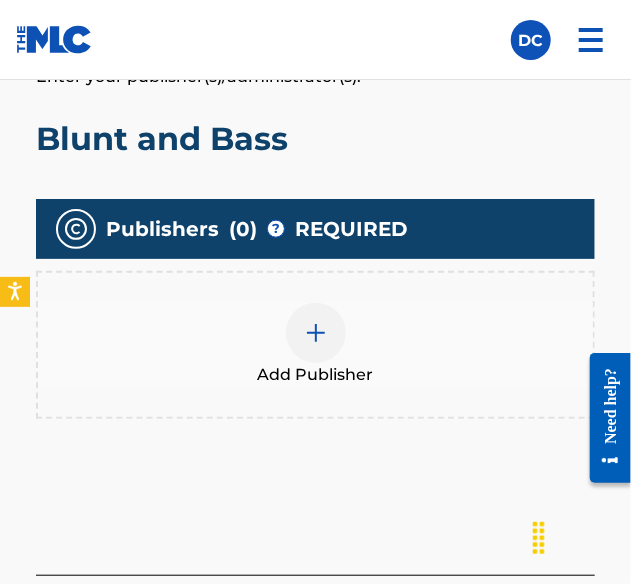 click at bounding box center [316, 333] 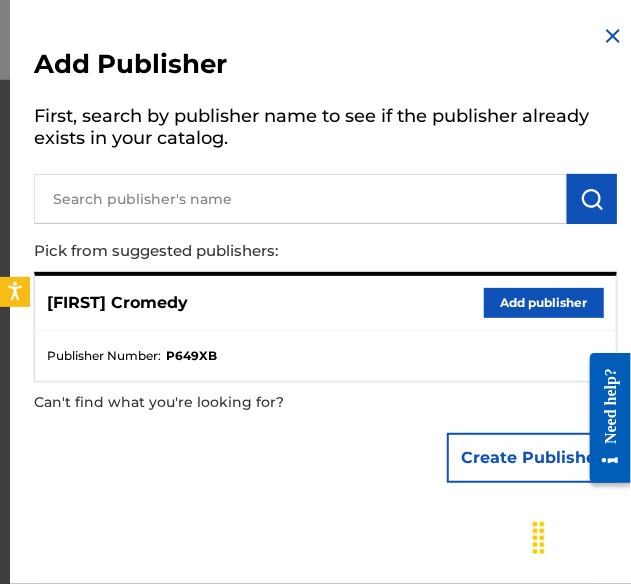 click on "Add publisher" at bounding box center [544, 303] 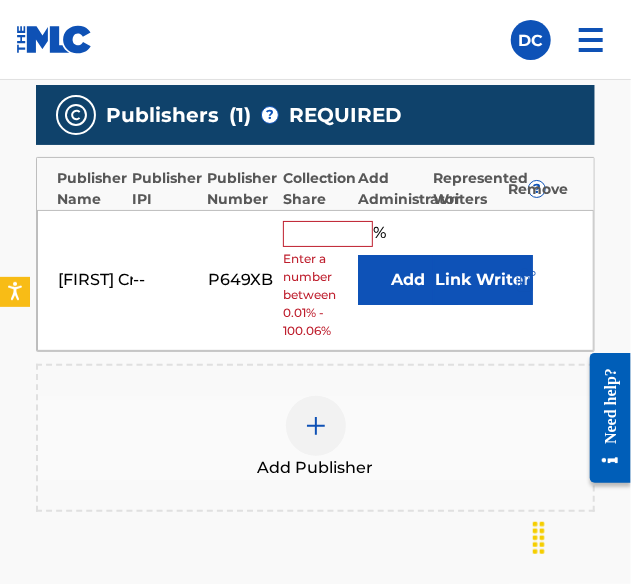 scroll, scrollTop: 556, scrollLeft: 0, axis: vertical 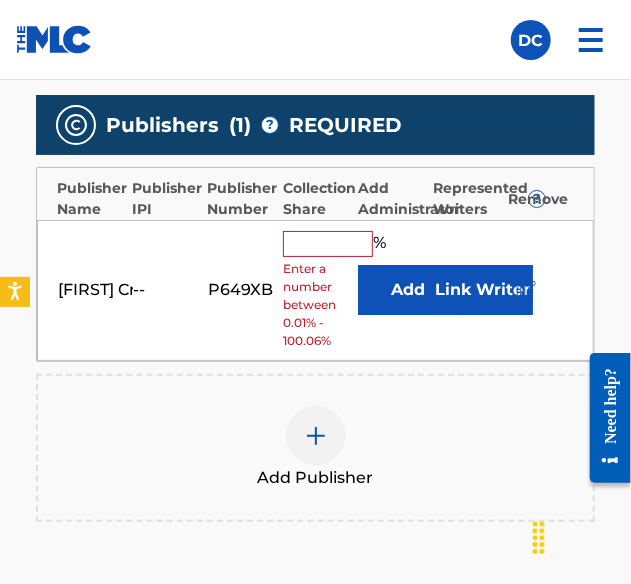 click at bounding box center [328, 244] 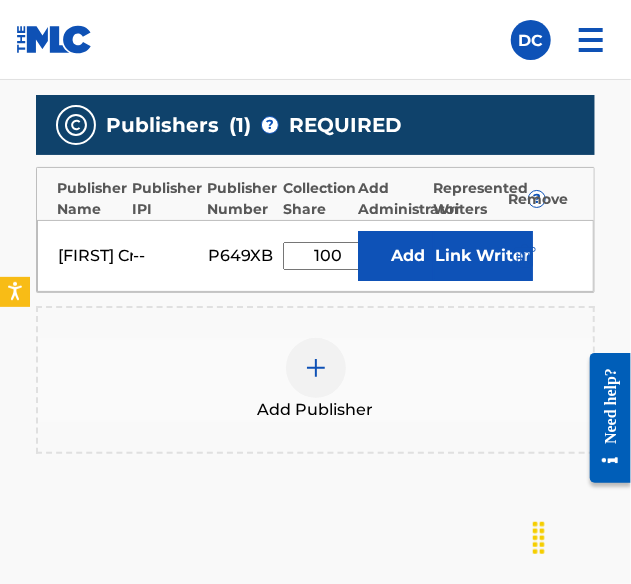 type on "100" 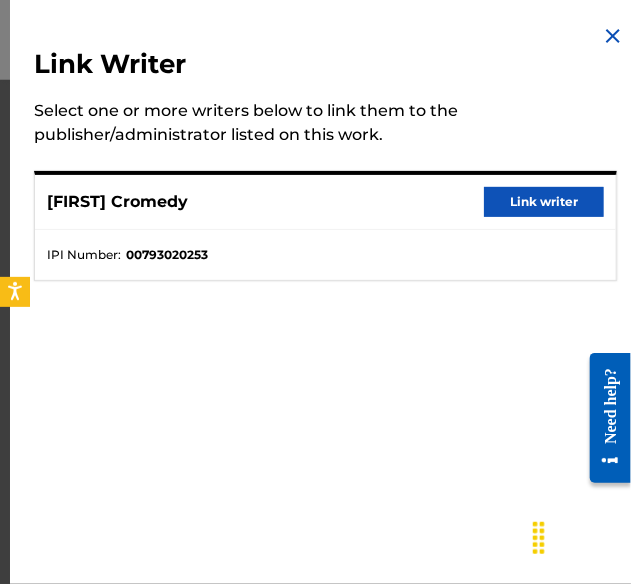 click on "Link writer" at bounding box center [544, 202] 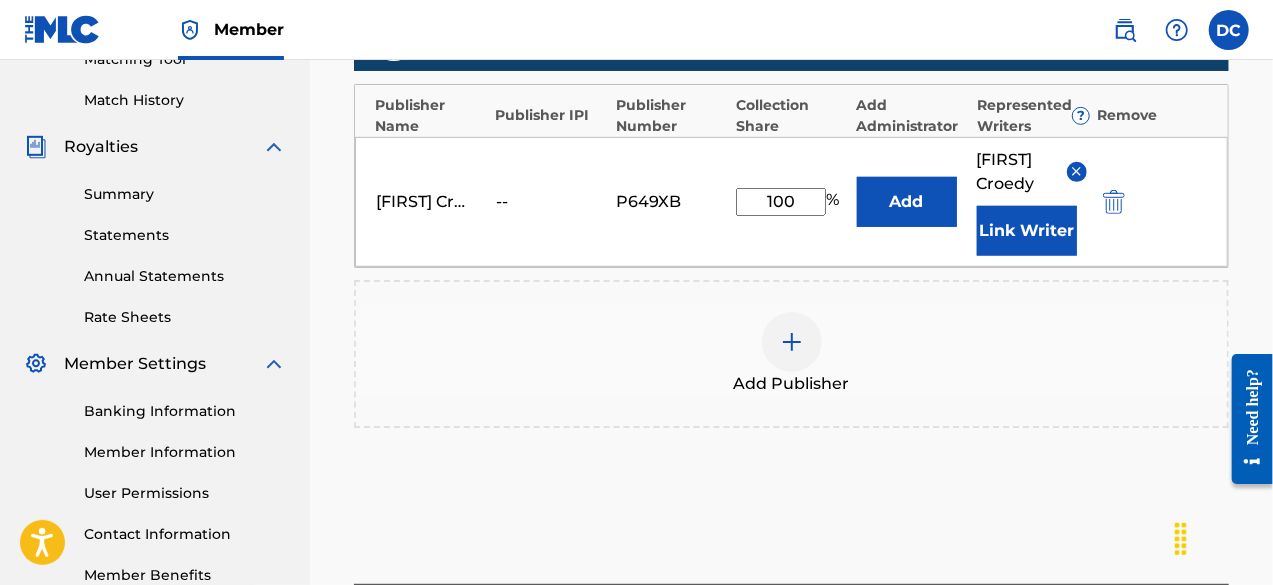 scroll, scrollTop: 718, scrollLeft: 0, axis: vertical 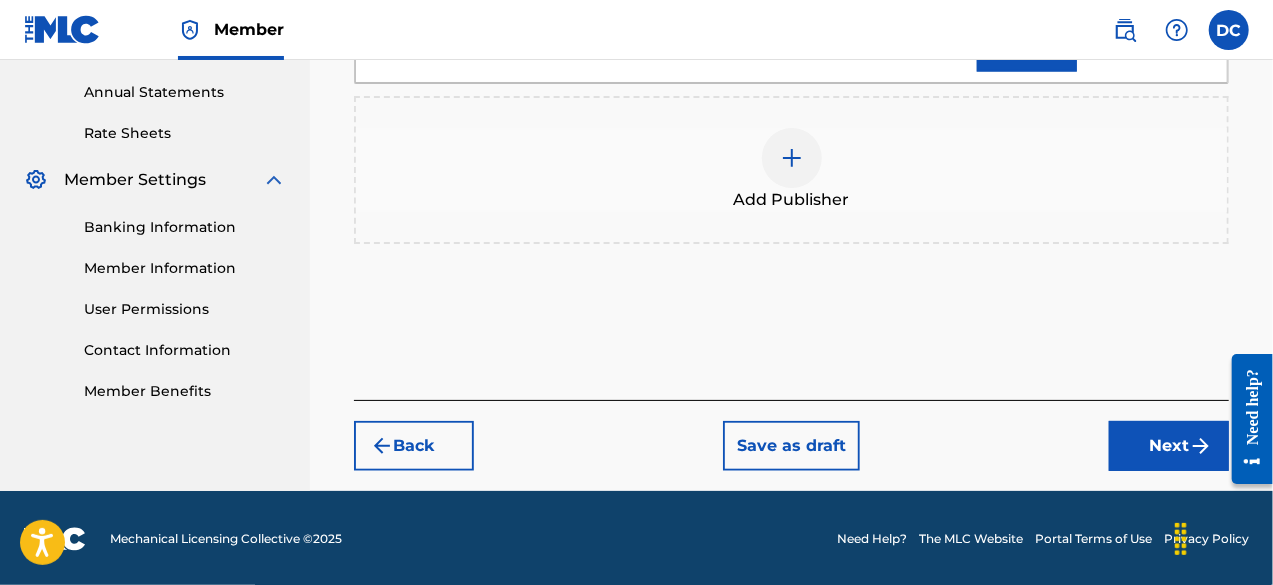click on "Next" at bounding box center (1169, 446) 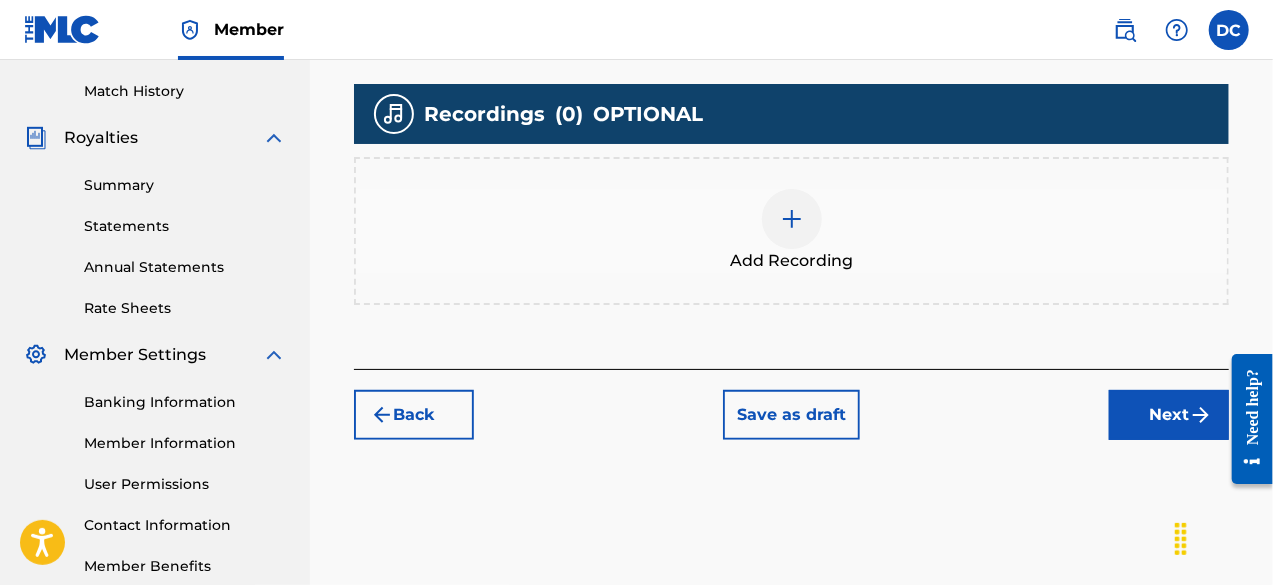 scroll, scrollTop: 544, scrollLeft: 0, axis: vertical 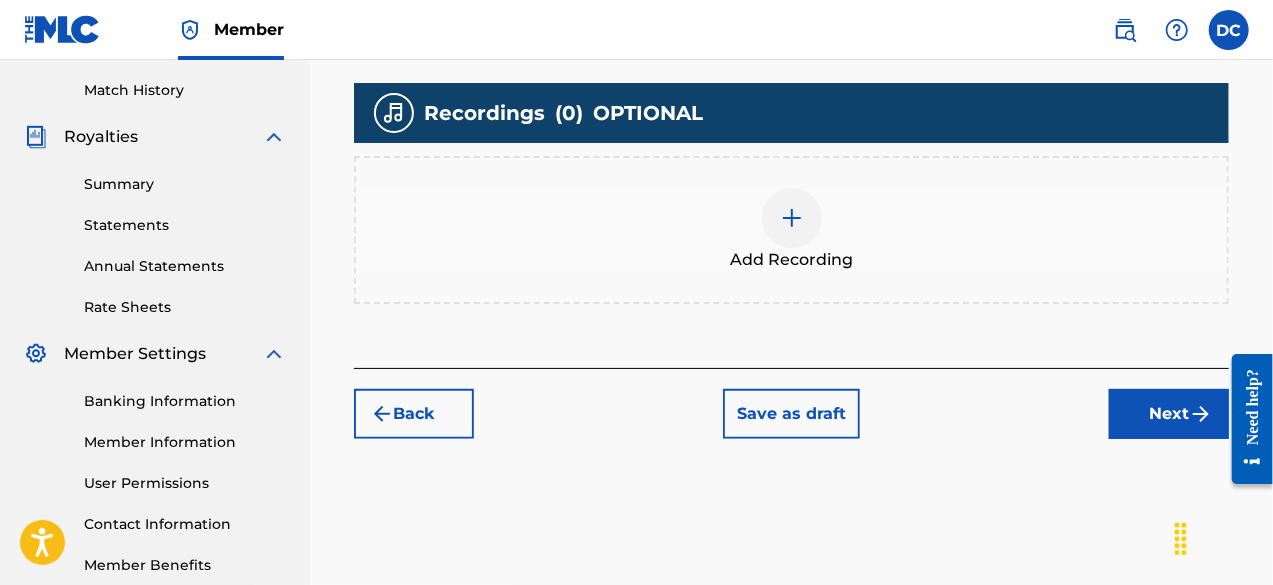 click on "Next" at bounding box center (1169, 414) 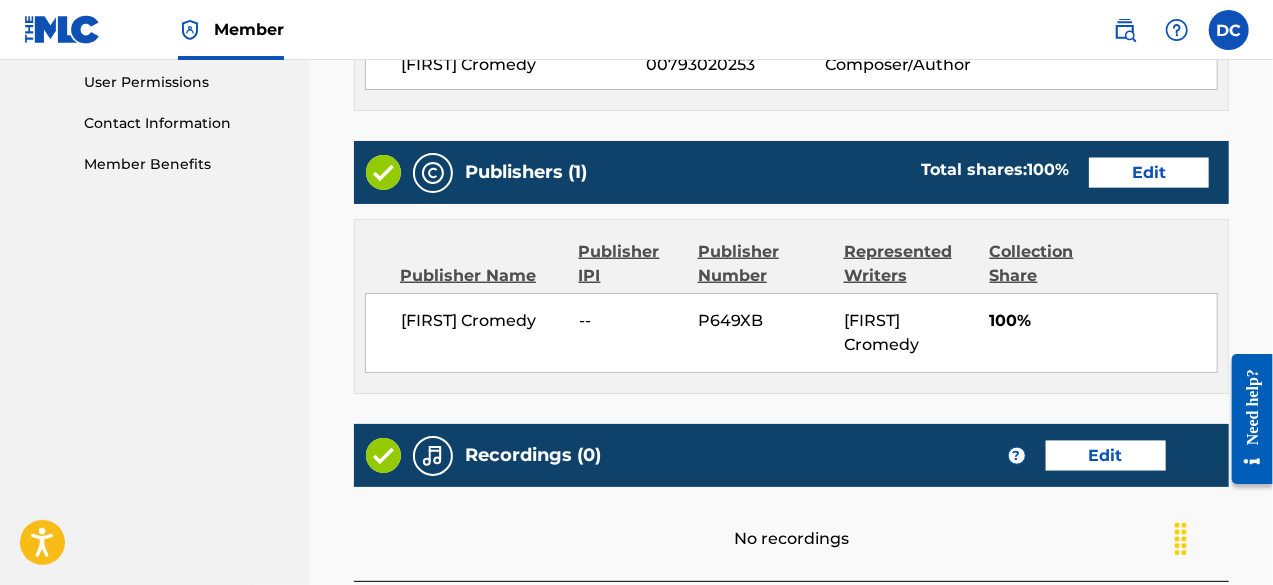 scroll, scrollTop: 1125, scrollLeft: 0, axis: vertical 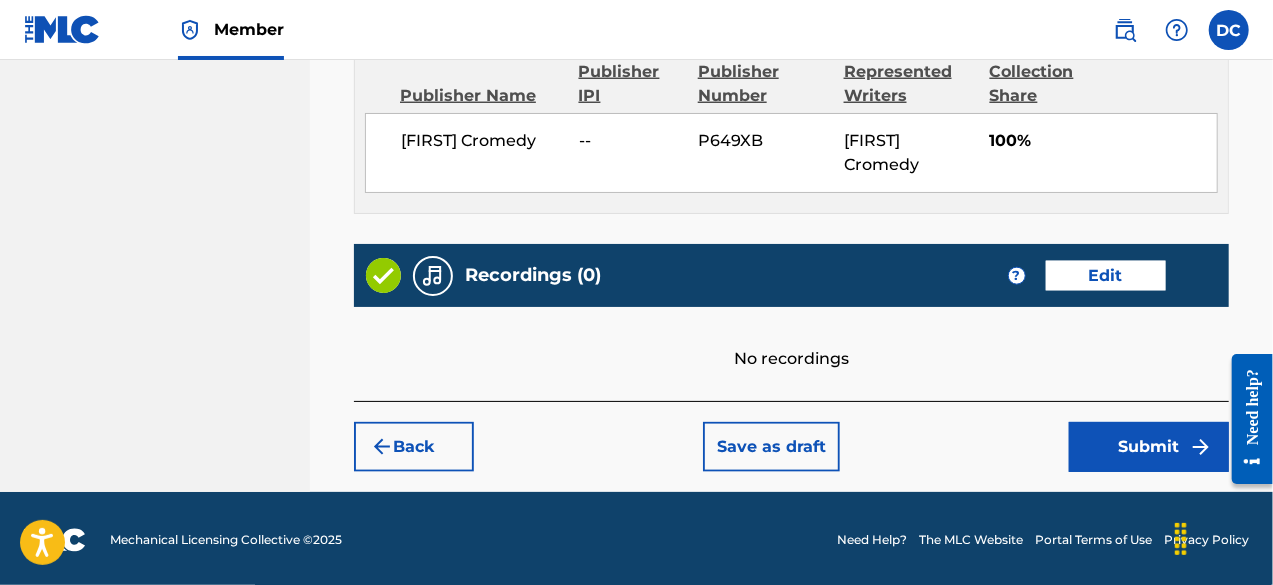 click on "Edit" at bounding box center [1106, 276] 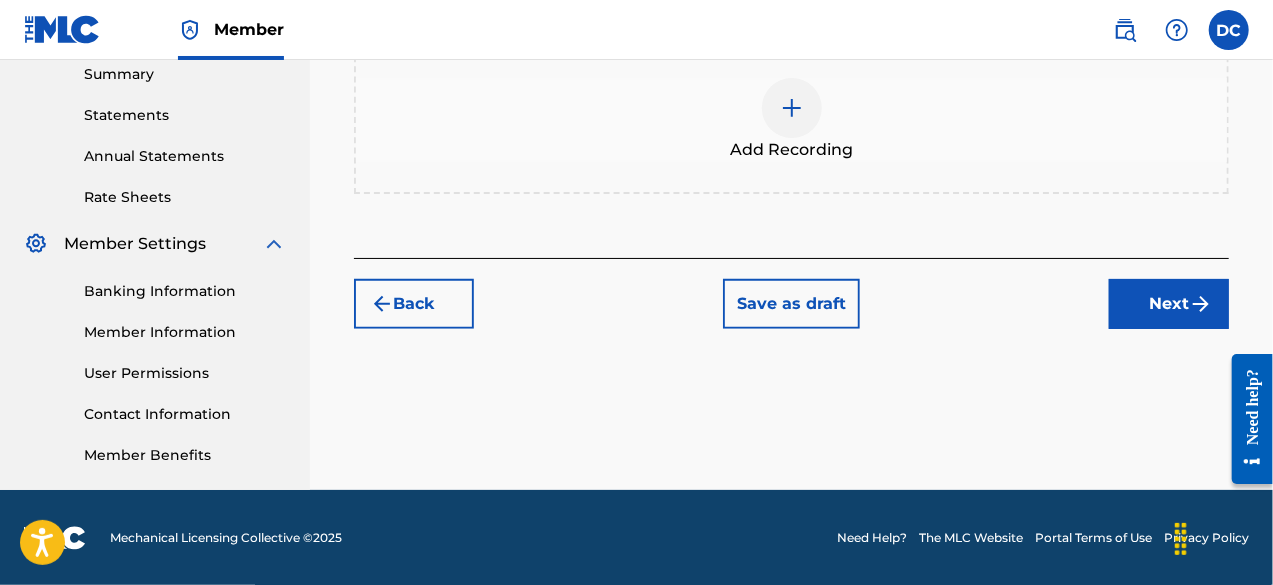 scroll, scrollTop: 480, scrollLeft: 0, axis: vertical 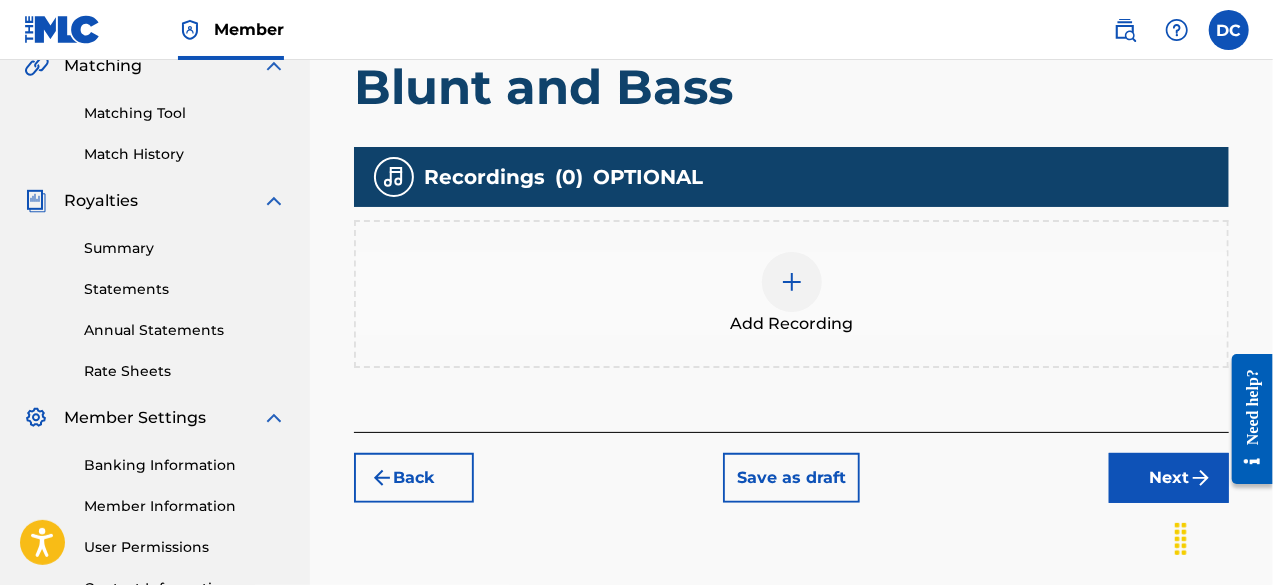 click at bounding box center [792, 282] 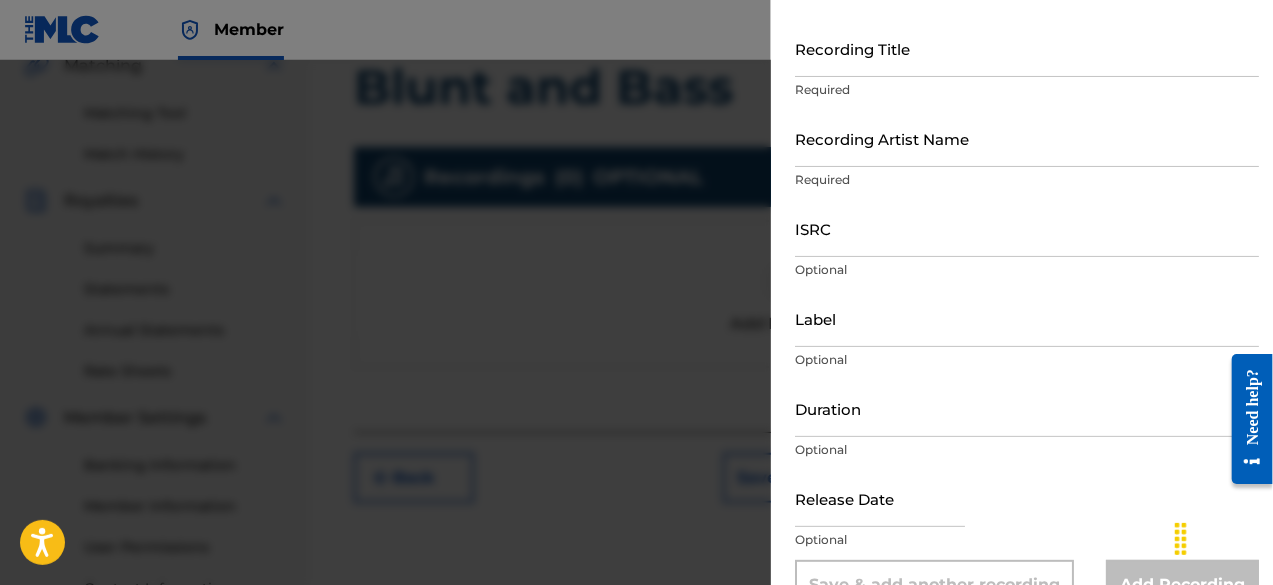 scroll, scrollTop: 146, scrollLeft: 0, axis: vertical 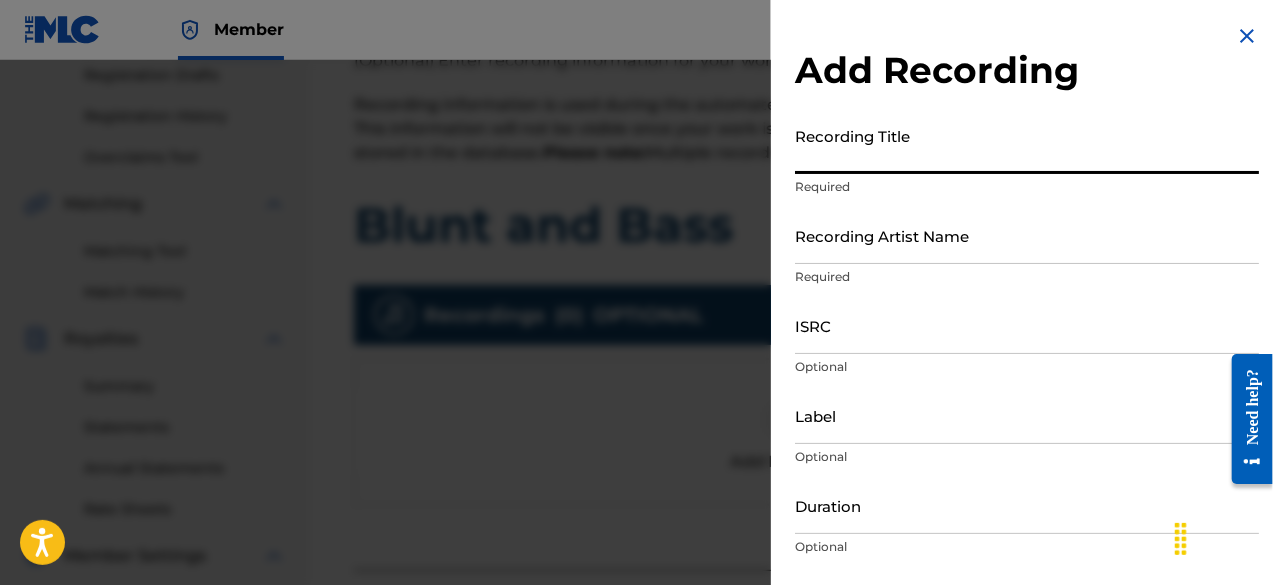 click on "Recording Title" at bounding box center [1027, 145] 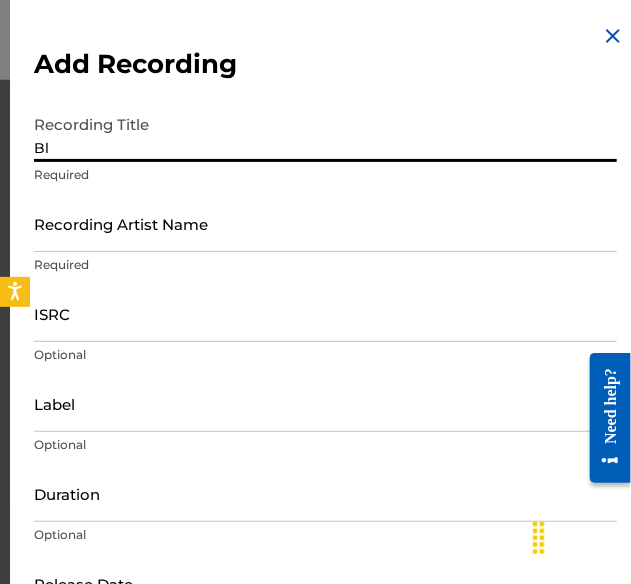 type on "B" 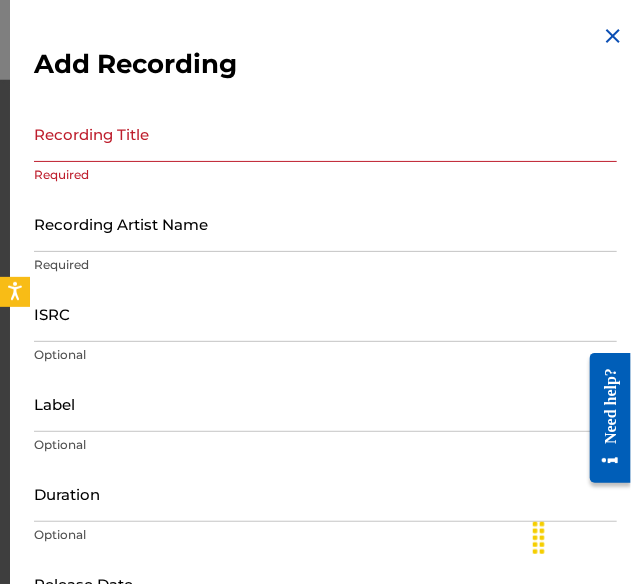 click on "Recording Title" at bounding box center (325, 133) 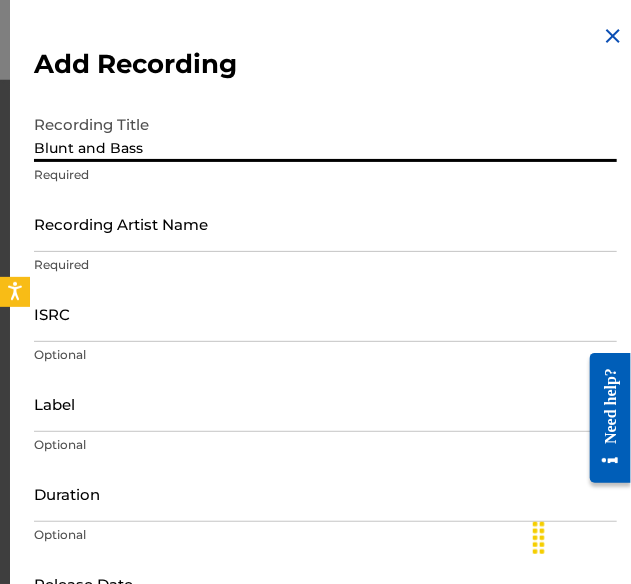 type on "Blunt and Bass" 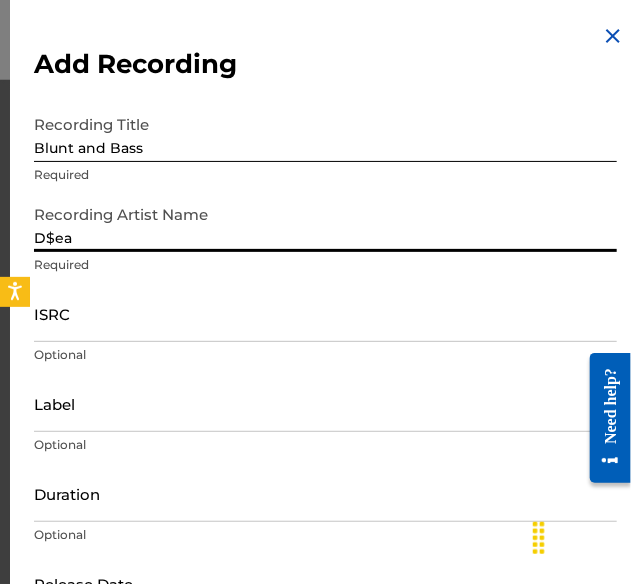 type on "D$ea" 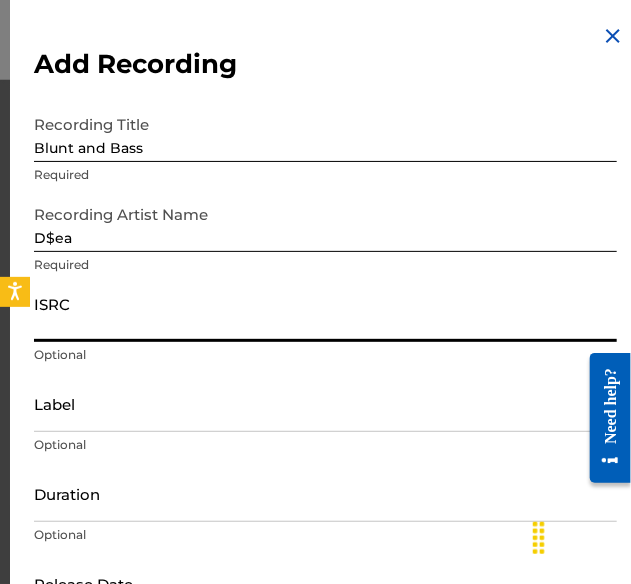 type on "Z" 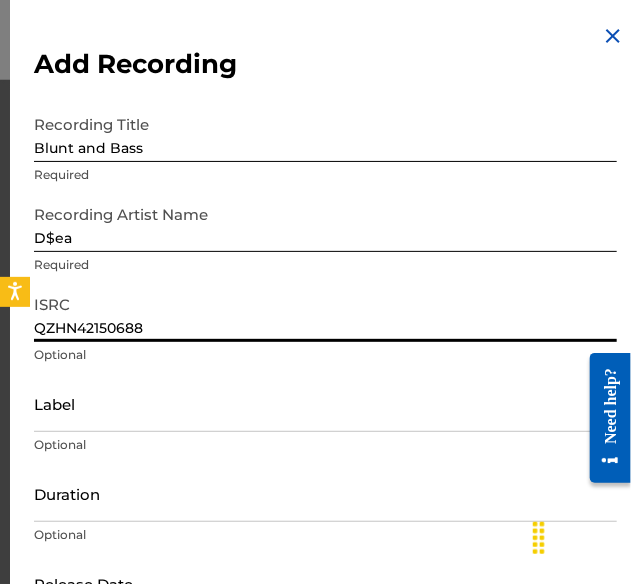 type on "QZHN42150688" 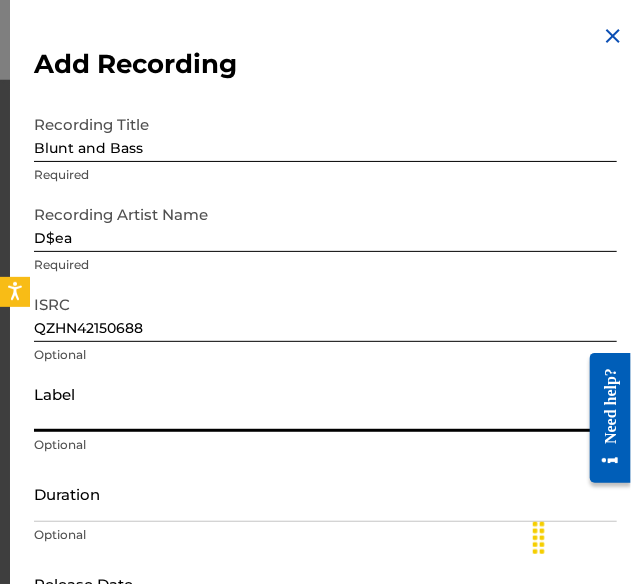 click on "Label" at bounding box center (325, 403) 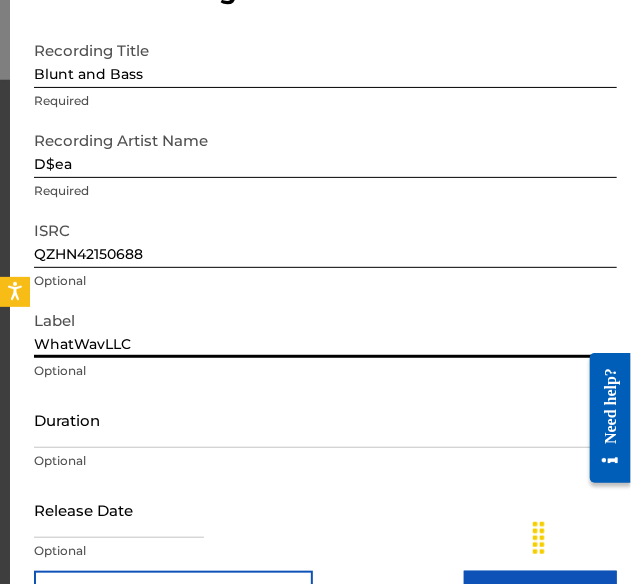 scroll, scrollTop: 134, scrollLeft: 0, axis: vertical 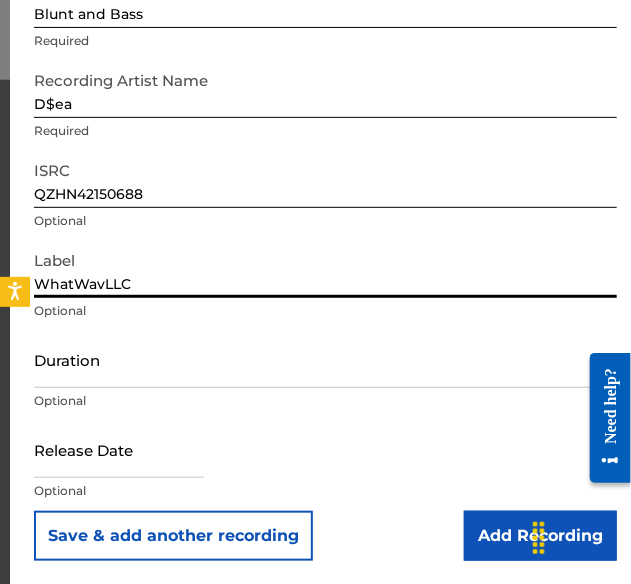 type on "WhatWavLLC" 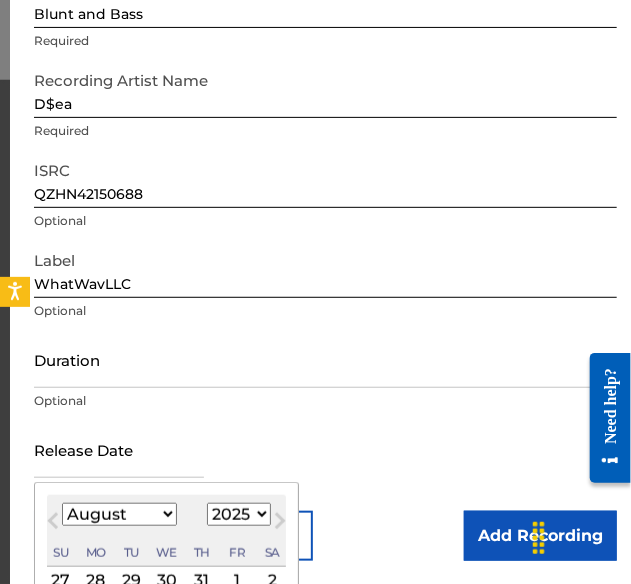 click at bounding box center [119, 449] 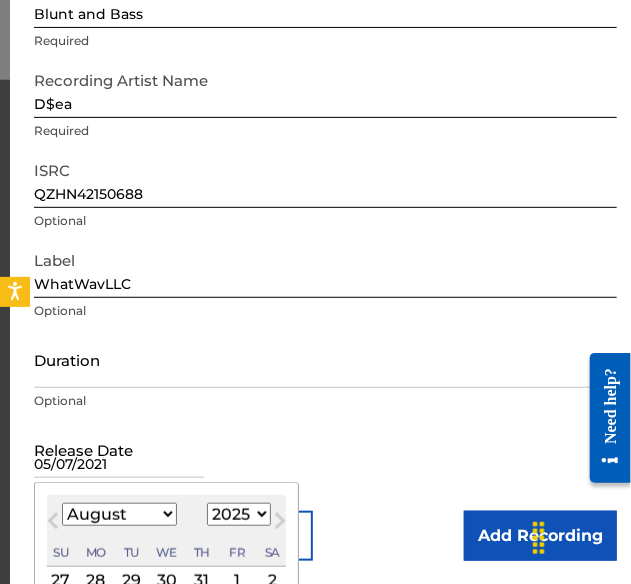 type on "05/07/2021" 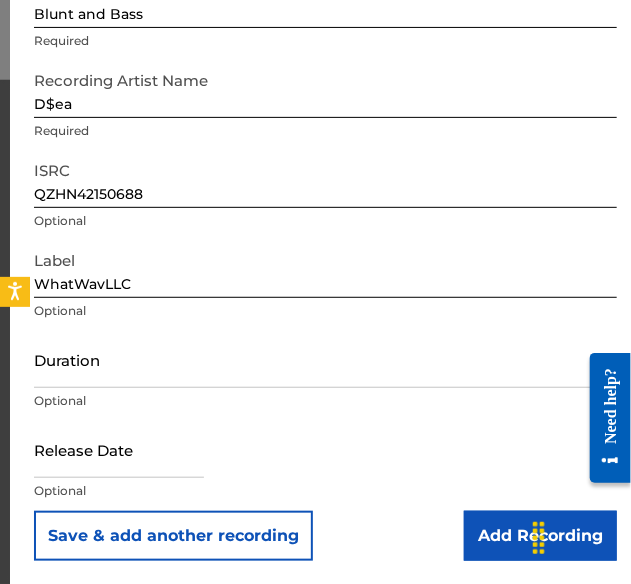 click at bounding box center [119, 449] 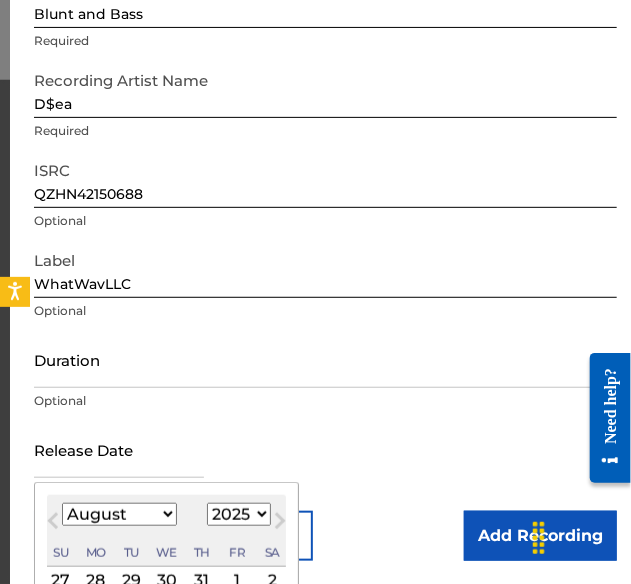 click on "1899 1900 1901 1902 1903 1904 1905 1906 1907 1908 1909 1910 1911 1912 1913 1914 1915 1916 1917 1918 1919 1920 1921 1922 1923 1924 1925 1926 1927 1928 1929 1930 1931 1932 1933 1934 1935 1936 1937 1938 1939 1940 1941 1942 1943 1944 1945 1946 1947 1948 1949 1950 1951 1952 1953 1954 1955 1956 1957 1958 1959 1960 1961 1962 1963 1964 1965 1966 1967 1968 1969 1970 1971 1972 1973 1974 1975 1976 1977 1978 1979 1980 1981 1982 1983 1984 1985 1986 1987 1988 1989 1990 1991 1992 1993 1994 1995 1996 1997 1998 1999 2000 2001 2002 2003 2004 2005 2006 2007 2008 2009 2010 2011 2012 2013 2014 2015 2016 2017 2018 2019 2020 2021 2022 2023 2024 2025 2026 2027 2028 2029 2030 2031 2032 2033 2034 2035 2036 2037 2038 2039 2040 2041 2042 2043 2044 2045 2046 2047 2048 2049 2050 2051 2052 2053 2054 2055 2056 2057 2058 2059 2060 2061 2062 2063 2064 2065 2066 2067 2068 2069 2070 2071 2072 2073 2074 2075 2076 2077 2078 2079 2080 2081 2082 2083 2084 2085 2086 2087 2088 2089 2090 2091 2092 2093 2094 2095 2096 2097 2098 2099 2100" at bounding box center (239, 514) 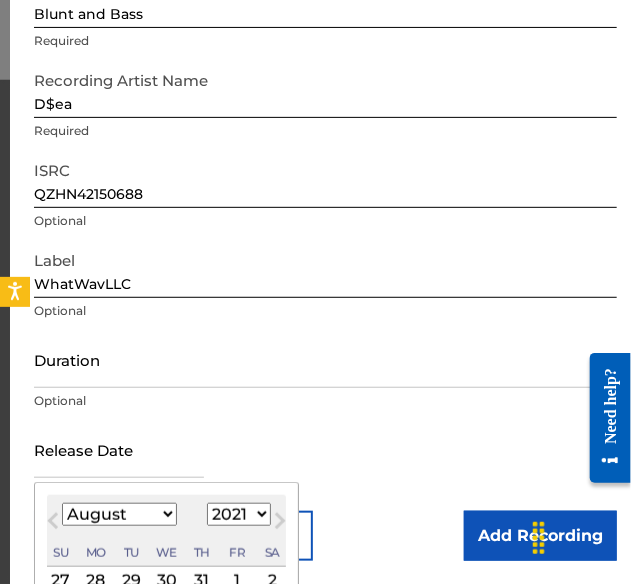 click on "1899 1900 1901 1902 1903 1904 1905 1906 1907 1908 1909 1910 1911 1912 1913 1914 1915 1916 1917 1918 1919 1920 1921 1922 1923 1924 1925 1926 1927 1928 1929 1930 1931 1932 1933 1934 1935 1936 1937 1938 1939 1940 1941 1942 1943 1944 1945 1946 1947 1948 1949 1950 1951 1952 1953 1954 1955 1956 1957 1958 1959 1960 1961 1962 1963 1964 1965 1966 1967 1968 1969 1970 1971 1972 1973 1974 1975 1976 1977 1978 1979 1980 1981 1982 1983 1984 1985 1986 1987 1988 1989 1990 1991 1992 1993 1994 1995 1996 1997 1998 1999 2000 2001 2002 2003 2004 2005 2006 2007 2008 2009 2010 2011 2012 2013 2014 2015 2016 2017 2018 2019 2020 2021 2022 2023 2024 2025 2026 2027 2028 2029 2030 2031 2032 2033 2034 2035 2036 2037 2038 2039 2040 2041 2042 2043 2044 2045 2046 2047 2048 2049 2050 2051 2052 2053 2054 2055 2056 2057 2058 2059 2060 2061 2062 2063 2064 2065 2066 2067 2068 2069 2070 2071 2072 2073 2074 2075 2076 2077 2078 2079 2080 2081 2082 2083 2084 2085 2086 2087 2088 2089 2090 2091 2092 2093 2094 2095 2096 2097 2098 2099 2100" at bounding box center [239, 514] 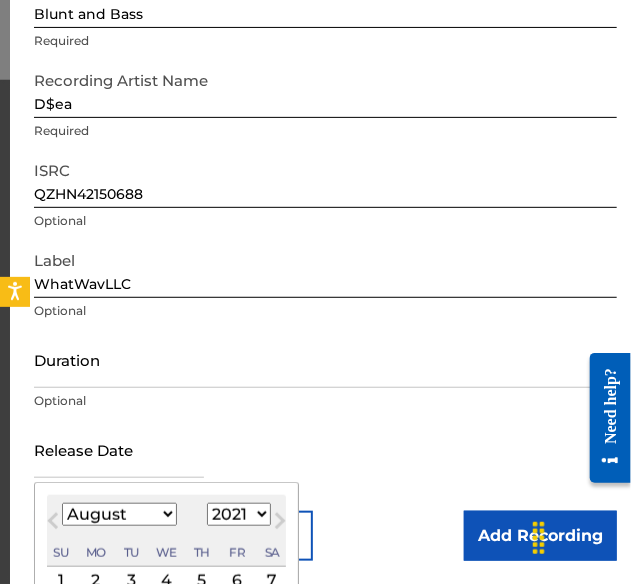 click on "January February March April May June July August September October November December" at bounding box center (119, 514) 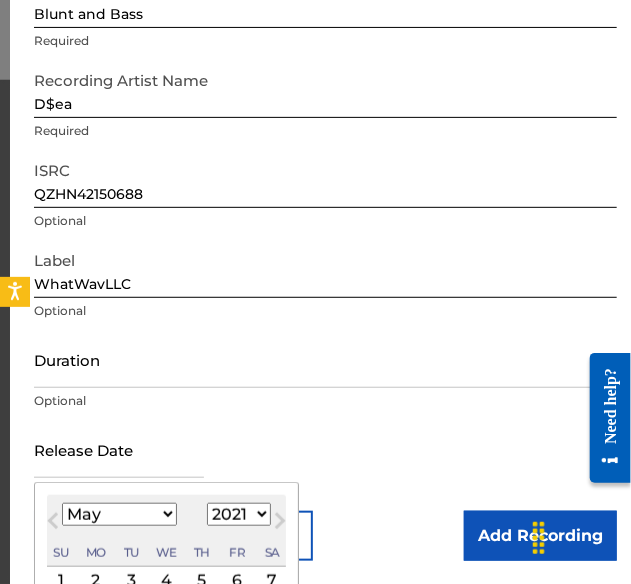 click on "January February March April May June July August September October November December" at bounding box center (119, 514) 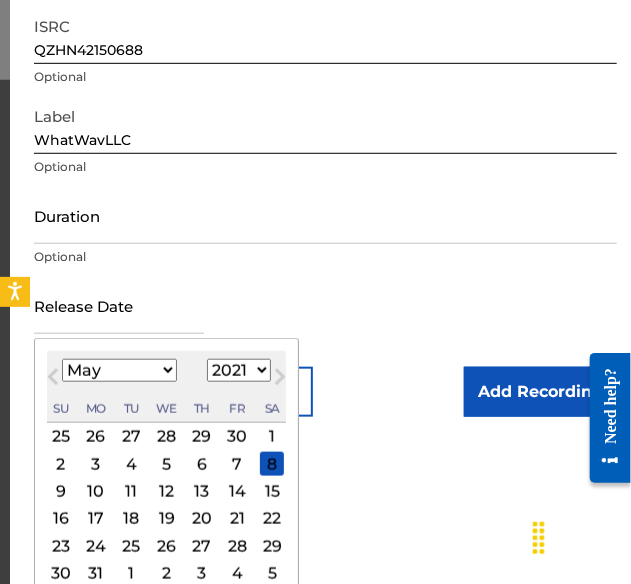 scroll, scrollTop: 298, scrollLeft: 0, axis: vertical 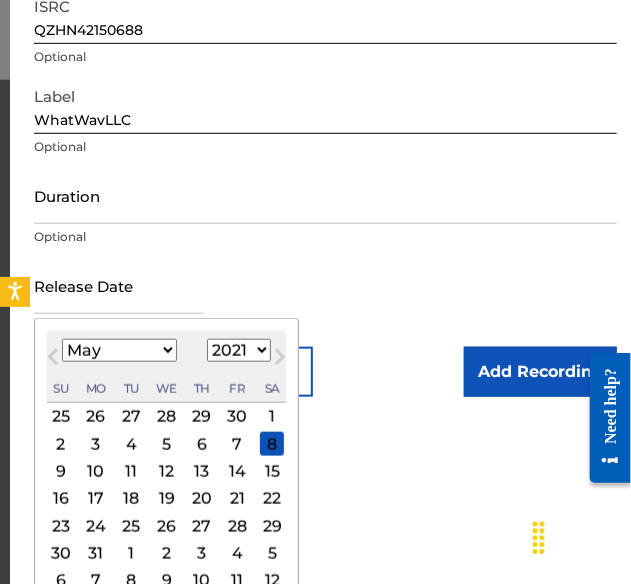 click on "7" at bounding box center (237, 444) 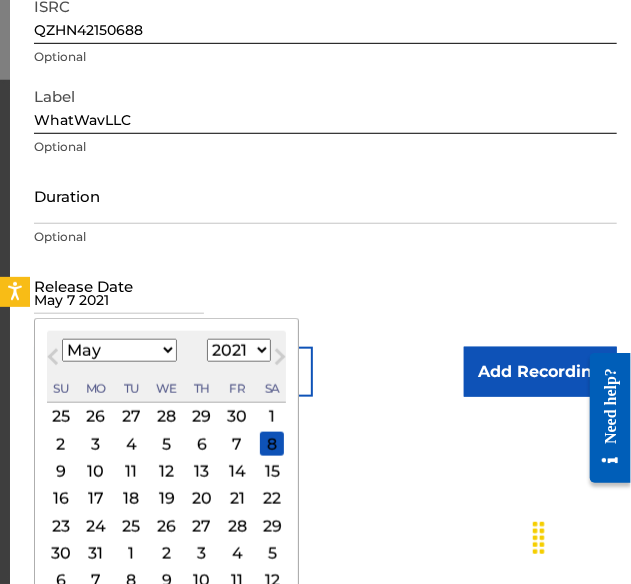 scroll, scrollTop: 134, scrollLeft: 0, axis: vertical 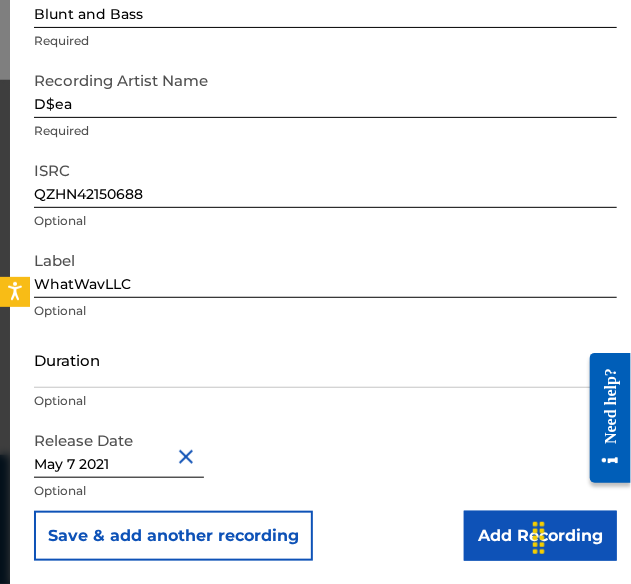 click on "Add Recording" at bounding box center [540, 536] 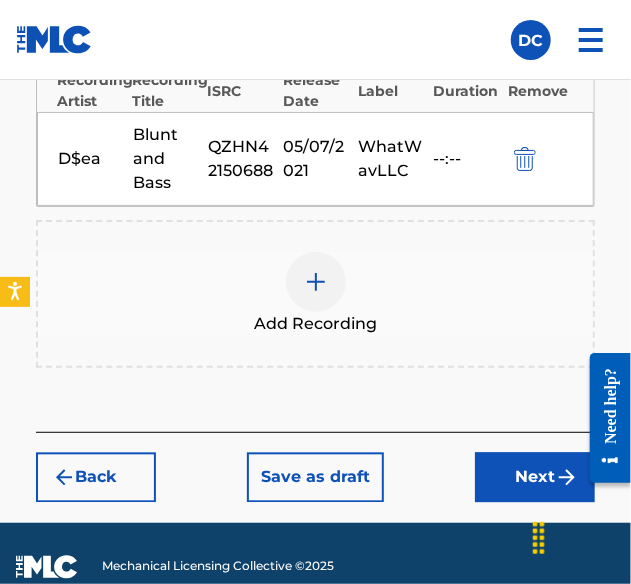 scroll, scrollTop: 797, scrollLeft: 0, axis: vertical 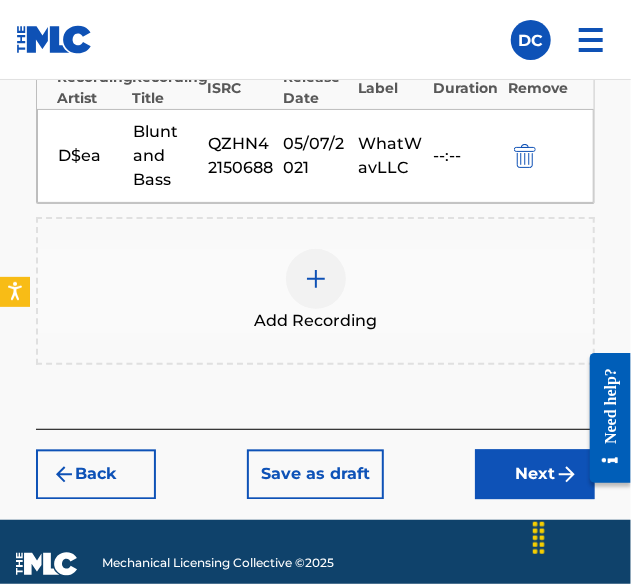 click on "Next" at bounding box center [535, 475] 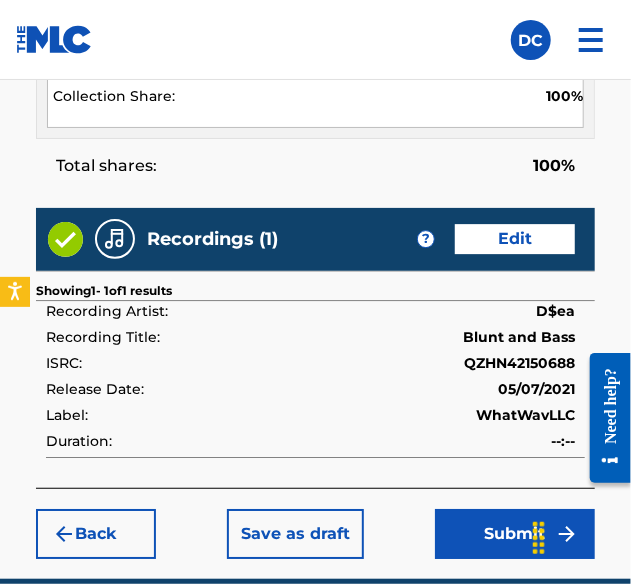 scroll, scrollTop: 1550, scrollLeft: 0, axis: vertical 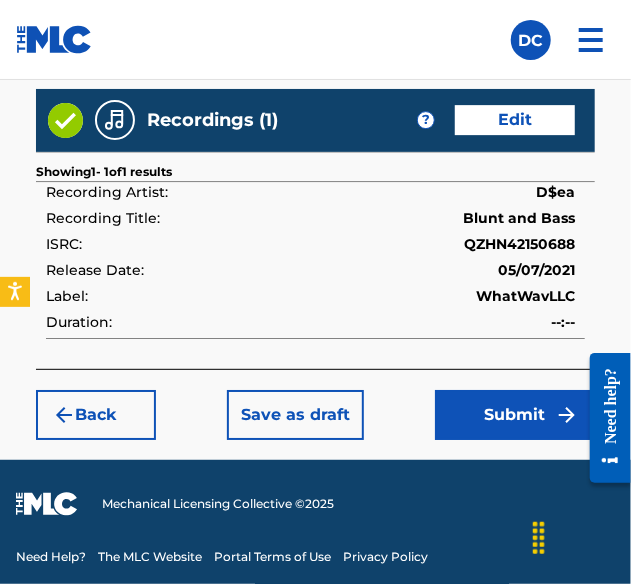 click on "Submit" at bounding box center (515, 415) 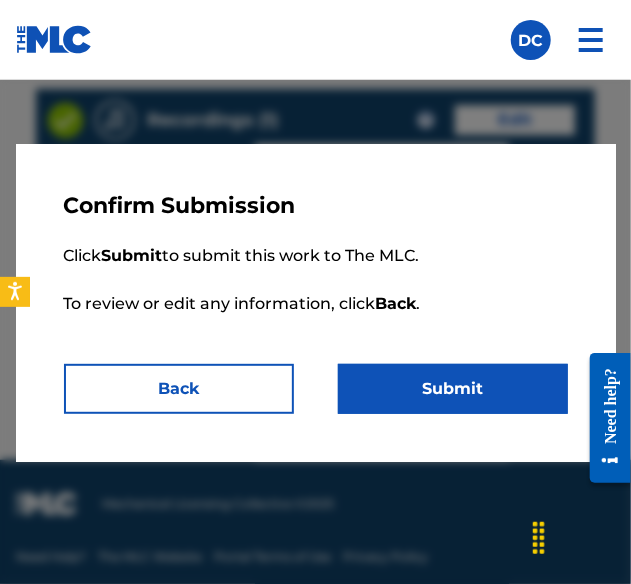 click on "Submit" at bounding box center [453, 389] 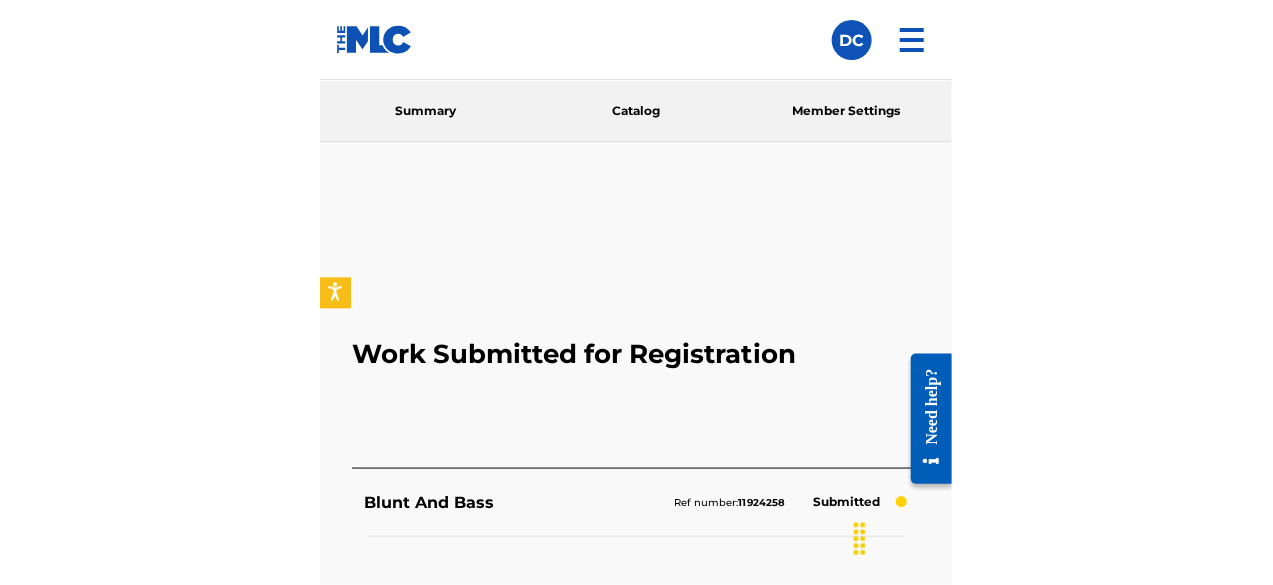 scroll, scrollTop: 0, scrollLeft: 0, axis: both 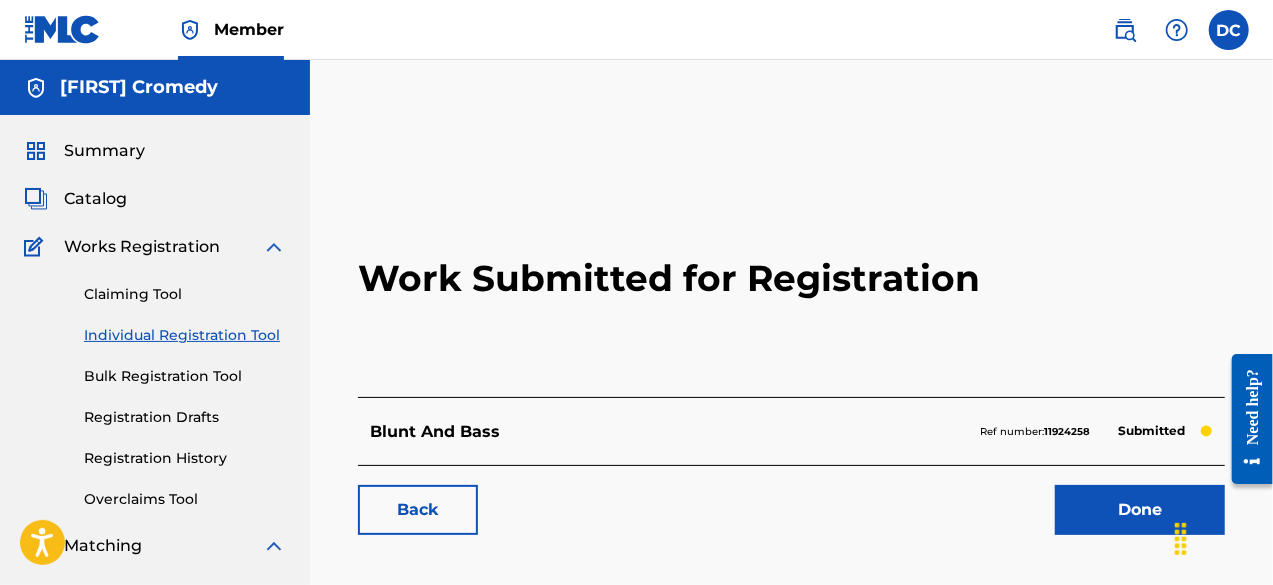 click on "Claiming Tool" at bounding box center [185, 294] 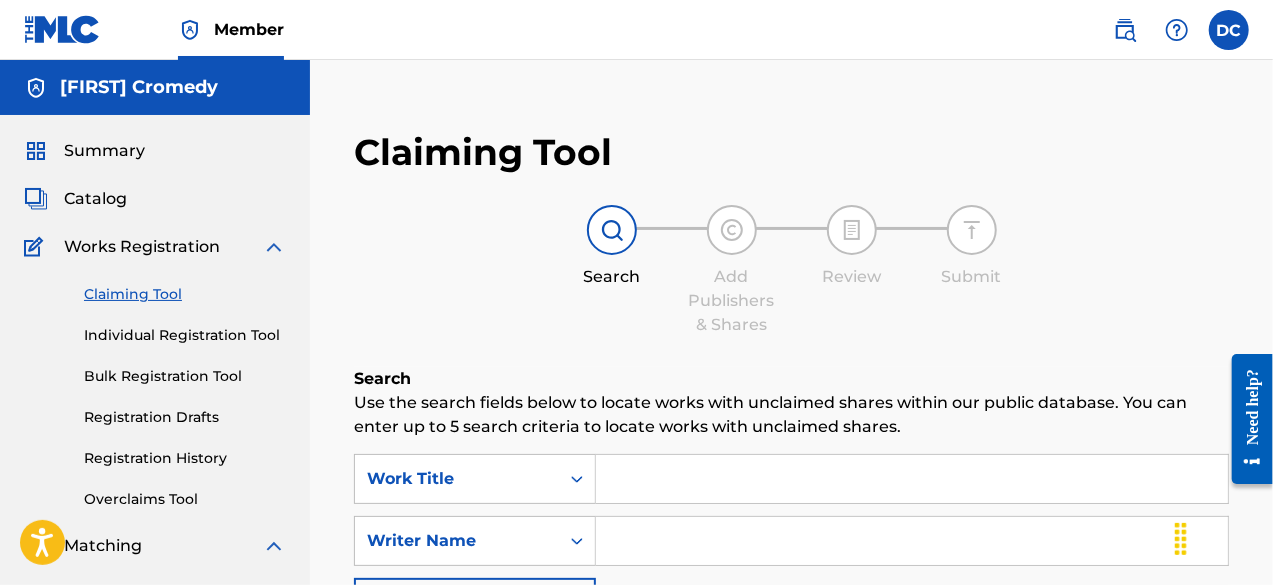 click on "Individual Registration Tool" at bounding box center (185, 335) 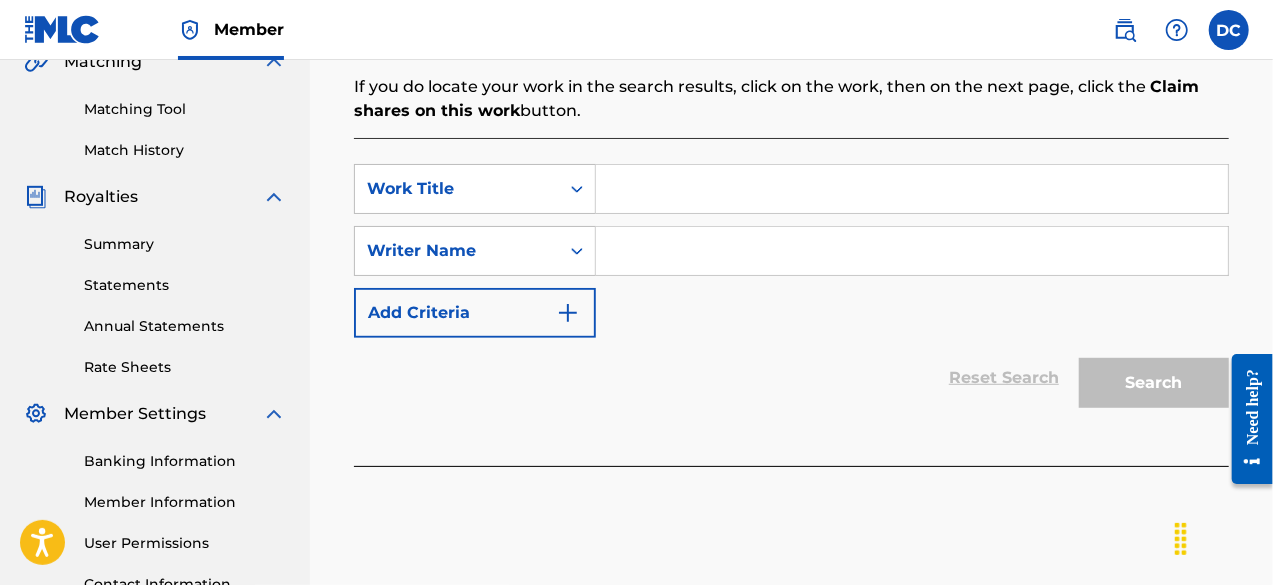 scroll, scrollTop: 484, scrollLeft: 0, axis: vertical 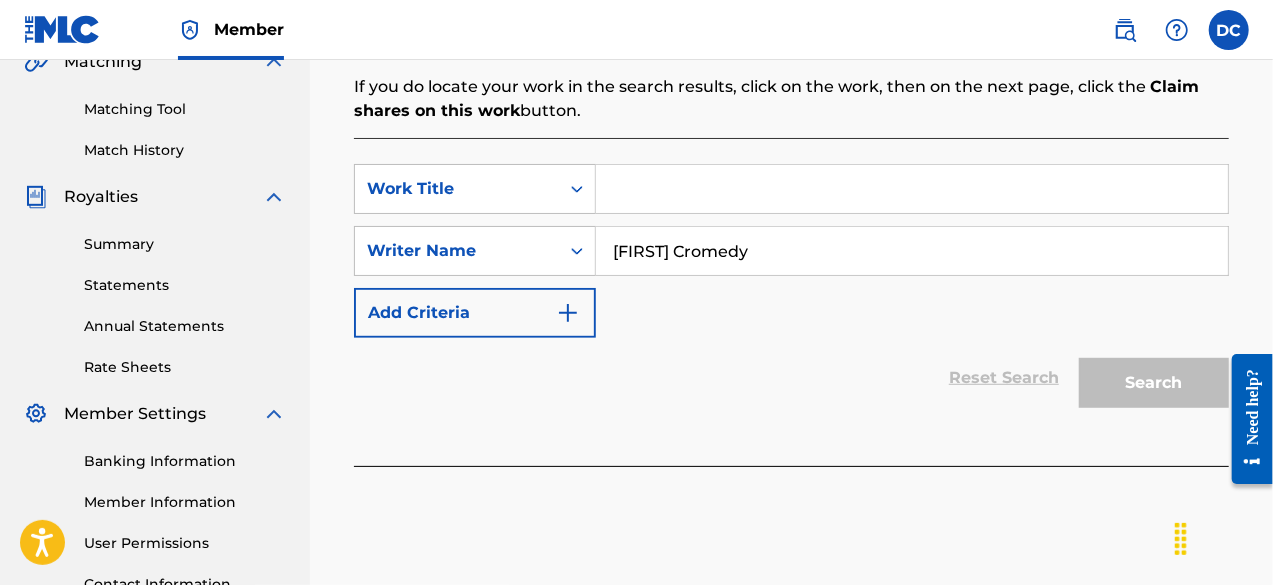 type on "[FIRST] Cromedy" 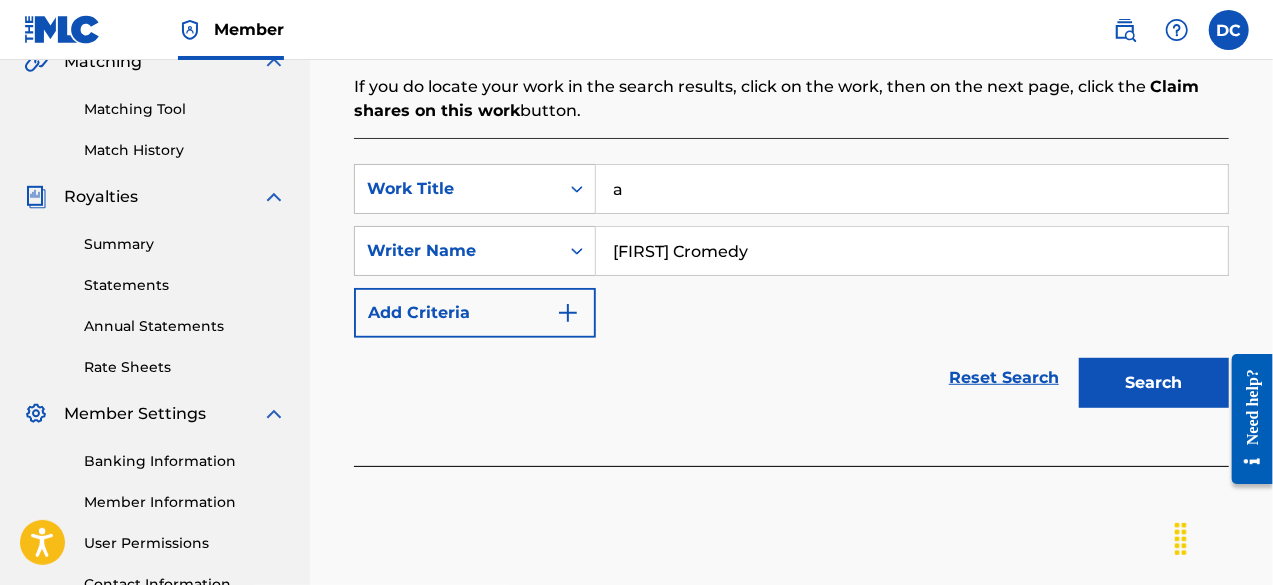 type 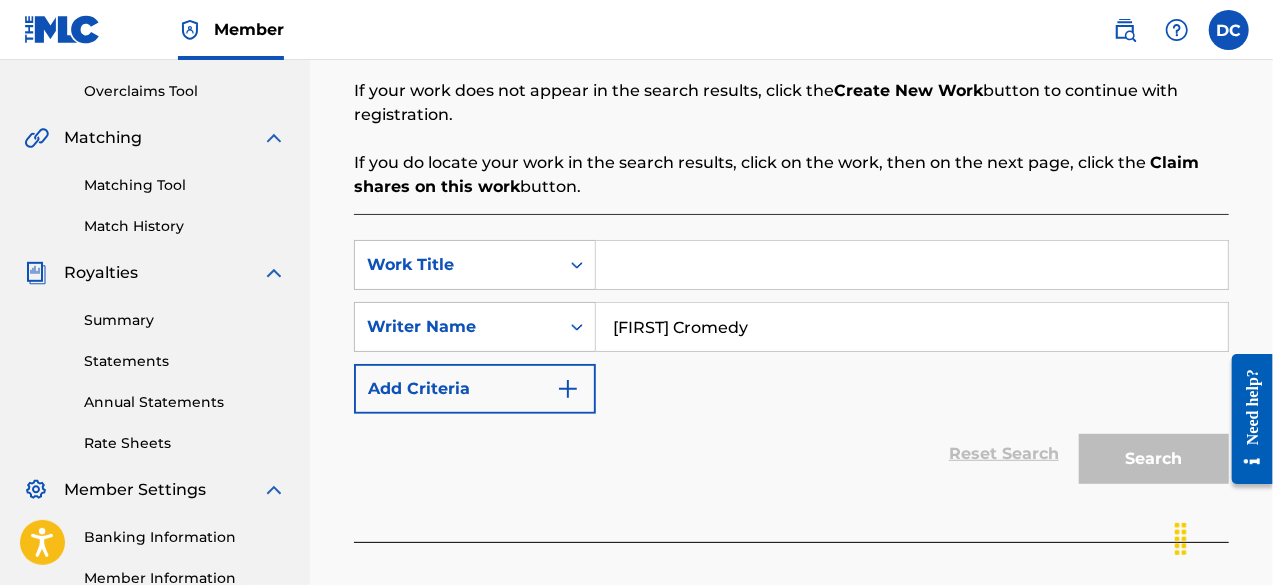 scroll, scrollTop: 388, scrollLeft: 0, axis: vertical 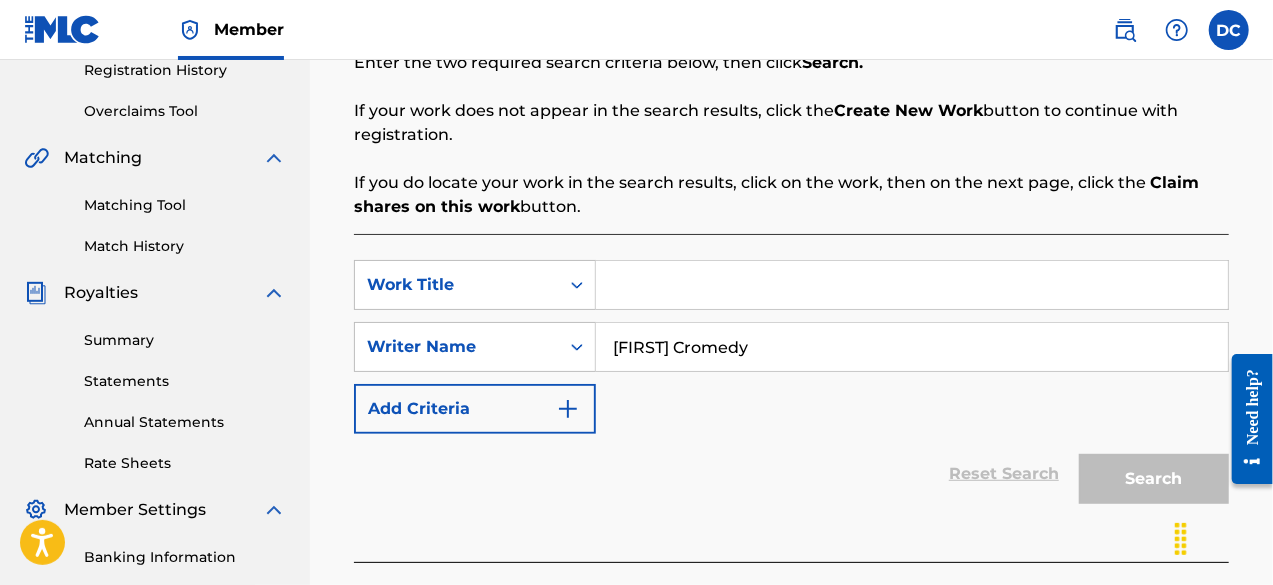 click on "[FIRST] Cromedy" at bounding box center (912, 347) 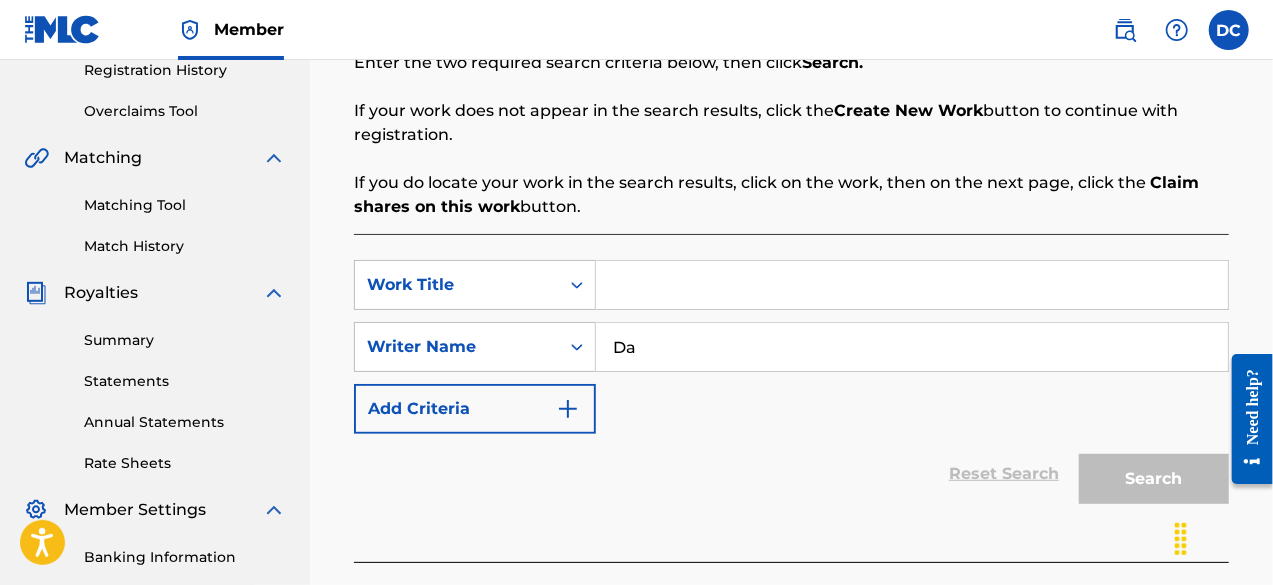 type on "D" 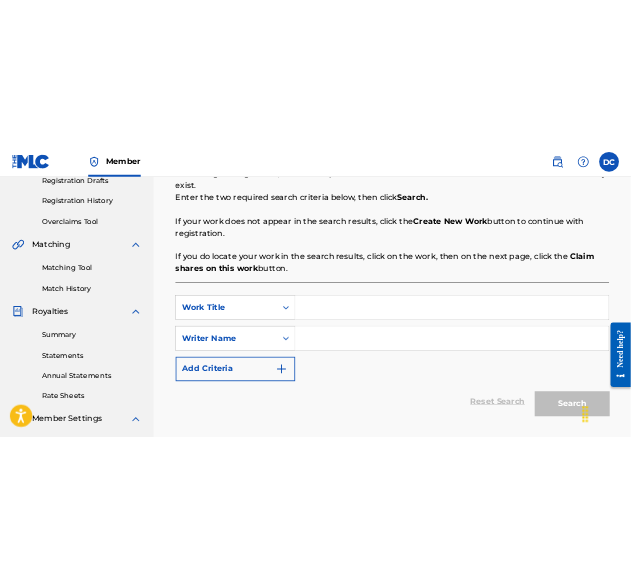 scroll, scrollTop: 348, scrollLeft: 0, axis: vertical 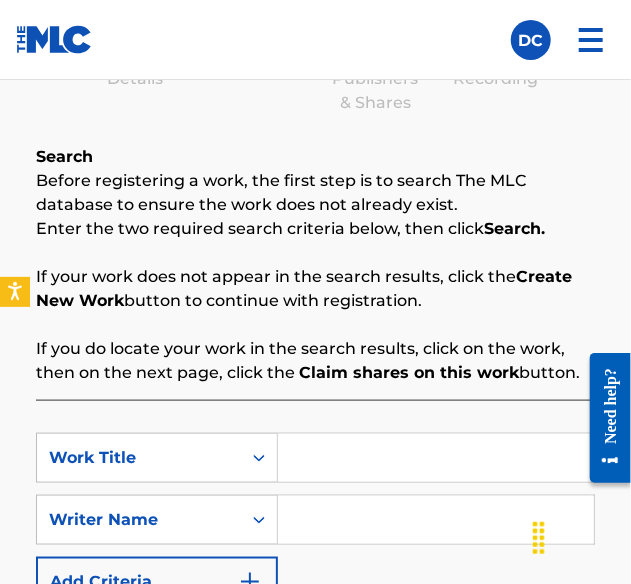 type 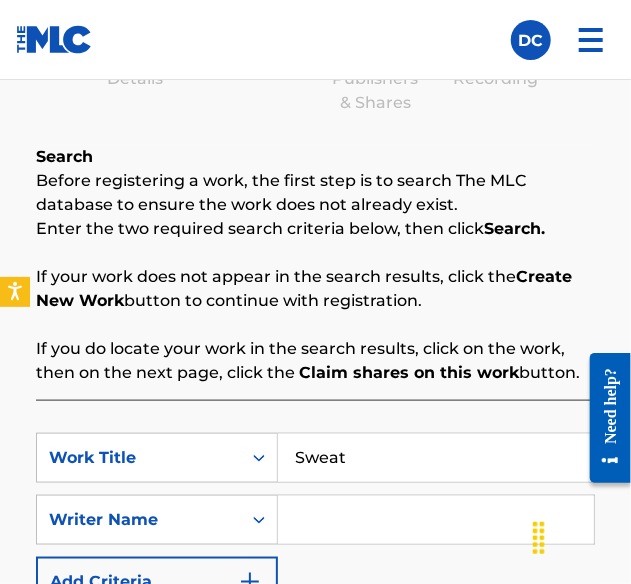 type on "Sweat" 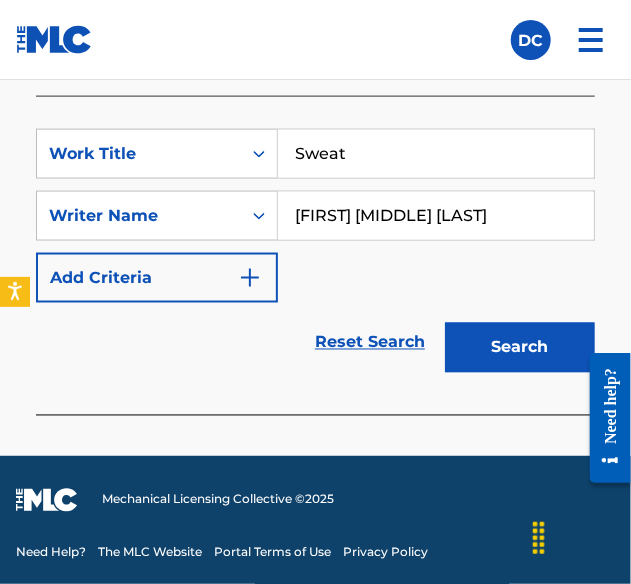 scroll, scrollTop: 652, scrollLeft: 0, axis: vertical 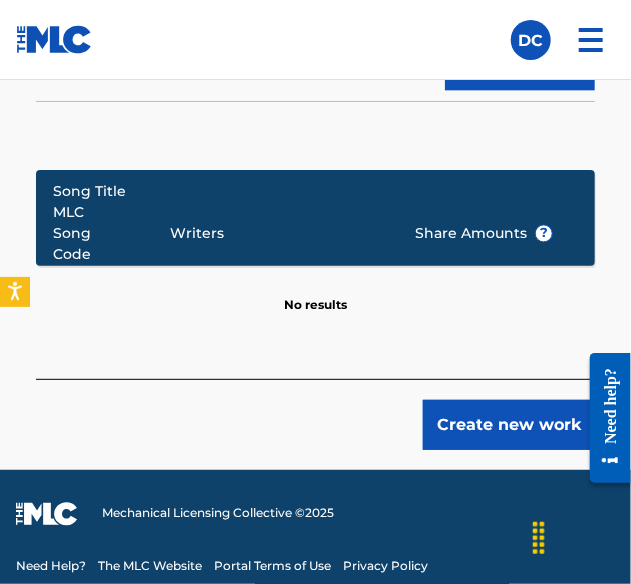 click on "Create new work" at bounding box center (509, 425) 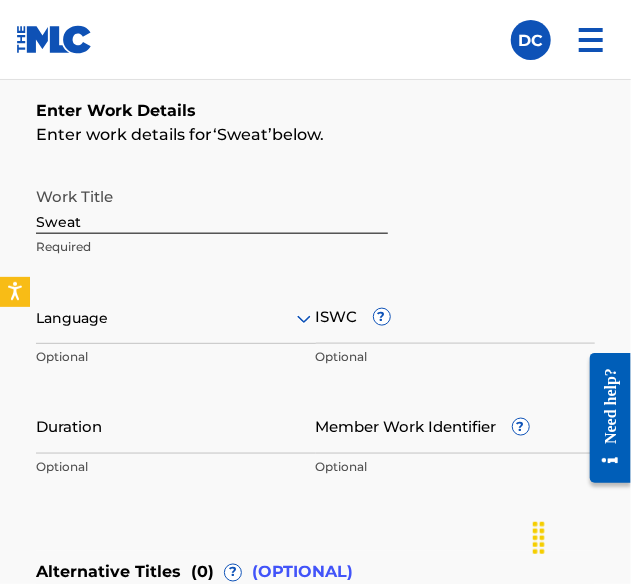scroll, scrollTop: 435, scrollLeft: 0, axis: vertical 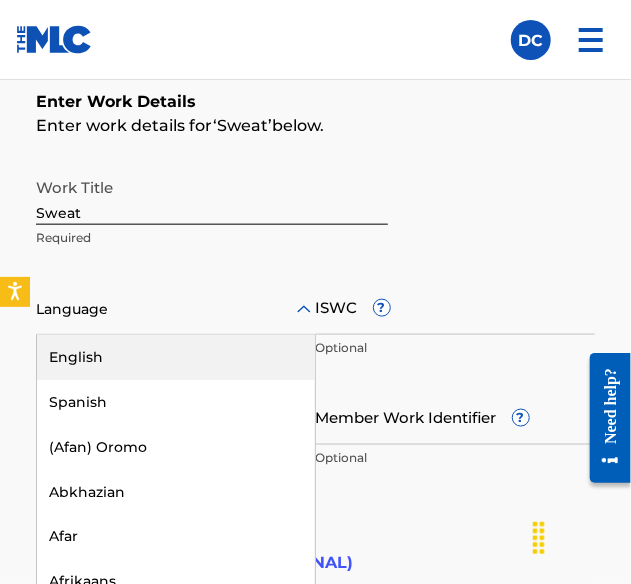 click 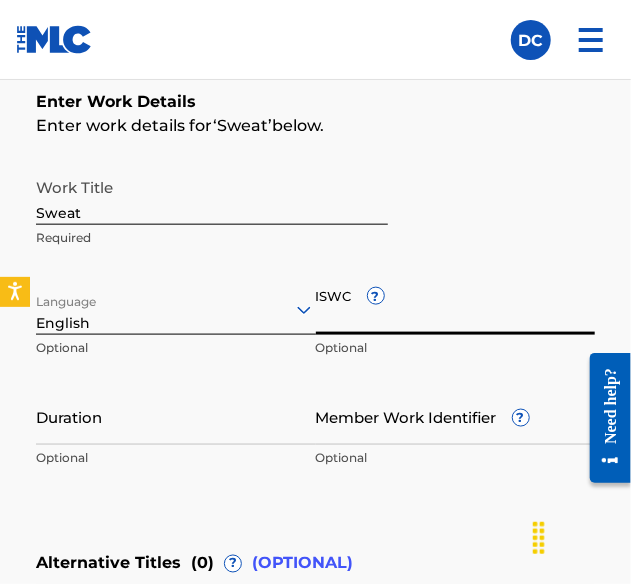 click on "ISWC   ?" at bounding box center (456, 306) 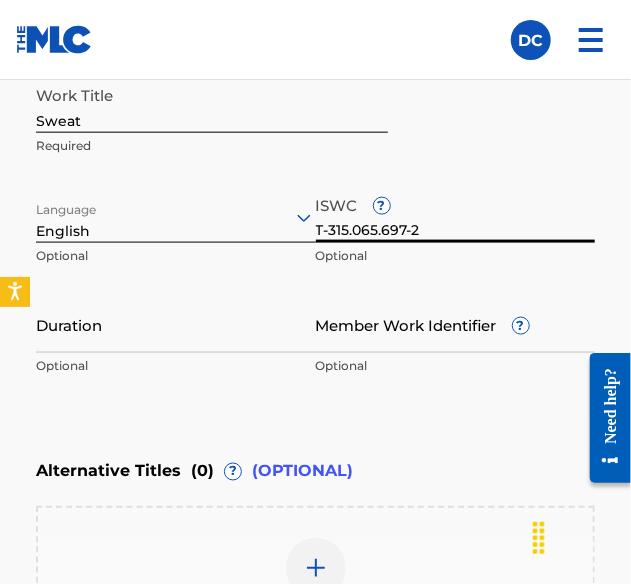 scroll, scrollTop: 524, scrollLeft: 0, axis: vertical 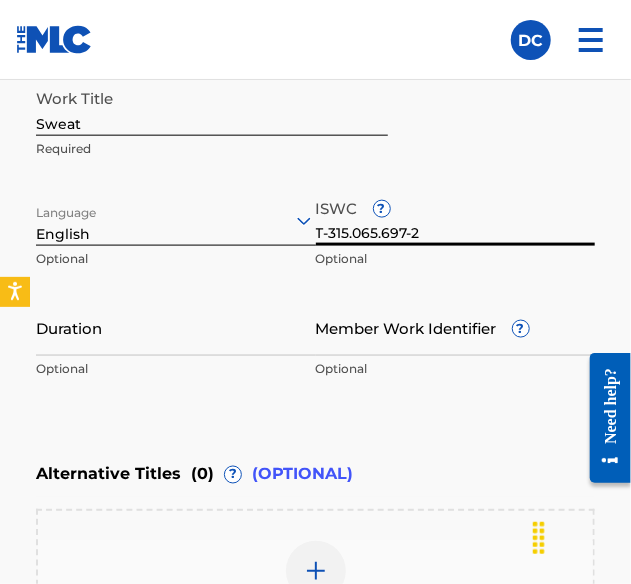 type on "T-315.065.697-2" 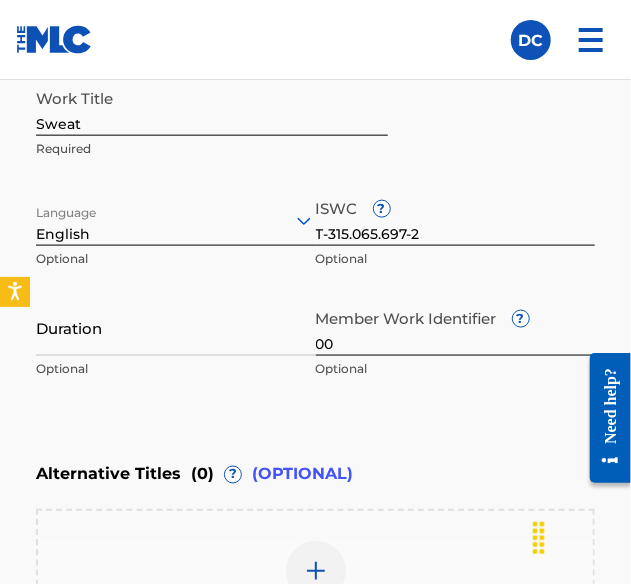 click on "00" at bounding box center (456, 327) 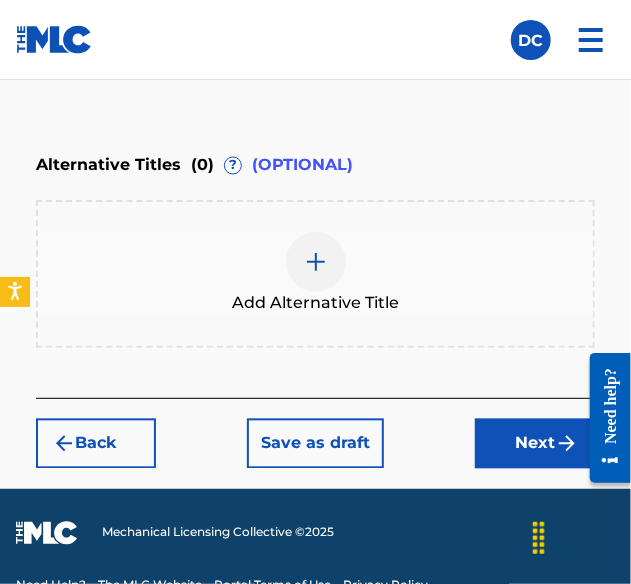 scroll, scrollTop: 832, scrollLeft: 0, axis: vertical 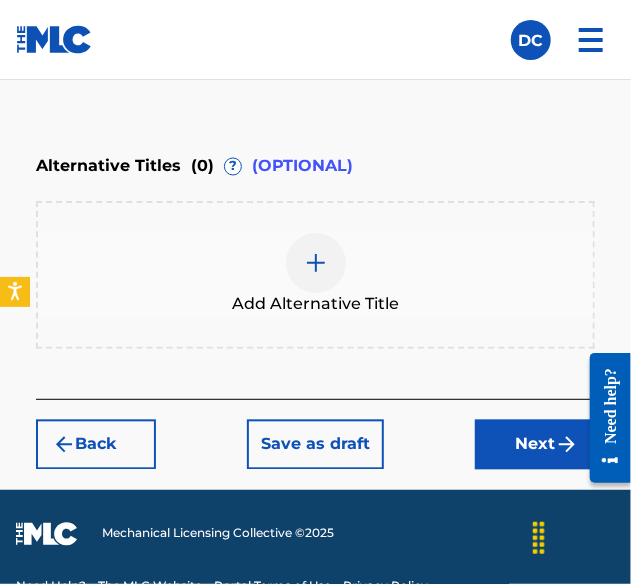 type on "00793020253" 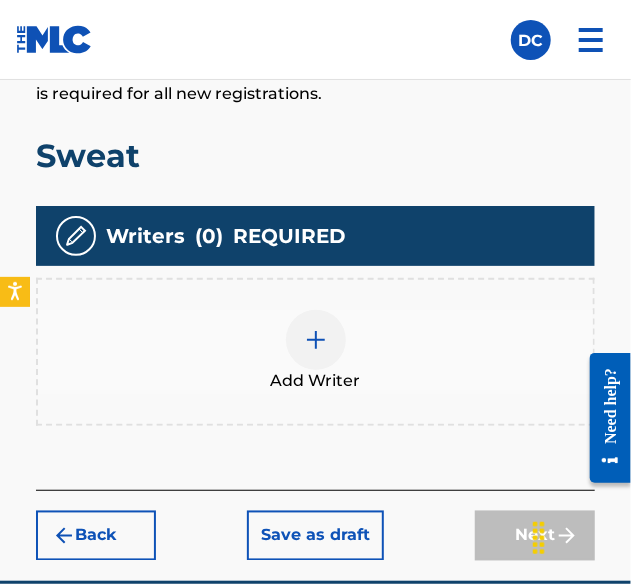 scroll, scrollTop: 576, scrollLeft: 0, axis: vertical 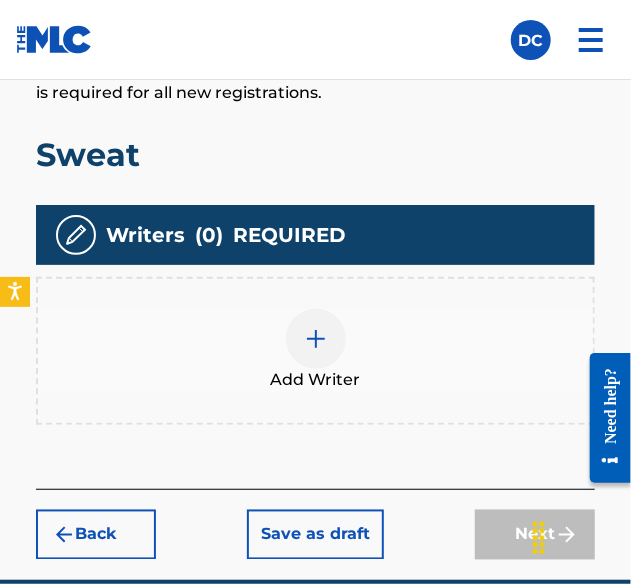 click on "Add Writer" at bounding box center [315, 351] 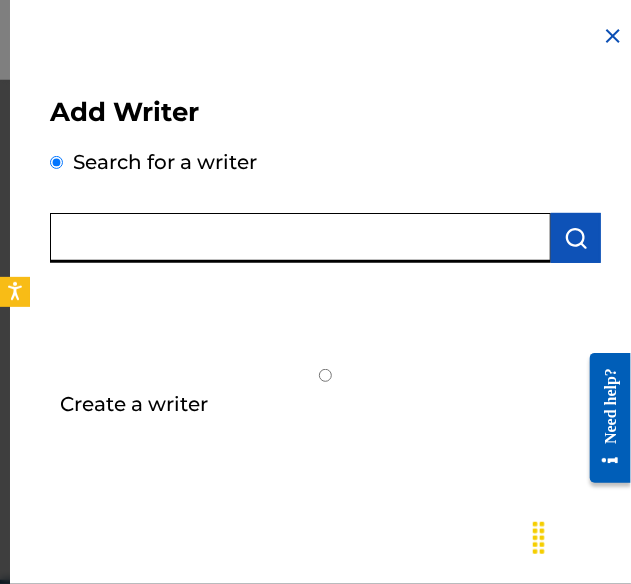 click at bounding box center (300, 238) 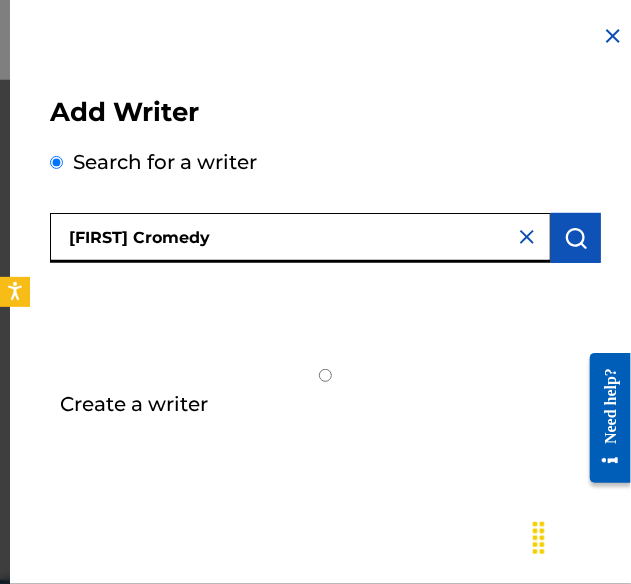 click at bounding box center [576, 238] 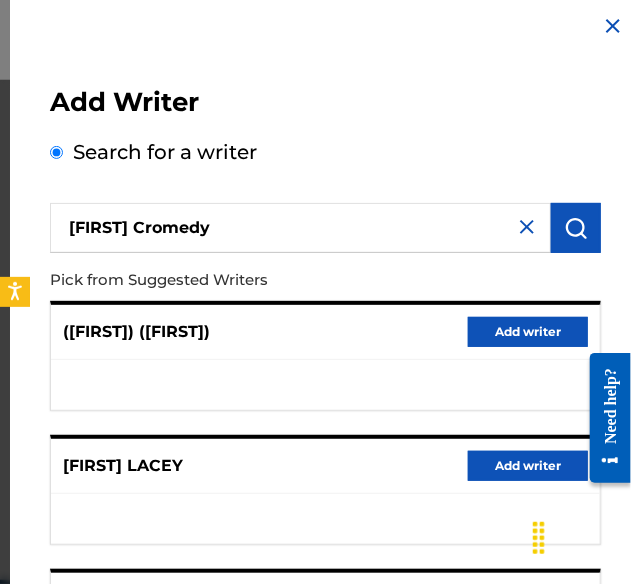 scroll, scrollTop: 10, scrollLeft: 0, axis: vertical 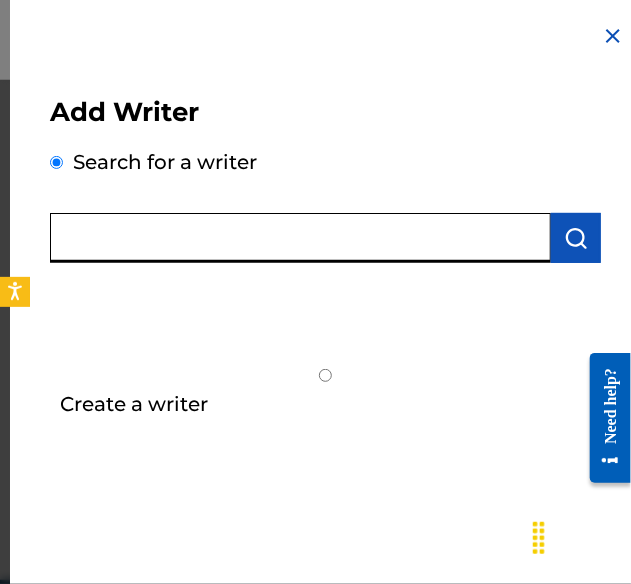 click at bounding box center (300, 238) 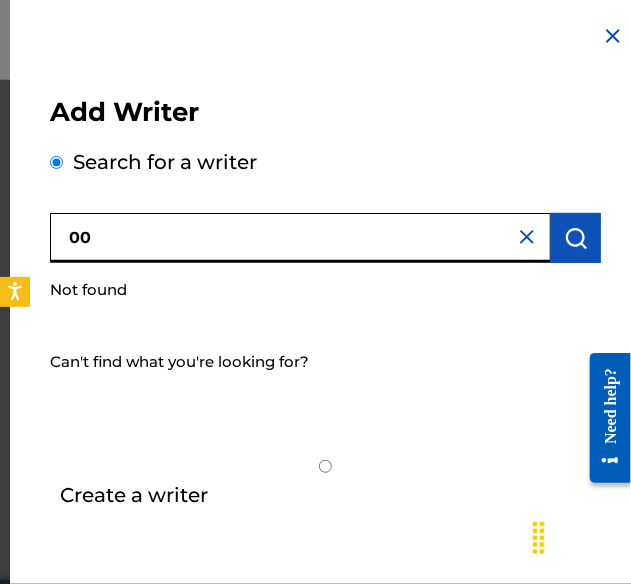 type on "0" 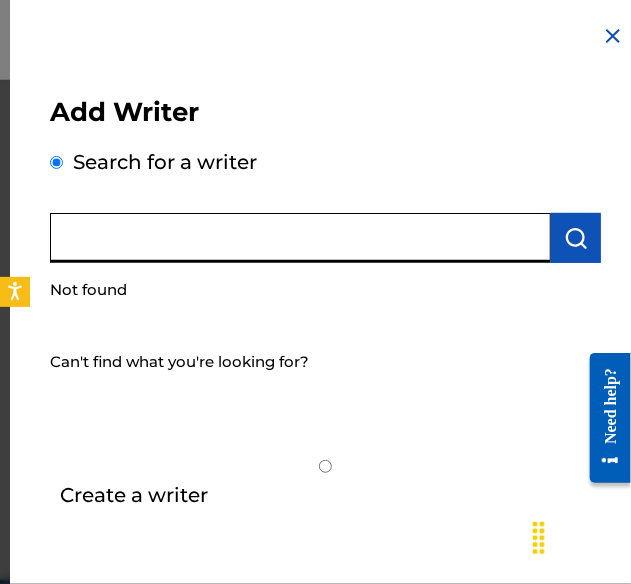 type 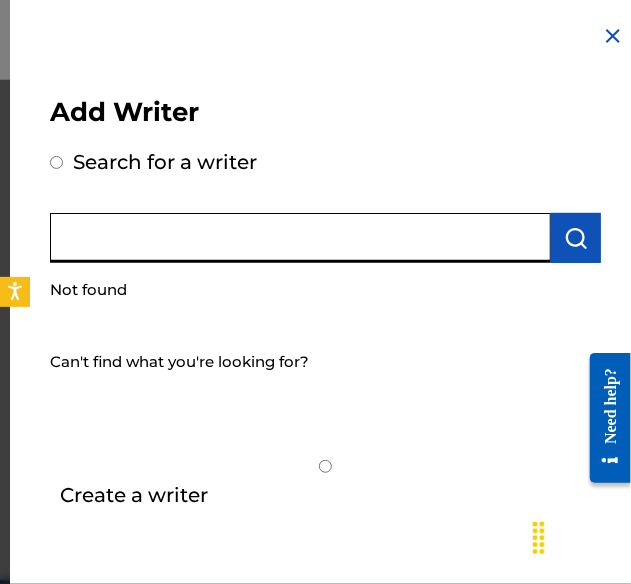 radio on "true" 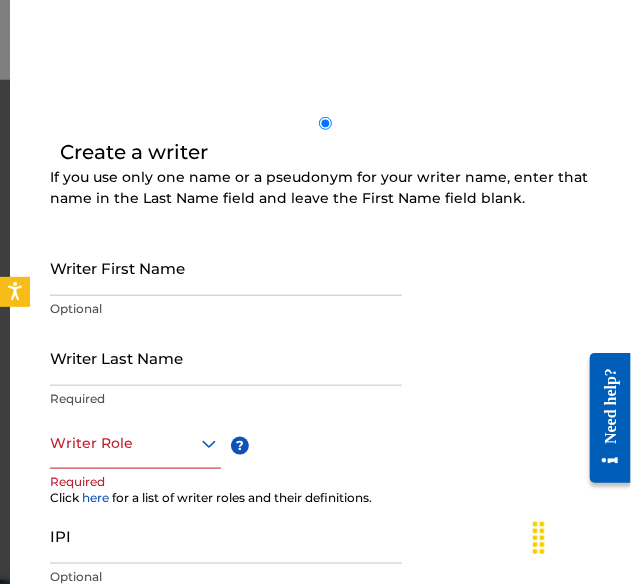 scroll, scrollTop: 301, scrollLeft: 0, axis: vertical 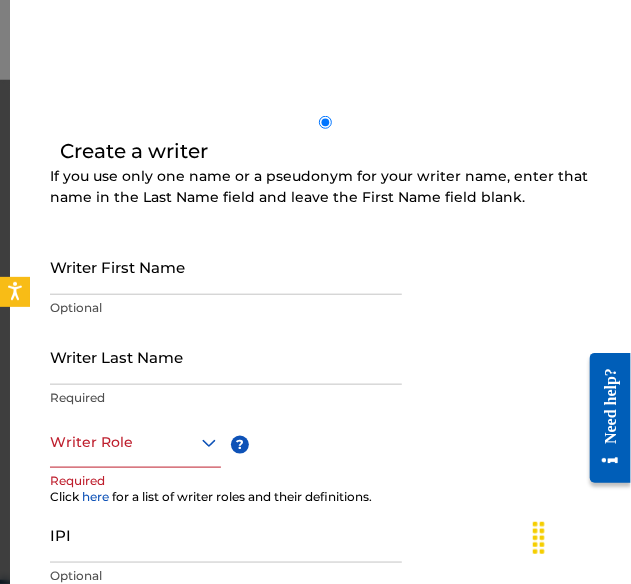 click on "Writer First Name" at bounding box center (226, 266) 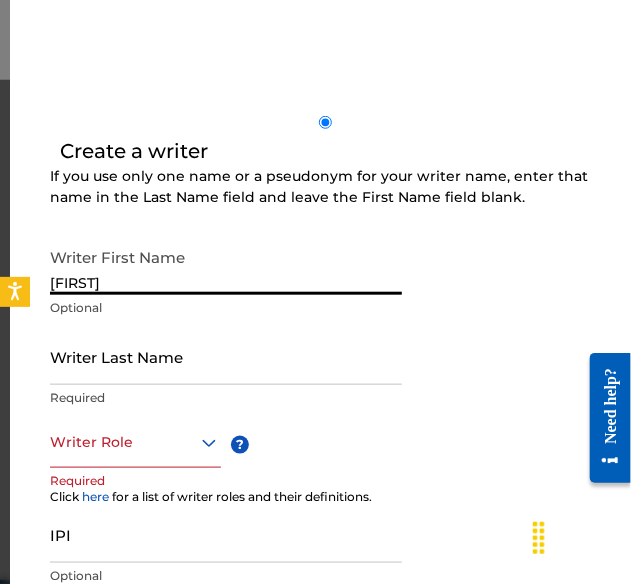 type on "[FIRST]" 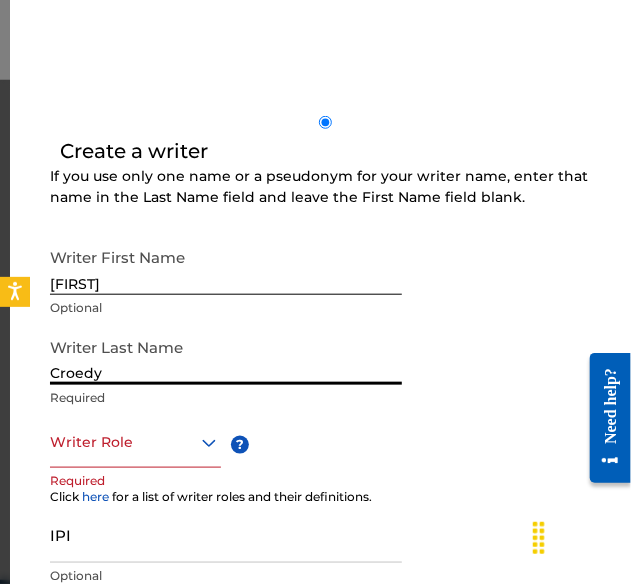 type on "Croedy" 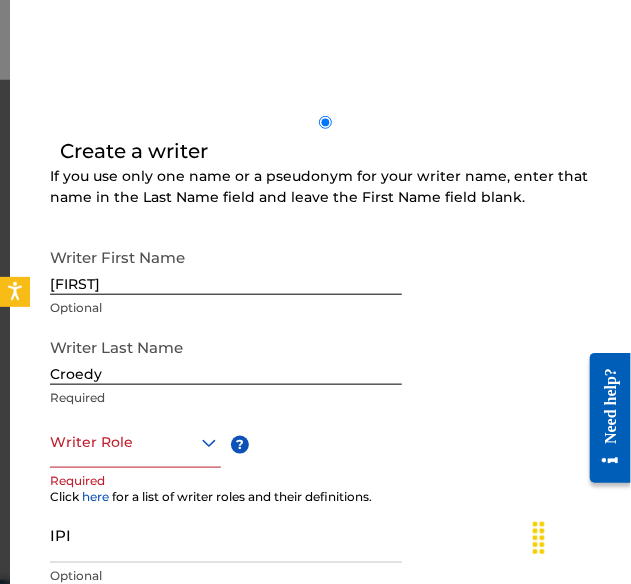 click 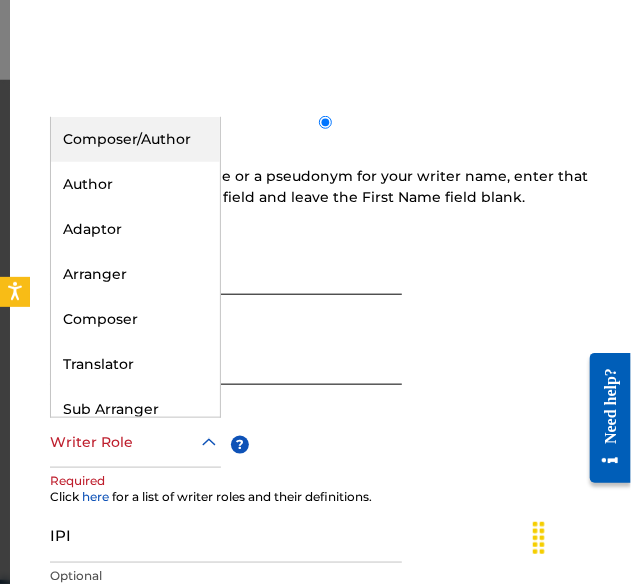 click on "Composer/Author" at bounding box center [135, 139] 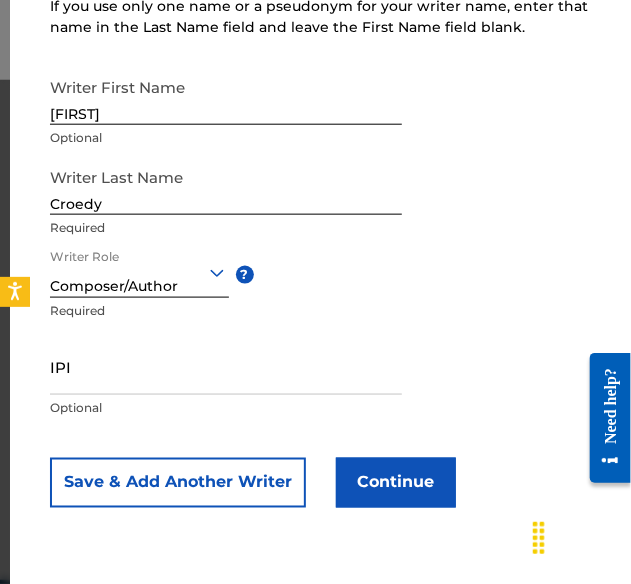 scroll, scrollTop: 473, scrollLeft: 0, axis: vertical 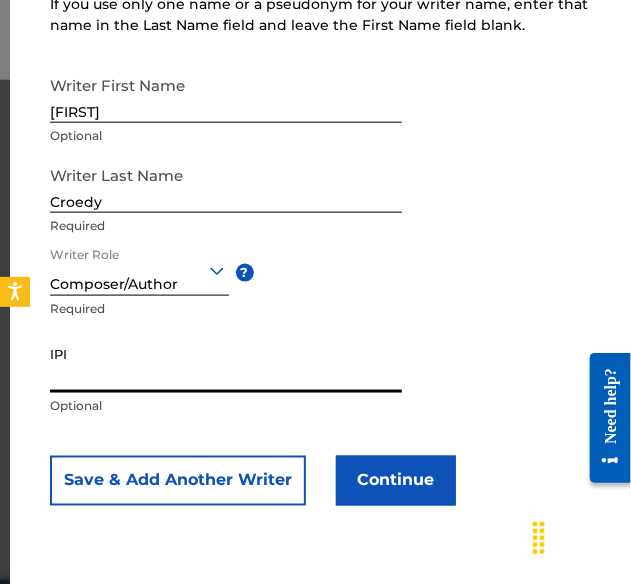 click on "IPI" at bounding box center (226, 364) 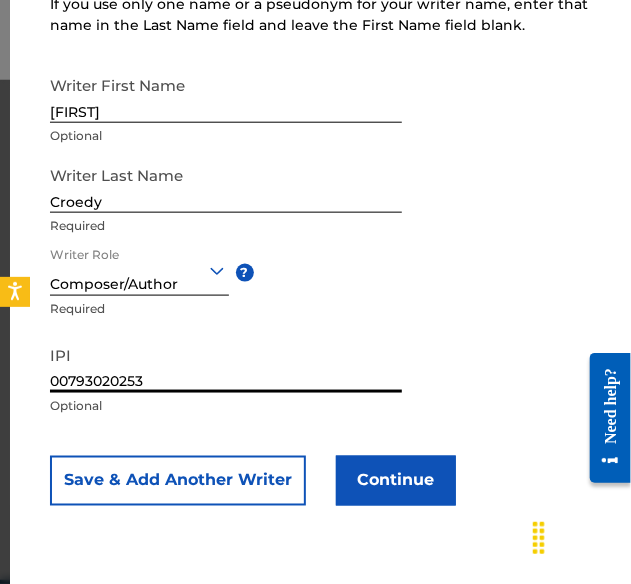 type on "00793020253" 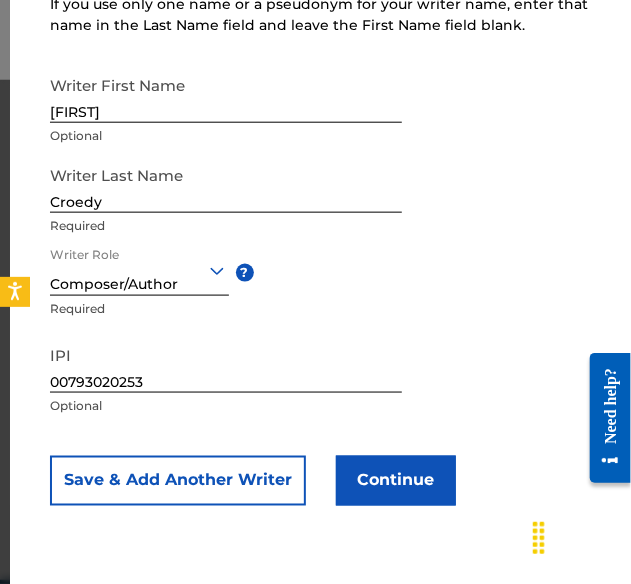 click on "Continue" at bounding box center (396, 481) 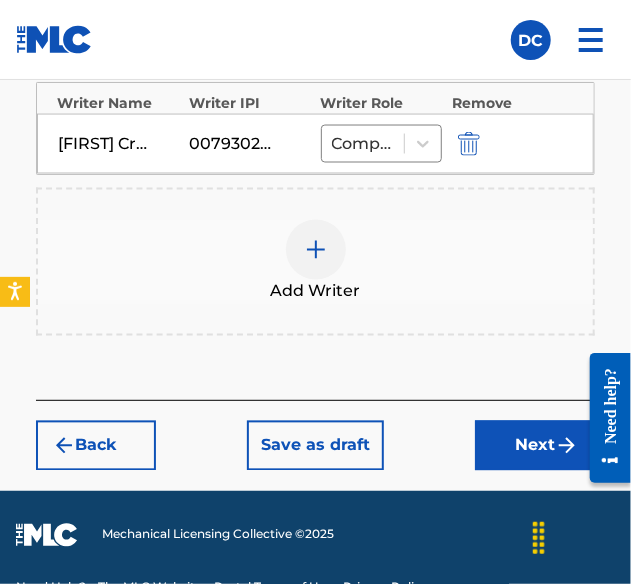 scroll, scrollTop: 805, scrollLeft: 0, axis: vertical 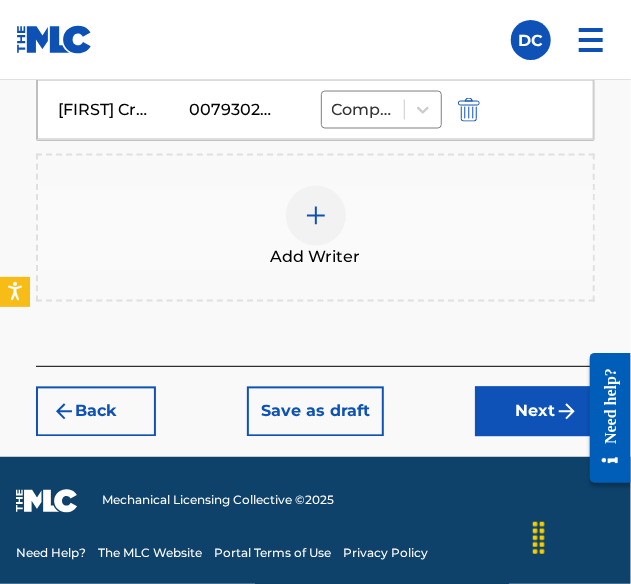 click on "Next" at bounding box center (535, 412) 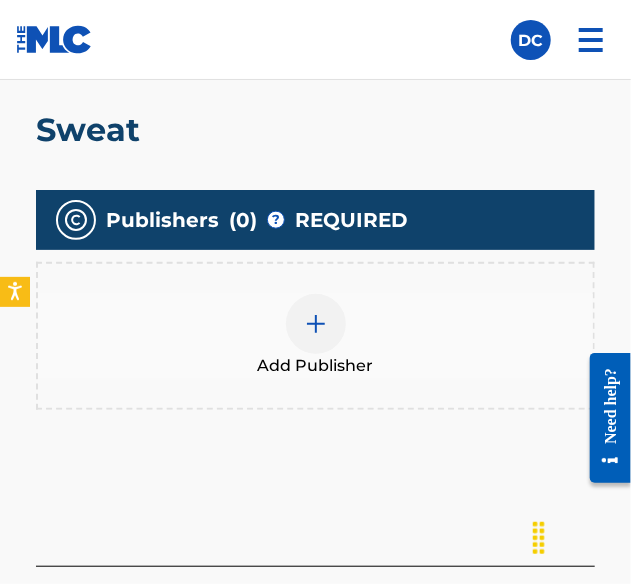 scroll, scrollTop: 462, scrollLeft: 0, axis: vertical 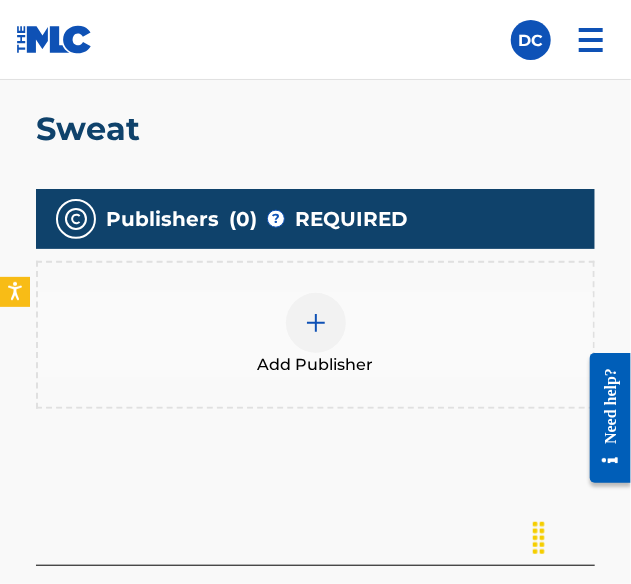 click on "Add Publisher" at bounding box center [315, 335] 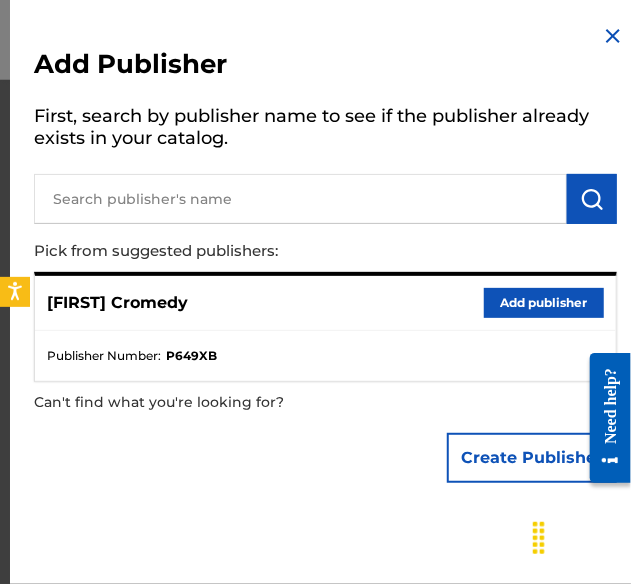 click on "Add publisher" at bounding box center [544, 303] 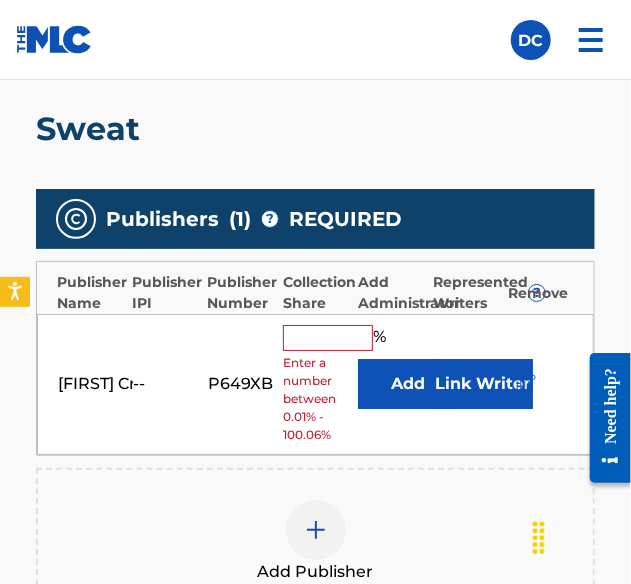 click on "Link Writer" at bounding box center (483, 384) 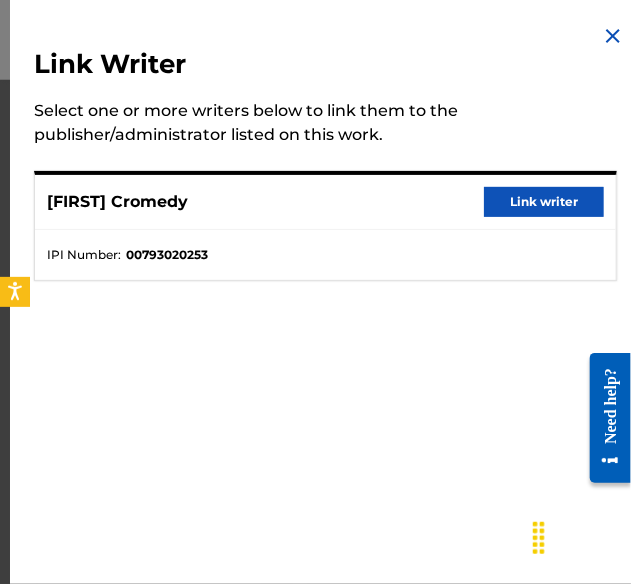 click on "Link writer" at bounding box center [544, 202] 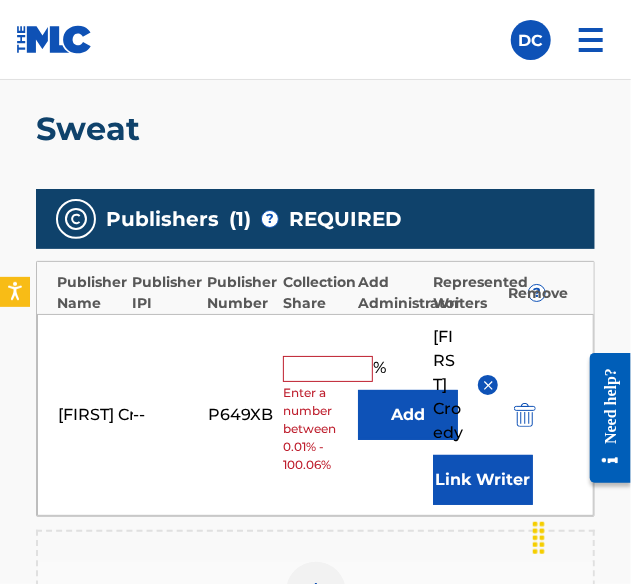 click at bounding box center (328, 369) 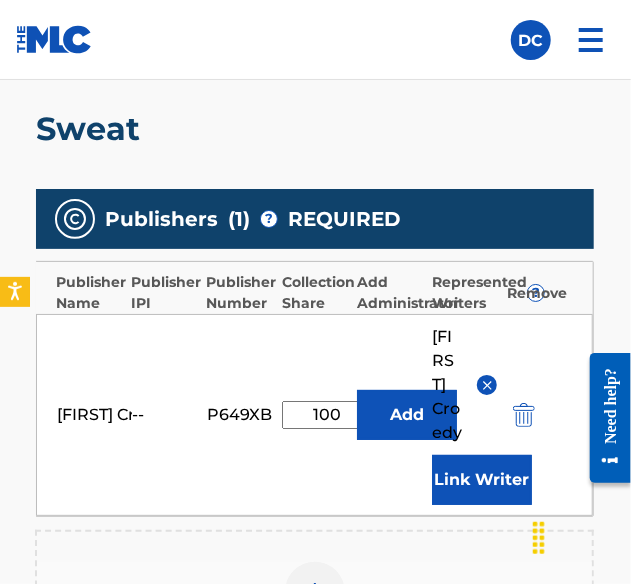 scroll, scrollTop: 0, scrollLeft: 0, axis: both 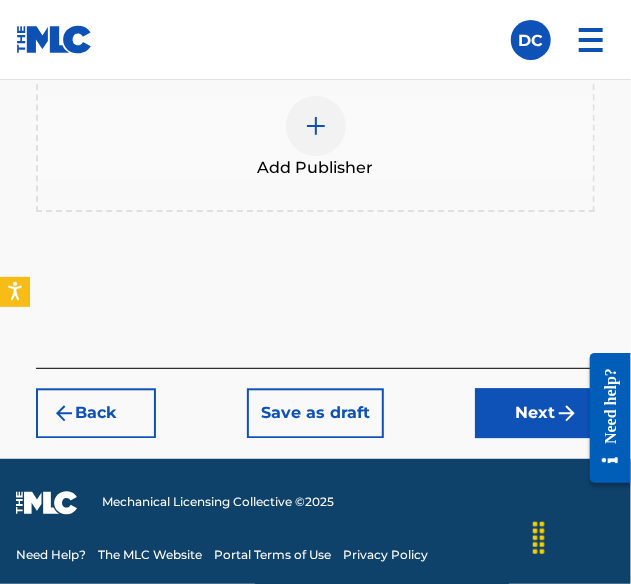 click on "Next" at bounding box center (535, 414) 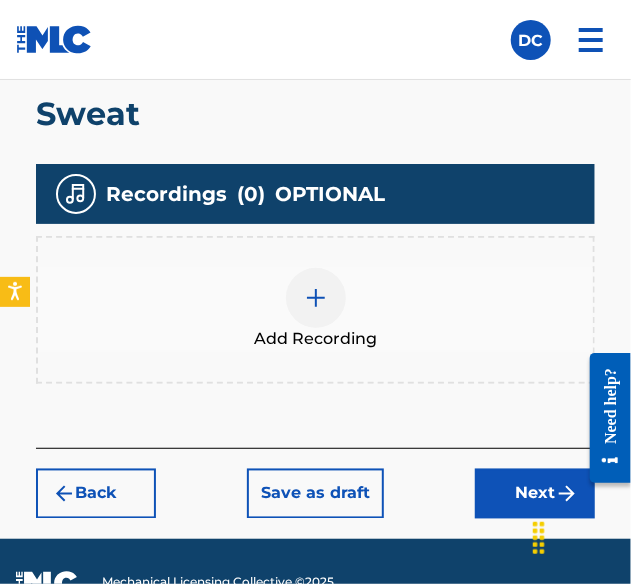 scroll, scrollTop: 618, scrollLeft: 0, axis: vertical 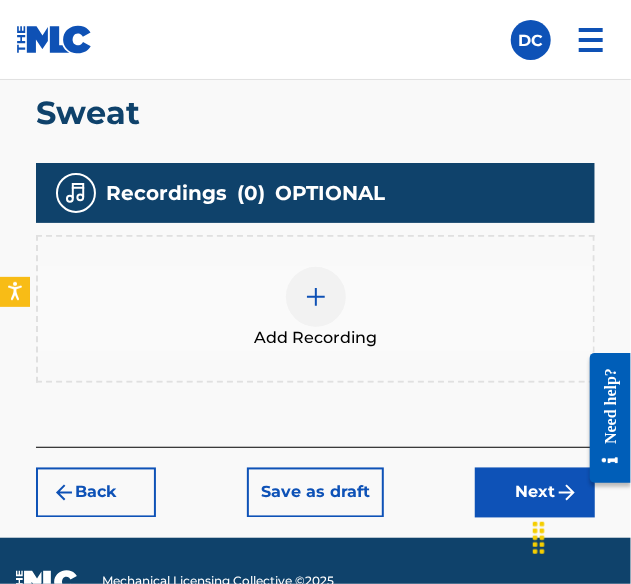 click at bounding box center (316, 297) 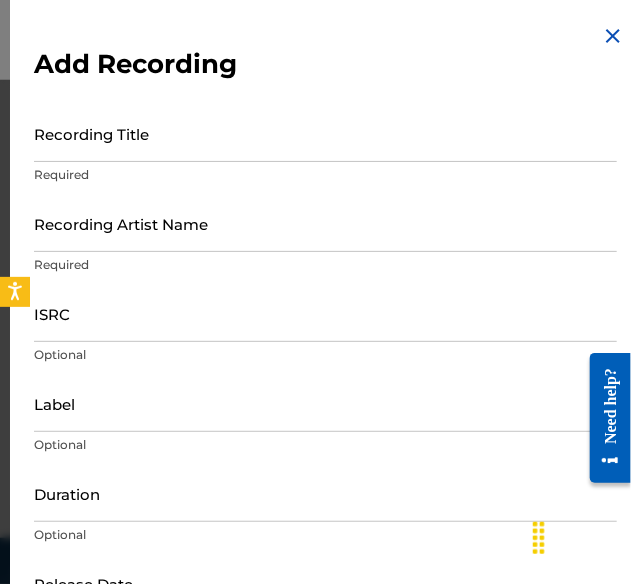 click on "Recording Title" at bounding box center [325, 133] 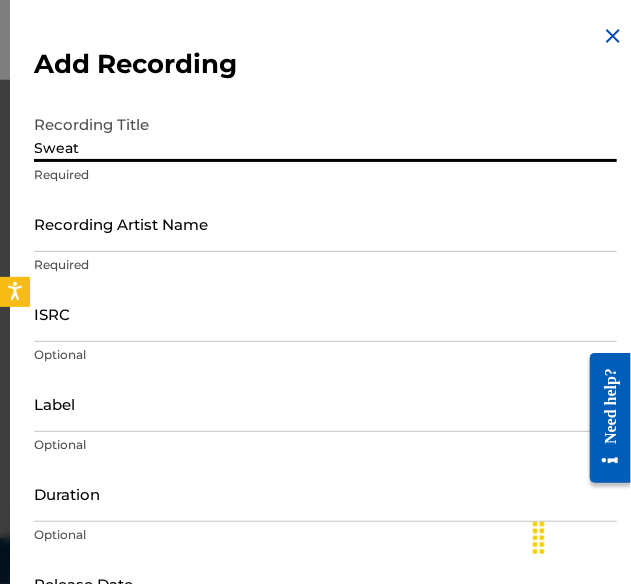 type on "Sweat" 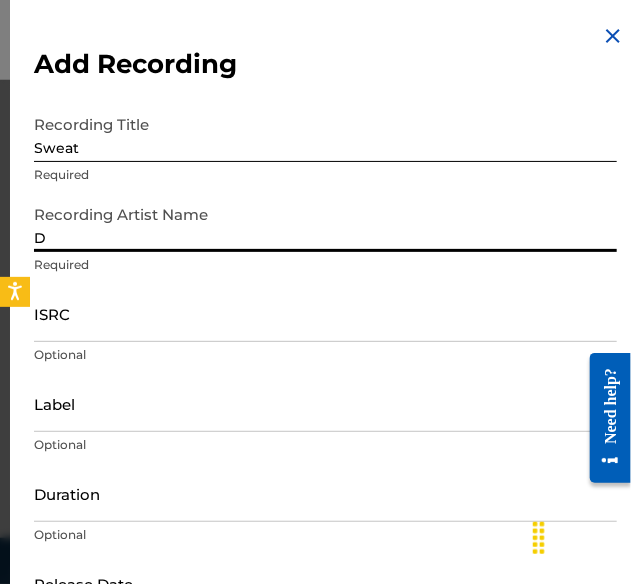 type on "D$ea" 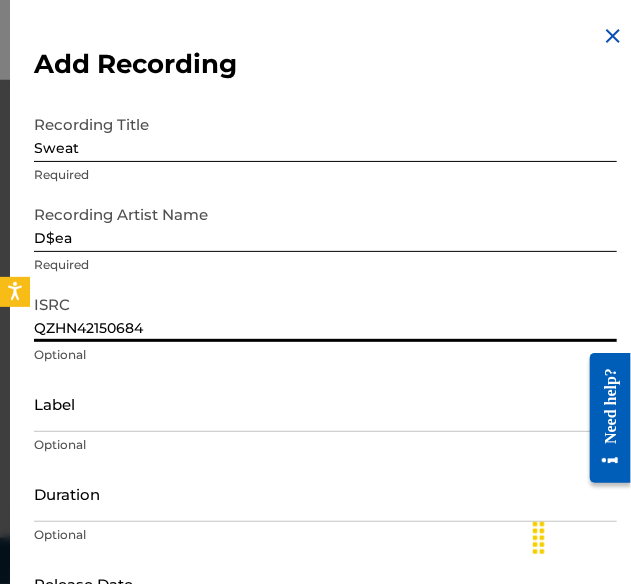 type on "QZHN42150684" 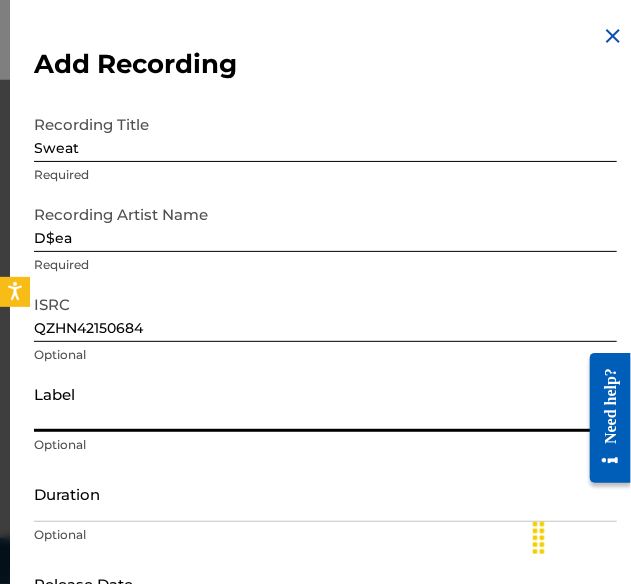 click on "Label" at bounding box center [325, 403] 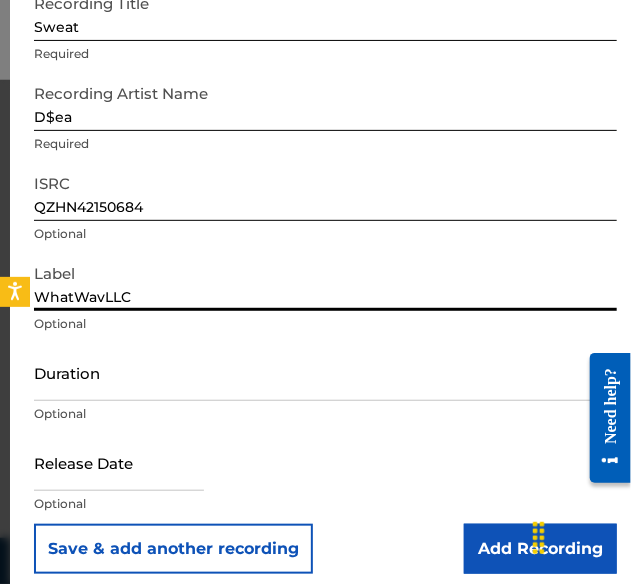 scroll, scrollTop: 134, scrollLeft: 0, axis: vertical 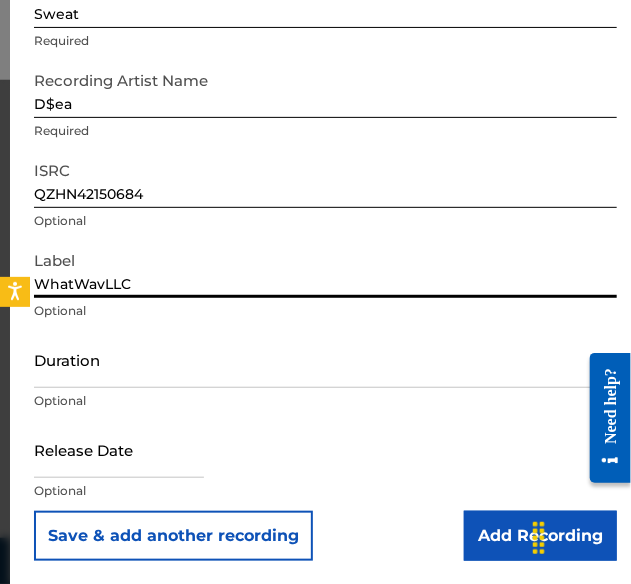 select on "7" 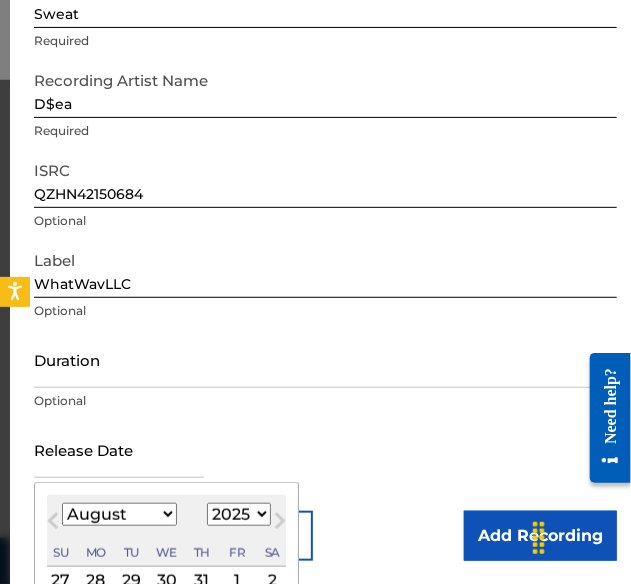 click at bounding box center [119, 449] 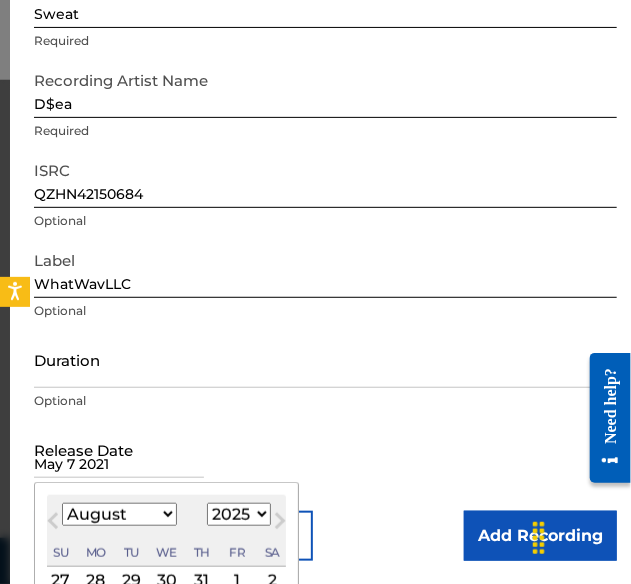 select on "4" 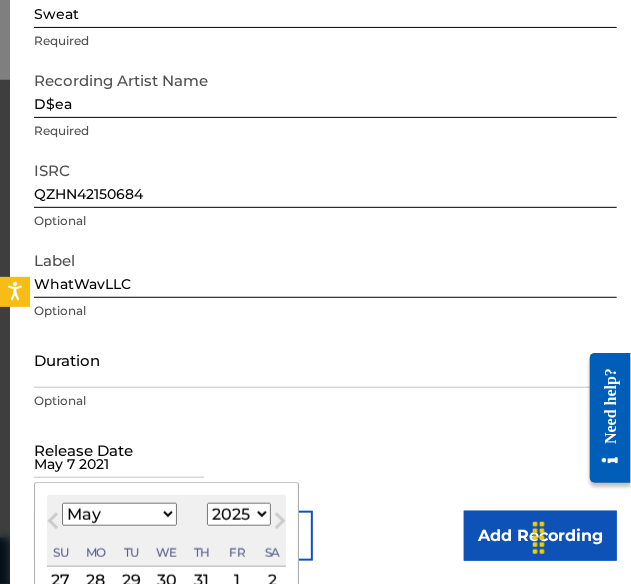 select on "2021" 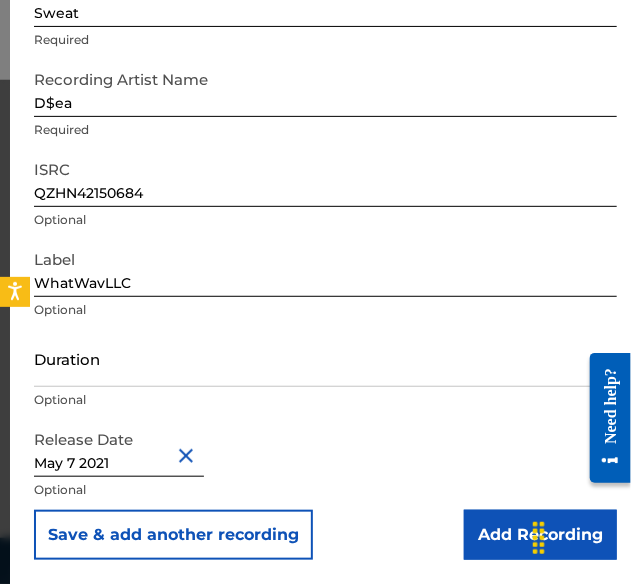 scroll, scrollTop: 134, scrollLeft: 0, axis: vertical 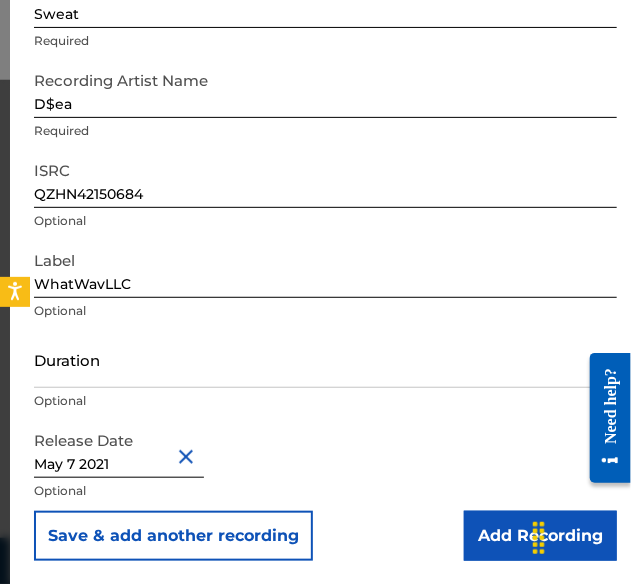 click on "Add Recording" at bounding box center [540, 536] 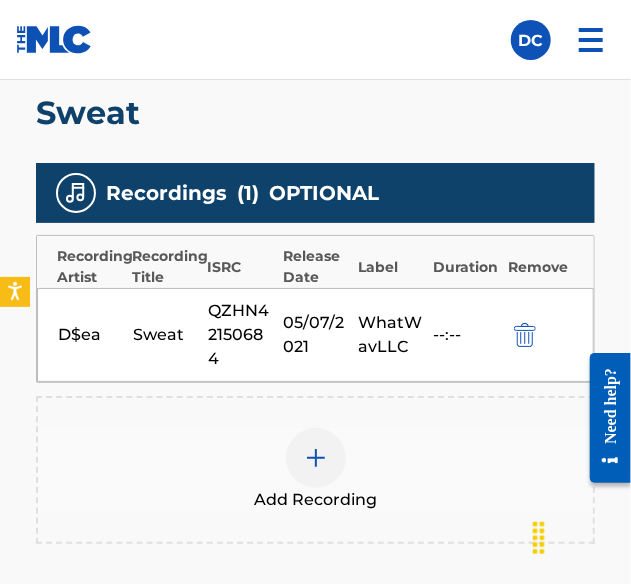 scroll, scrollTop: 876, scrollLeft: 0, axis: vertical 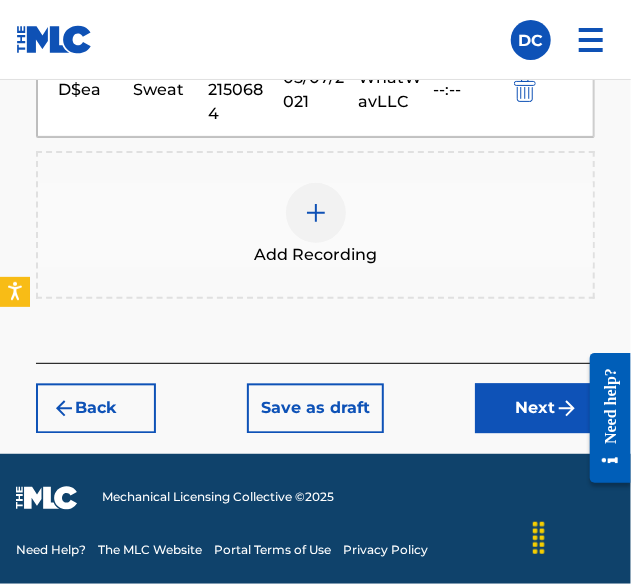click on "Next" at bounding box center [535, 409] 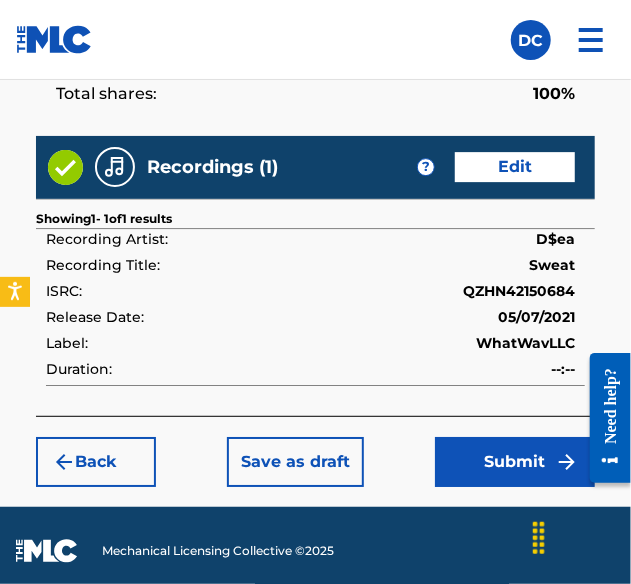 scroll, scrollTop: 1550, scrollLeft: 0, axis: vertical 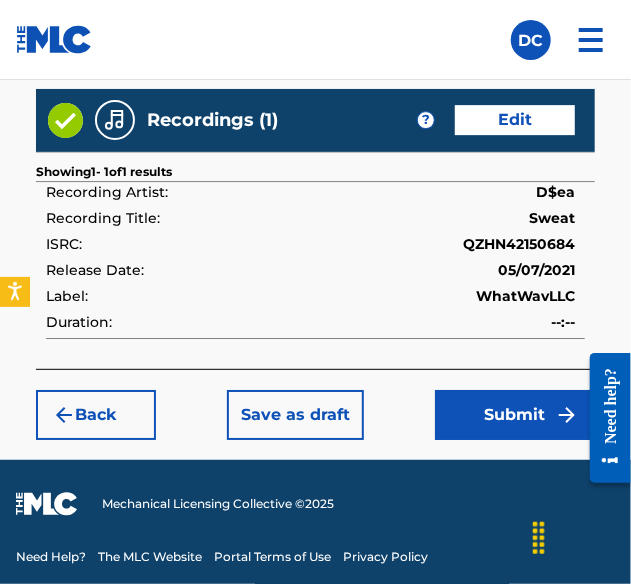 click on "Submit" at bounding box center (515, 415) 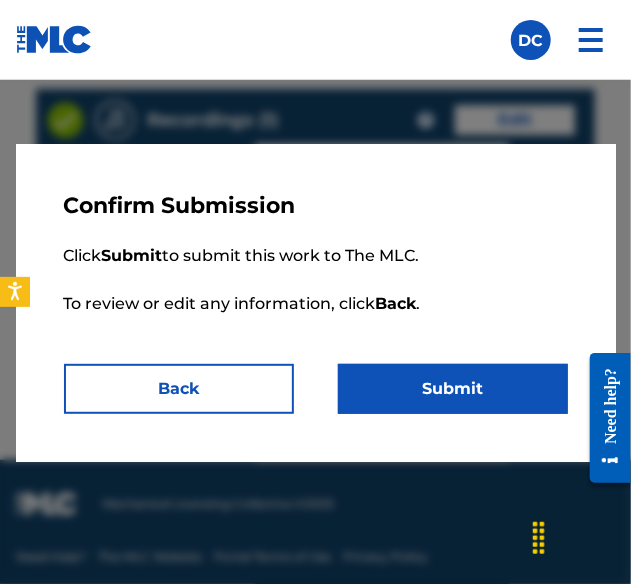 click on "Submit" at bounding box center [453, 389] 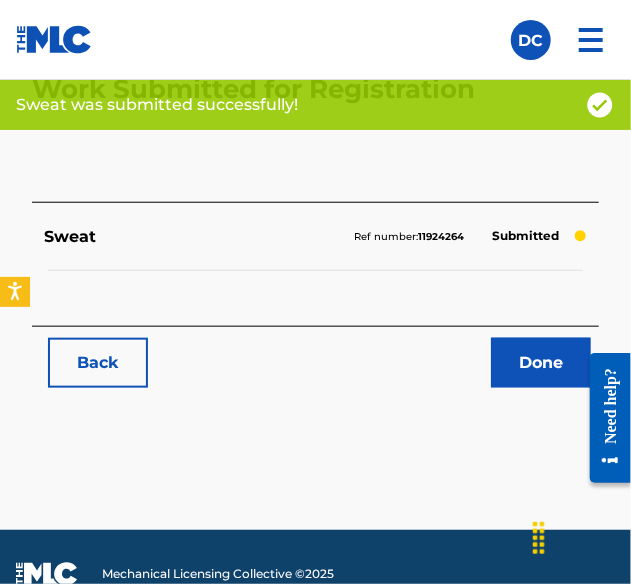 scroll, scrollTop: 324, scrollLeft: 0, axis: vertical 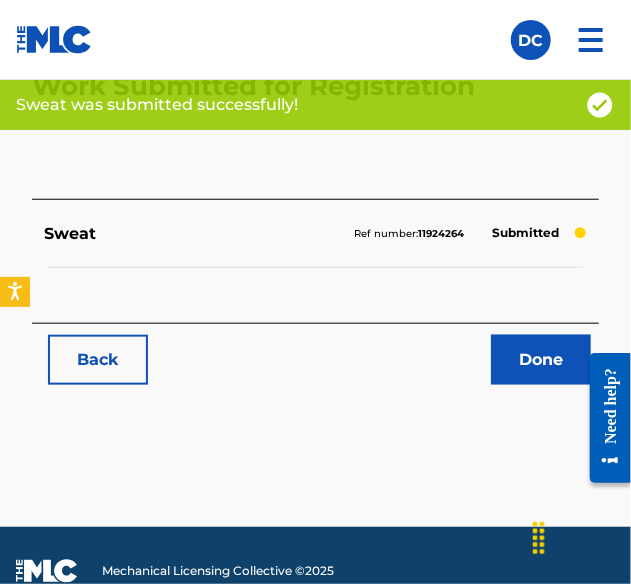 click on "Done" at bounding box center (541, 360) 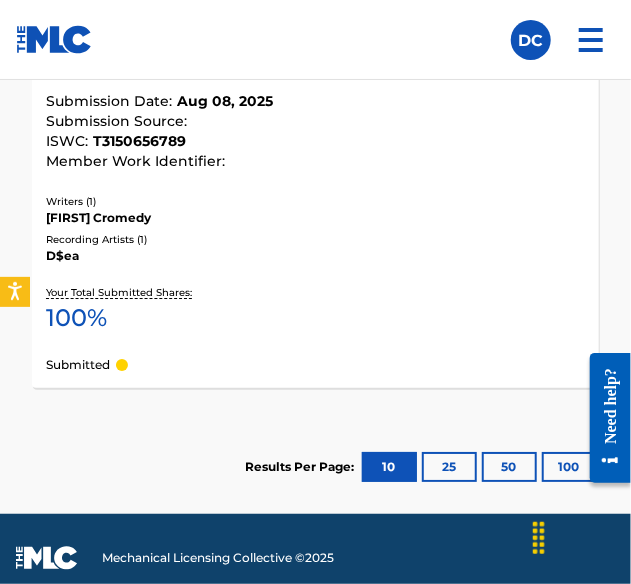scroll, scrollTop: 1613, scrollLeft: 0, axis: vertical 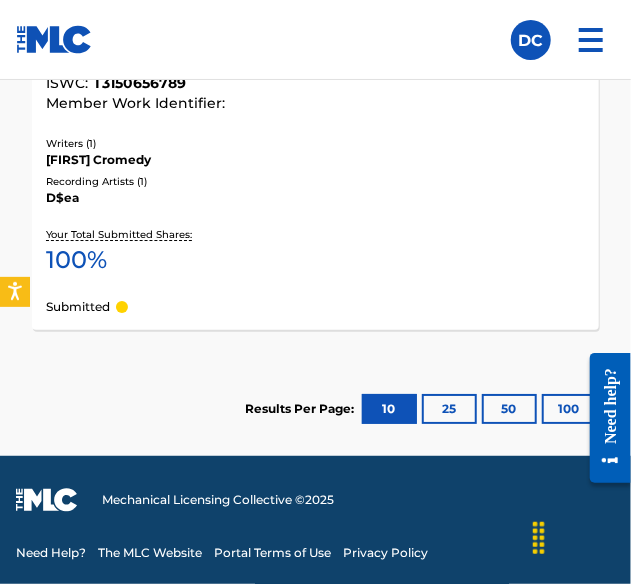 click at bounding box center (591, 40) 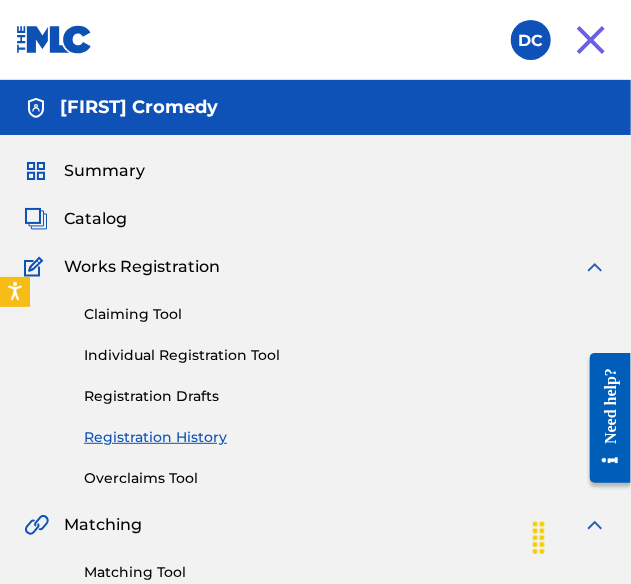 click on "Individual Registration Tool" at bounding box center (345, 355) 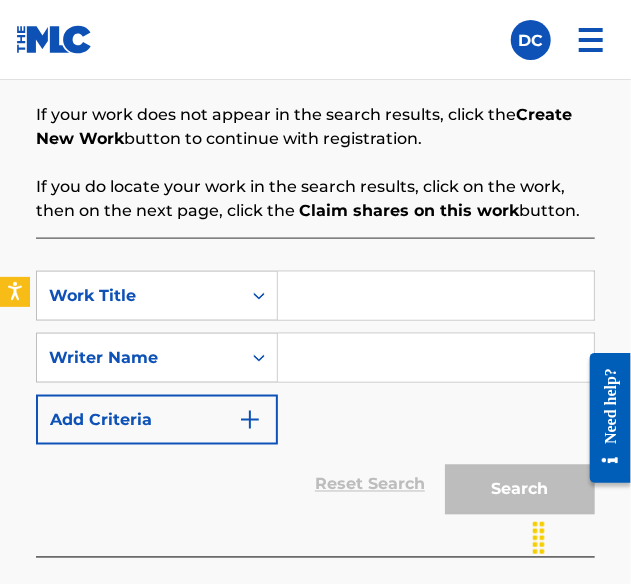 scroll, scrollTop: 515, scrollLeft: 0, axis: vertical 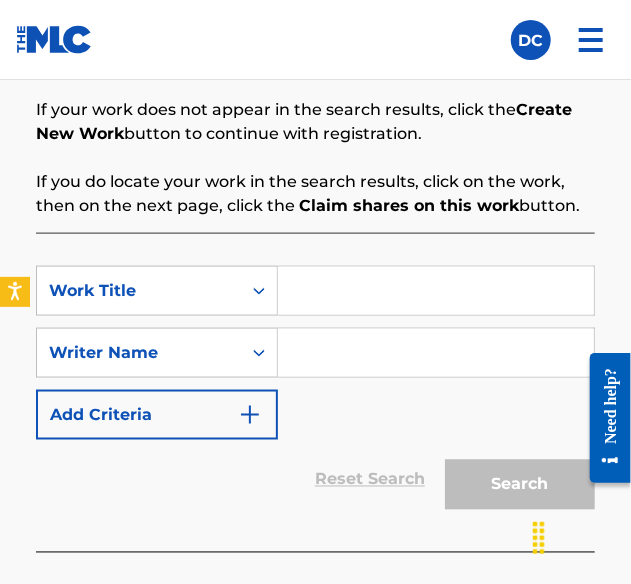 click at bounding box center (436, 291) 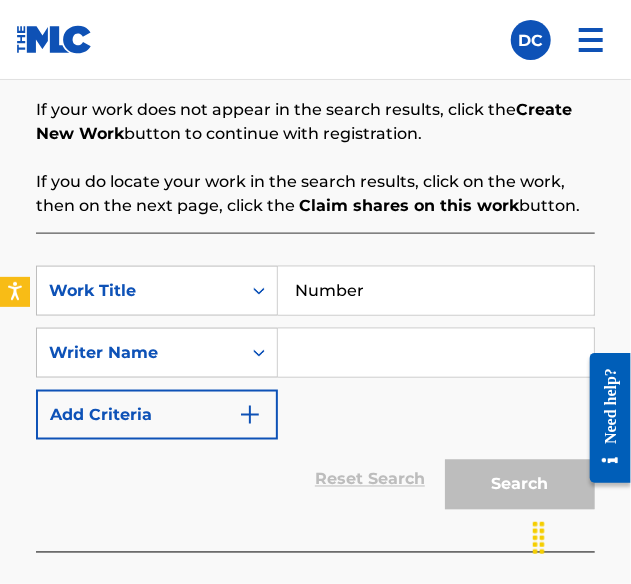 type on "Number" 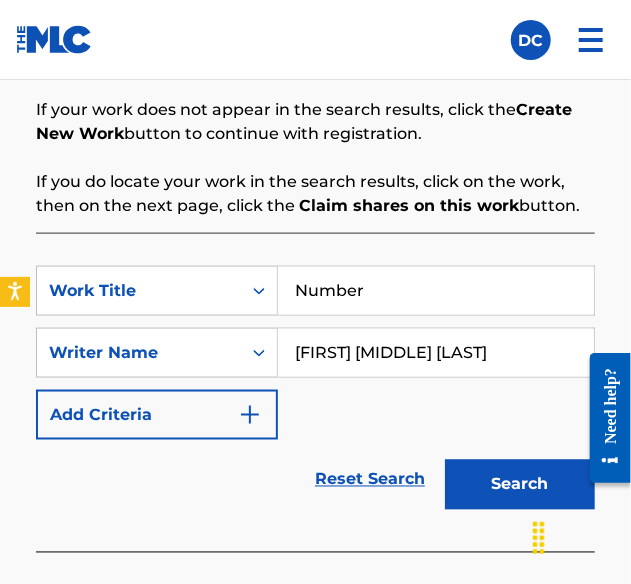click on "Search" at bounding box center [520, 485] 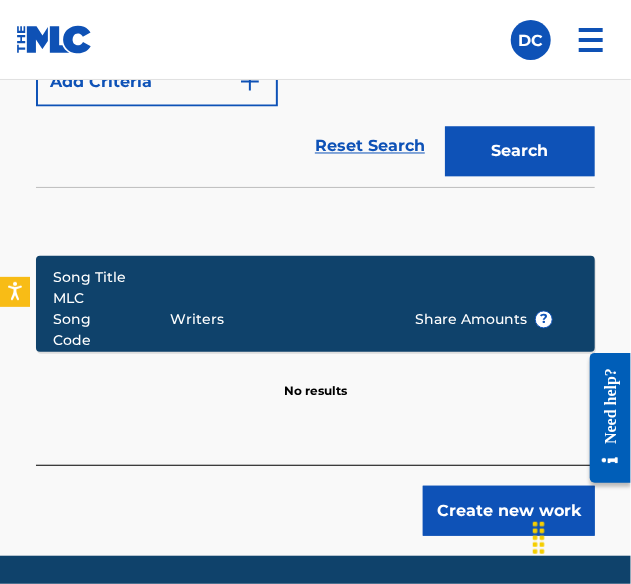 scroll, scrollTop: 948, scrollLeft: 0, axis: vertical 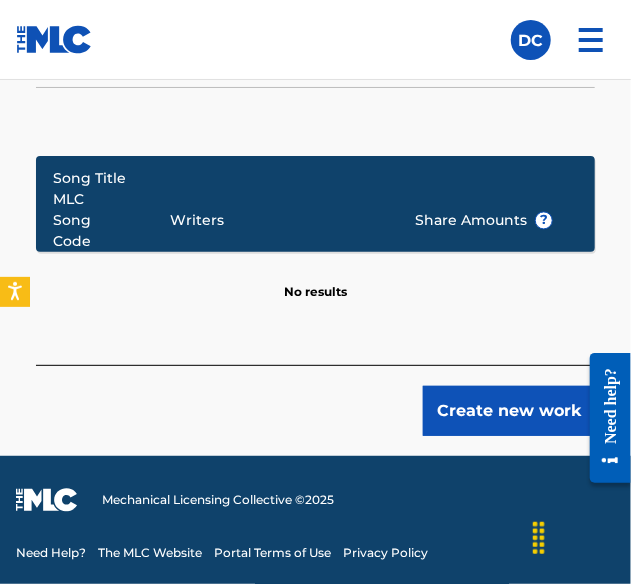 click on "Create new work" at bounding box center (509, 411) 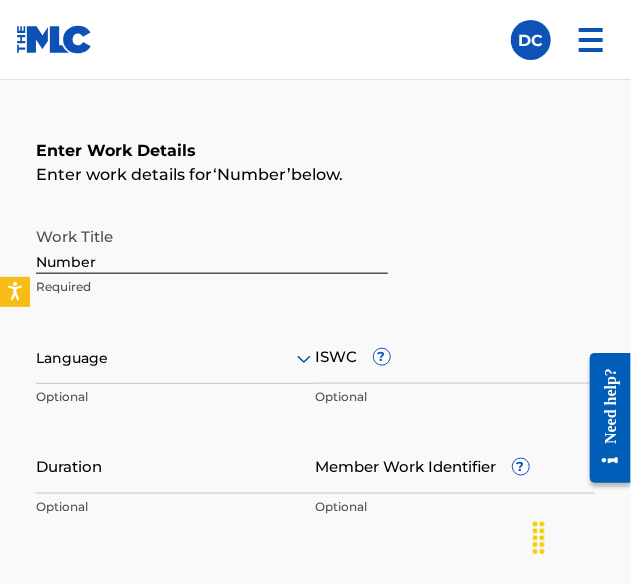 scroll, scrollTop: 396, scrollLeft: 0, axis: vertical 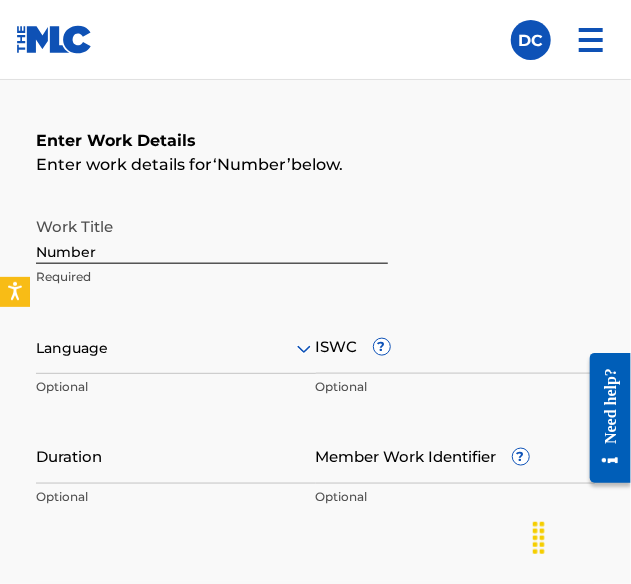 click on "ISWC   ?" at bounding box center [456, 345] 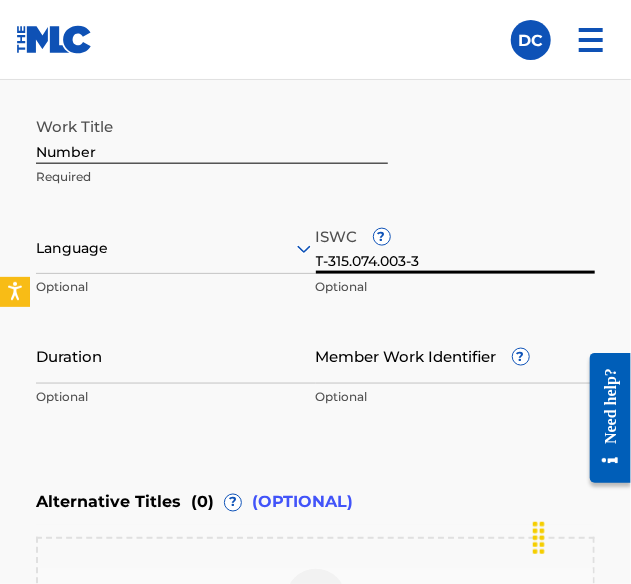scroll, scrollTop: 522, scrollLeft: 0, axis: vertical 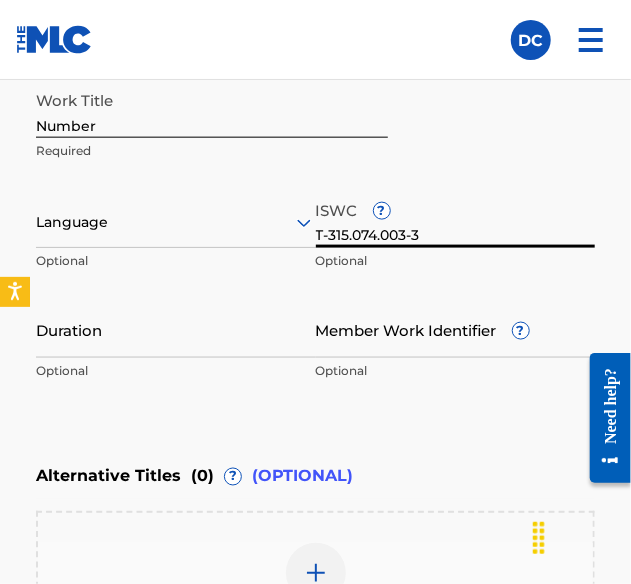 type on "T-315.074.003-3" 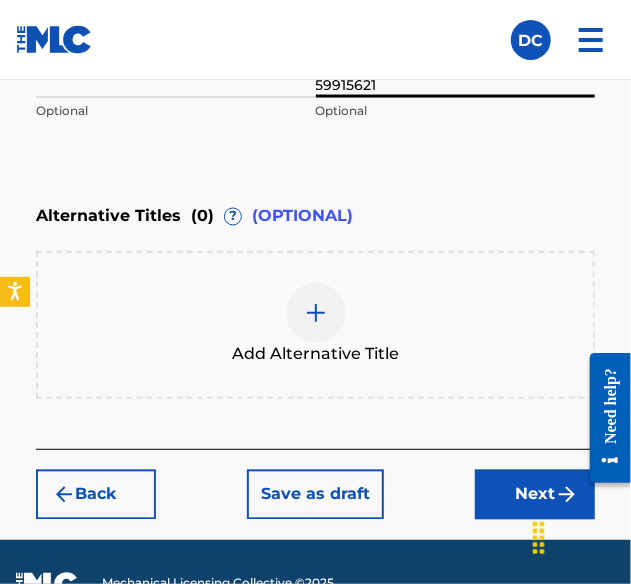 scroll, scrollTop: 784, scrollLeft: 0, axis: vertical 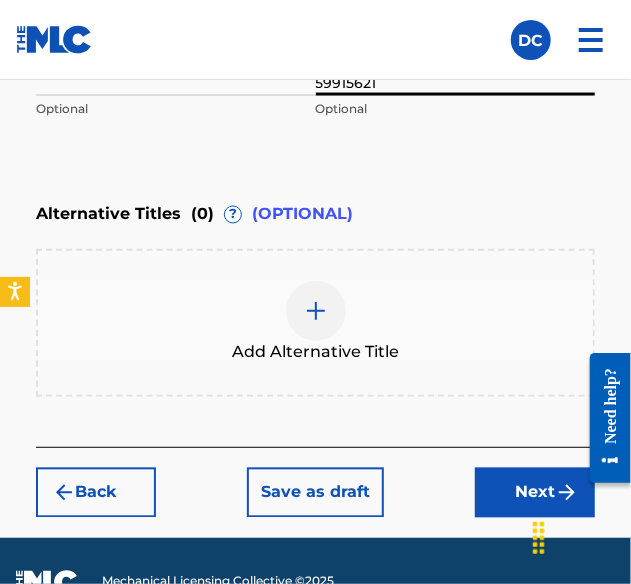 type on "59915621" 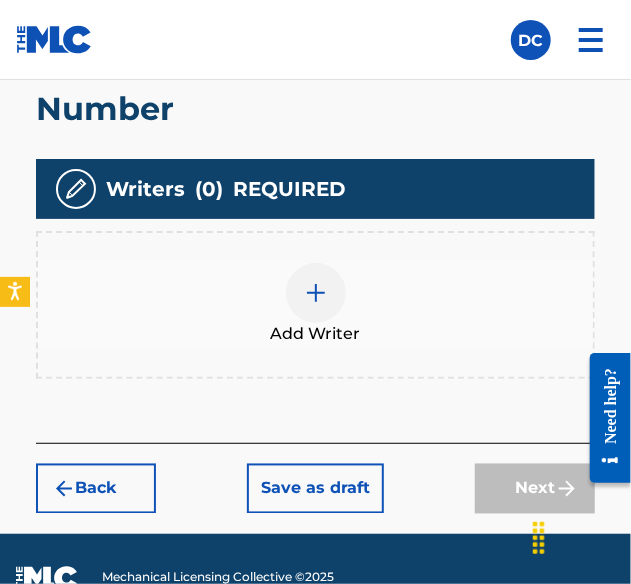 scroll, scrollTop: 664, scrollLeft: 0, axis: vertical 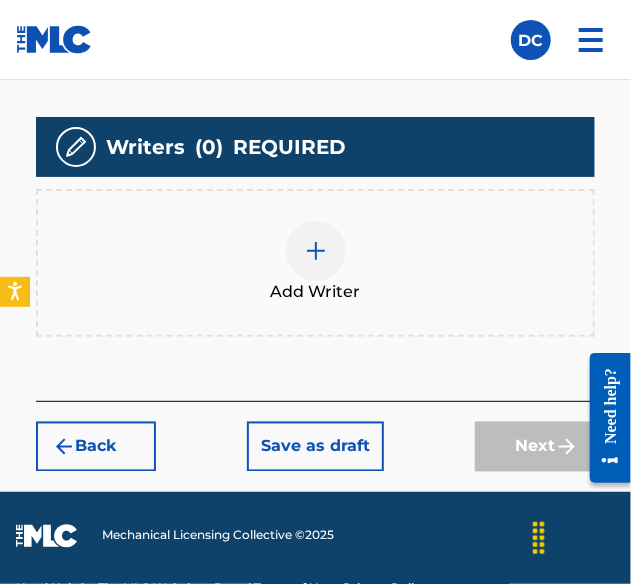 click at bounding box center (316, 251) 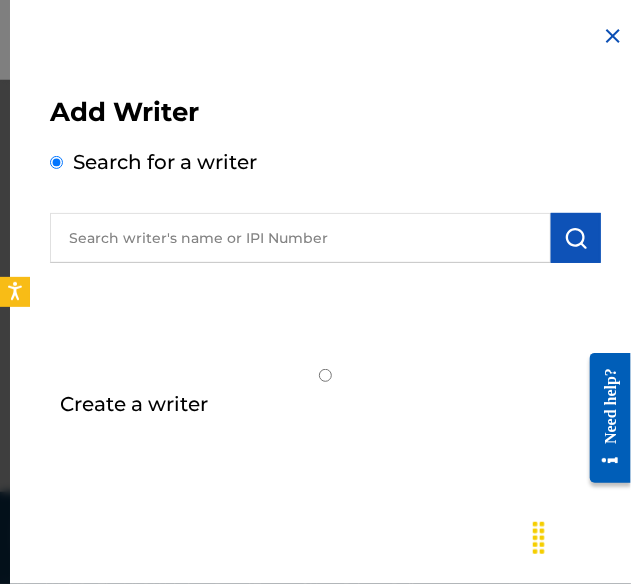 click on "Create a writer" at bounding box center (325, 375) 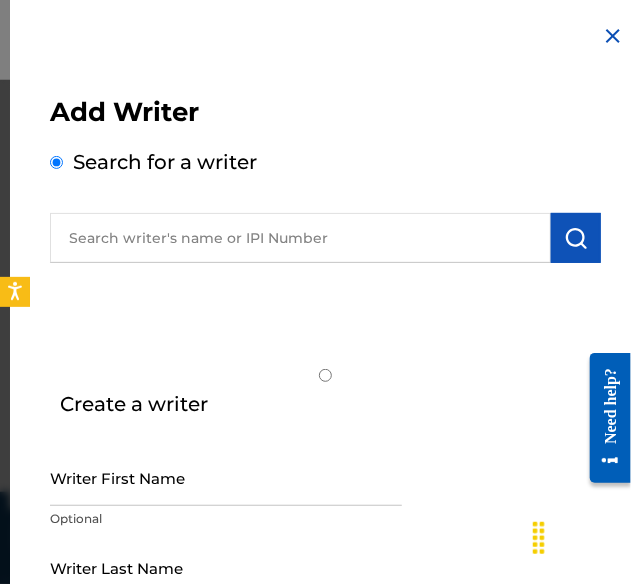 radio on "false" 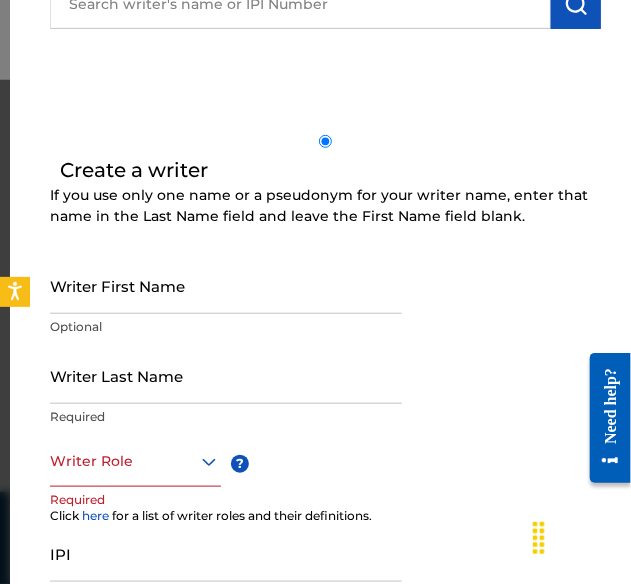 scroll, scrollTop: 236, scrollLeft: 0, axis: vertical 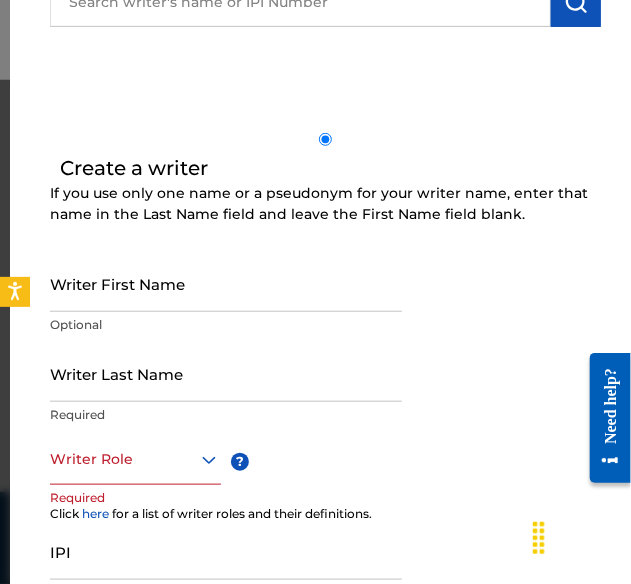 click on "Writer First Name" at bounding box center [226, 283] 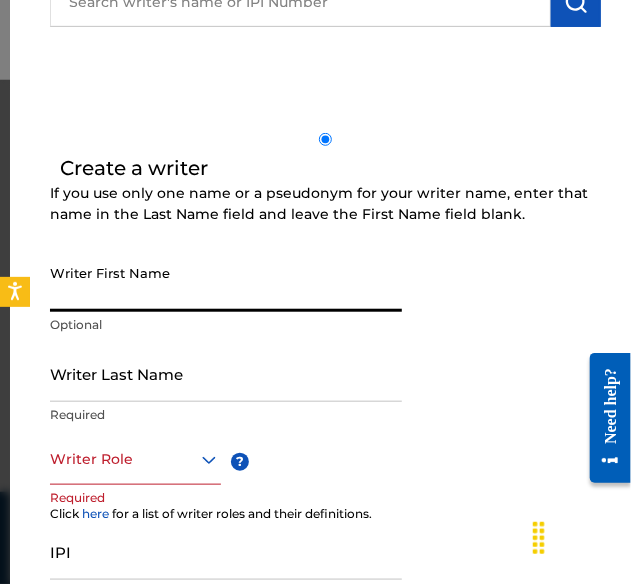 type on "[FIRST]" 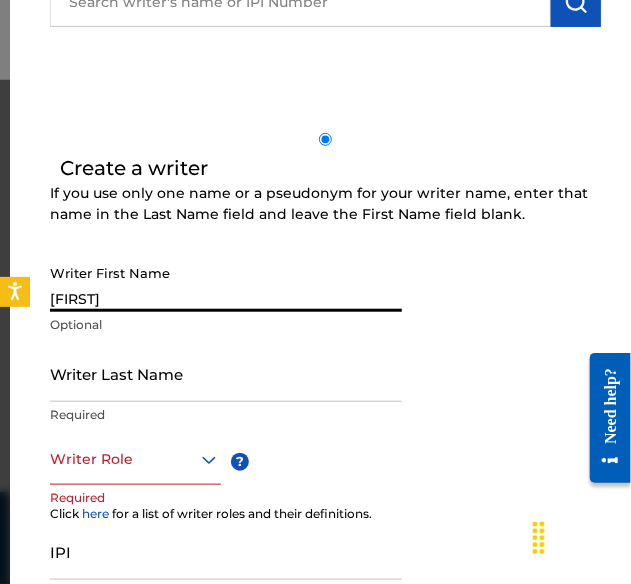 type on "Croedy" 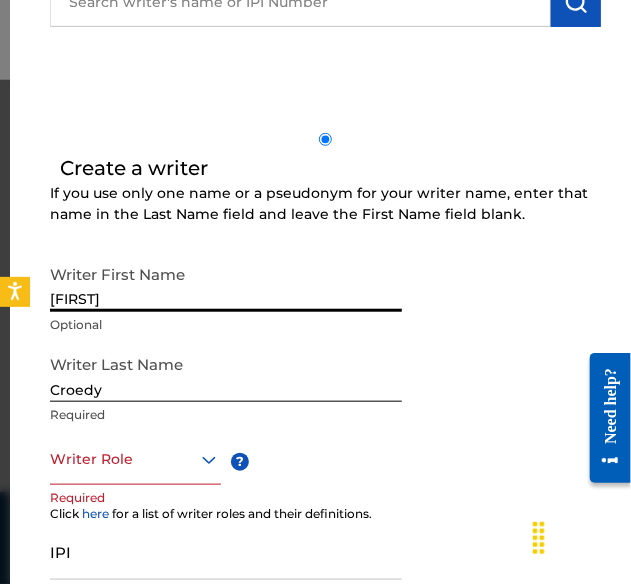 click 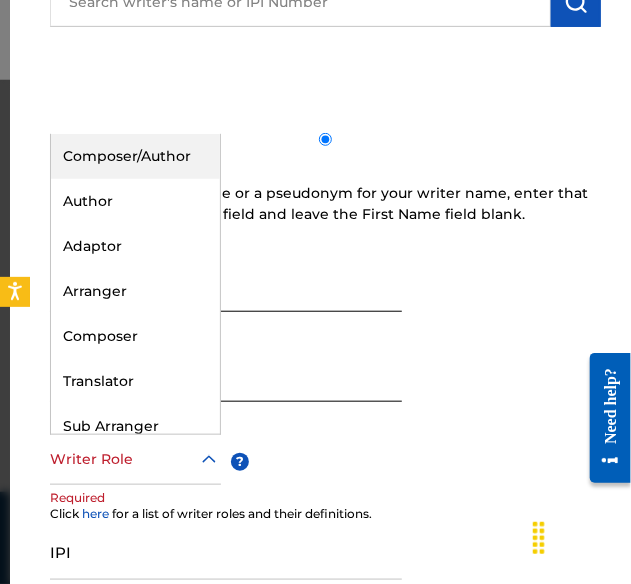 click on "Composer/Author" at bounding box center [135, 156] 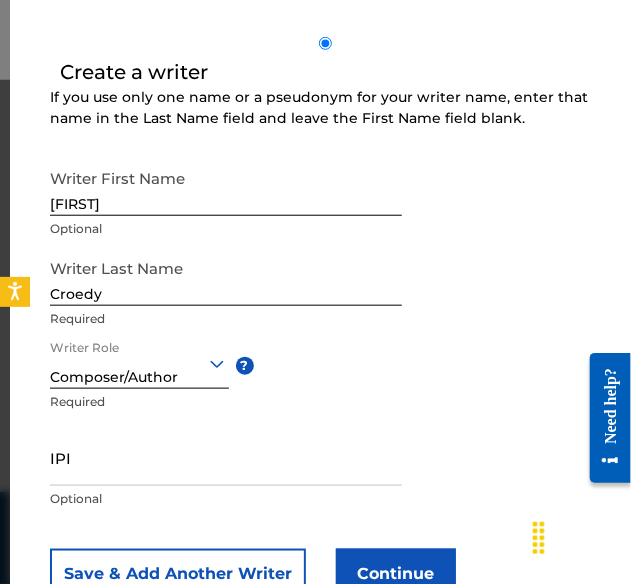 scroll, scrollTop: 424, scrollLeft: 0, axis: vertical 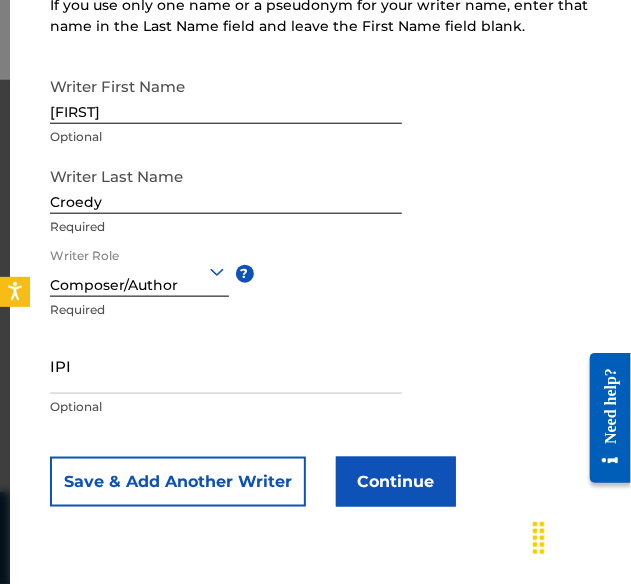 click on "IPI" at bounding box center [226, 365] 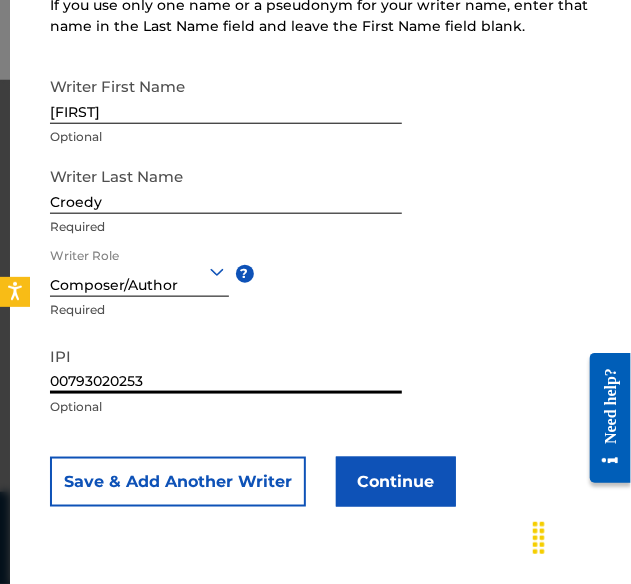 type on "00793020253" 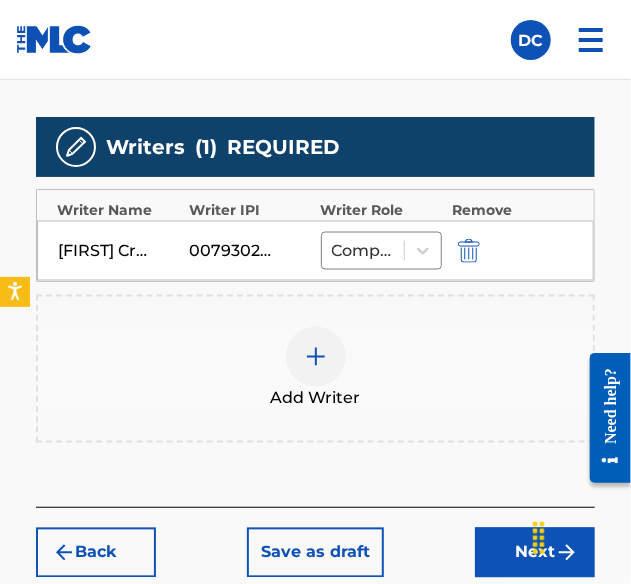 click on "Next" at bounding box center [535, 553] 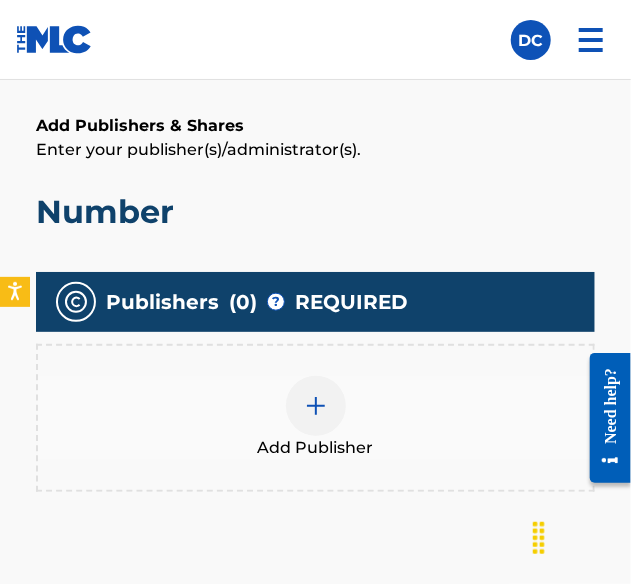 scroll, scrollTop: 413, scrollLeft: 0, axis: vertical 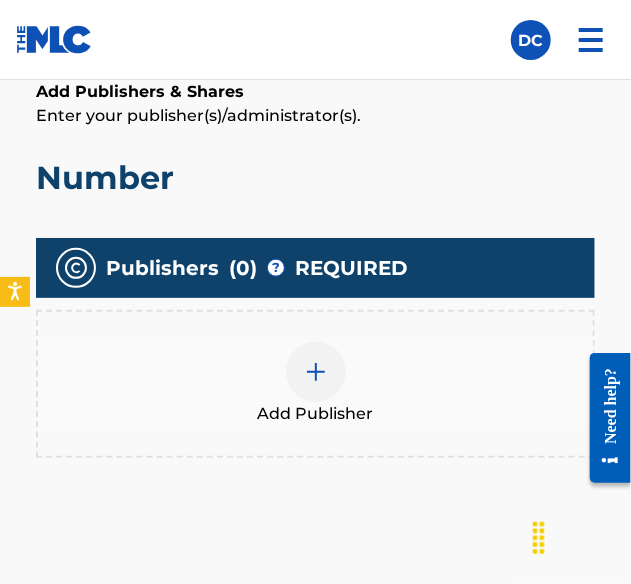 click at bounding box center (316, 372) 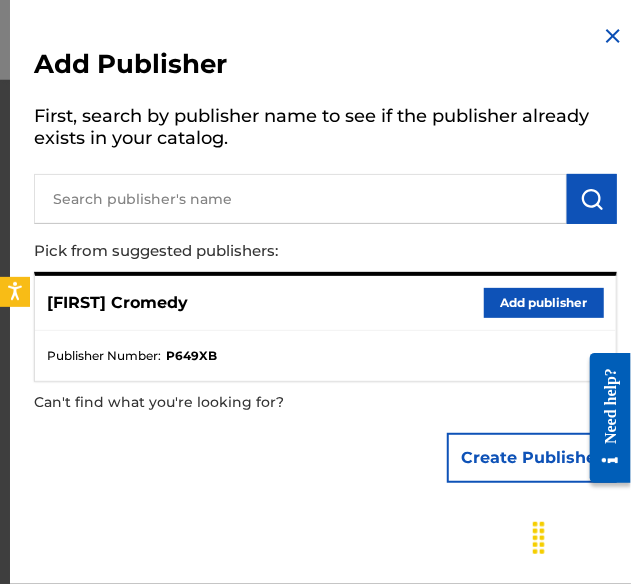 click on "Add publisher" at bounding box center [544, 303] 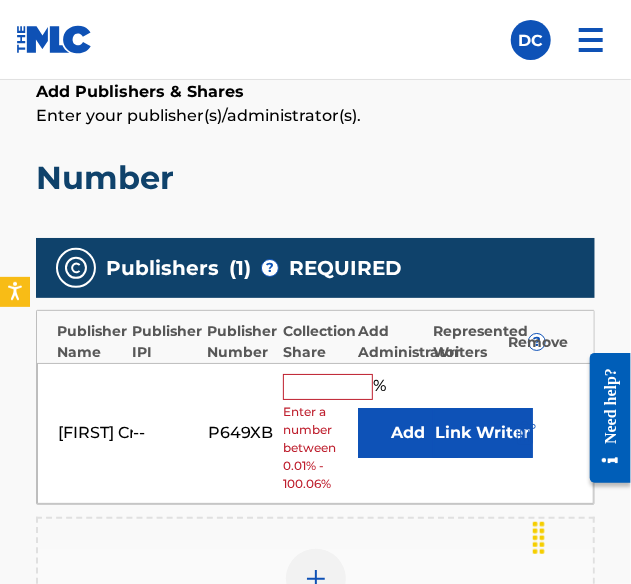 click on "Link Writer" at bounding box center (483, 433) 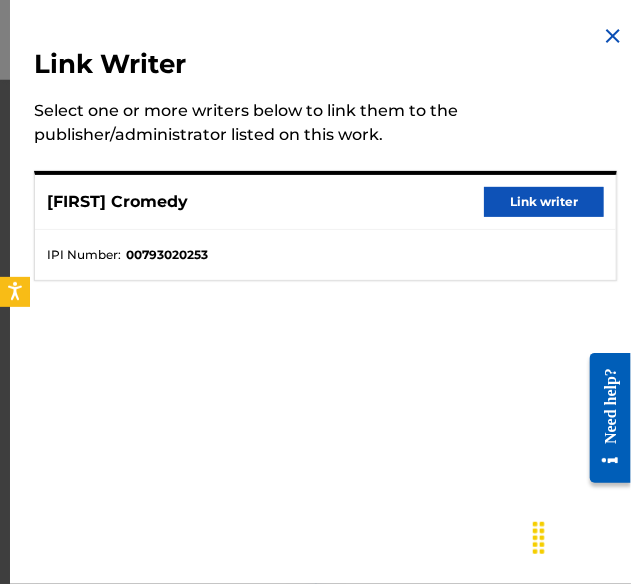 click on "Link writer" at bounding box center (544, 202) 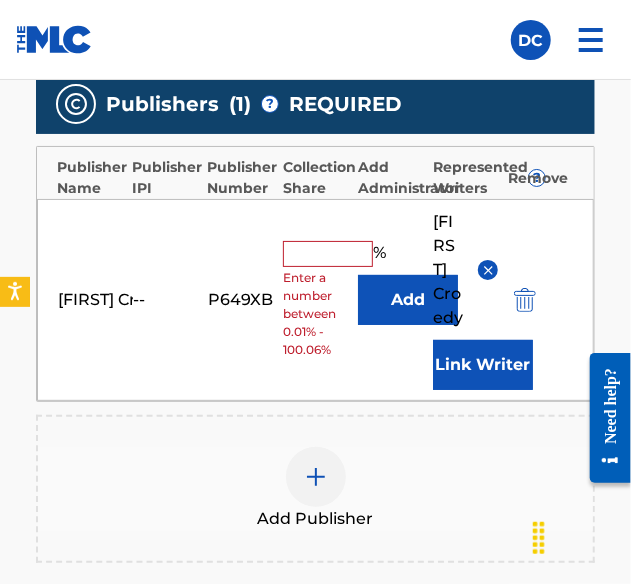 scroll, scrollTop: 575, scrollLeft: 0, axis: vertical 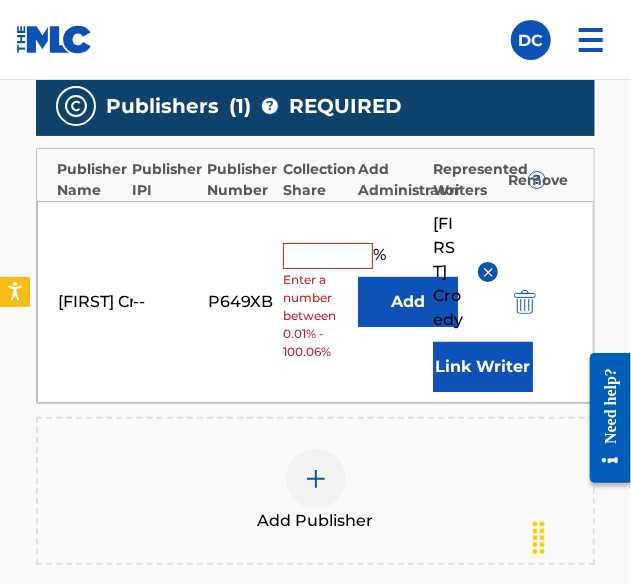 click at bounding box center [328, 256] 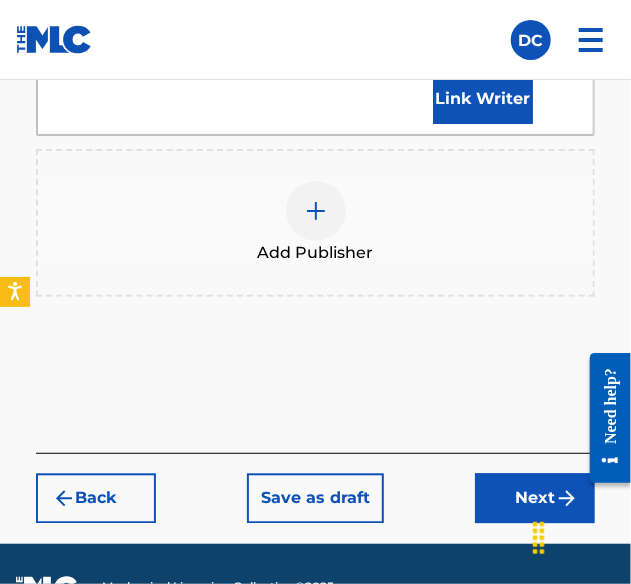 scroll, scrollTop: 946, scrollLeft: 0, axis: vertical 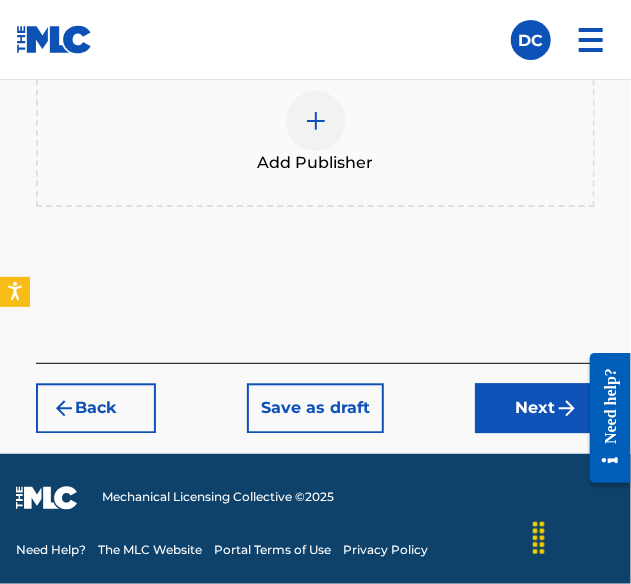 click on "Next" at bounding box center [535, 409] 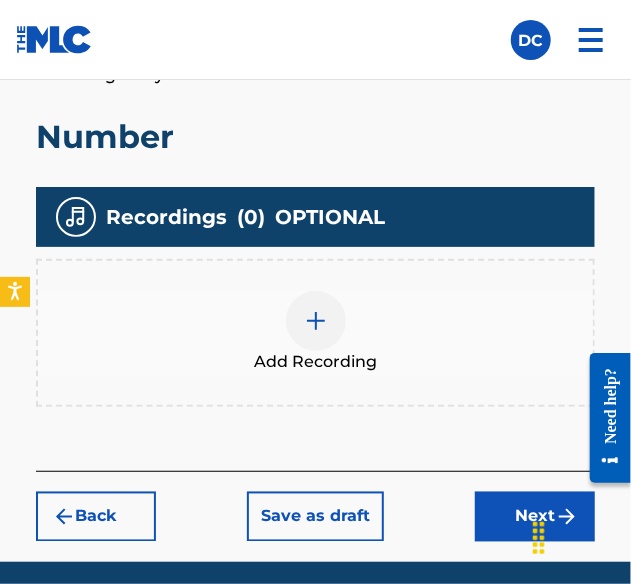scroll, scrollTop: 595, scrollLeft: 0, axis: vertical 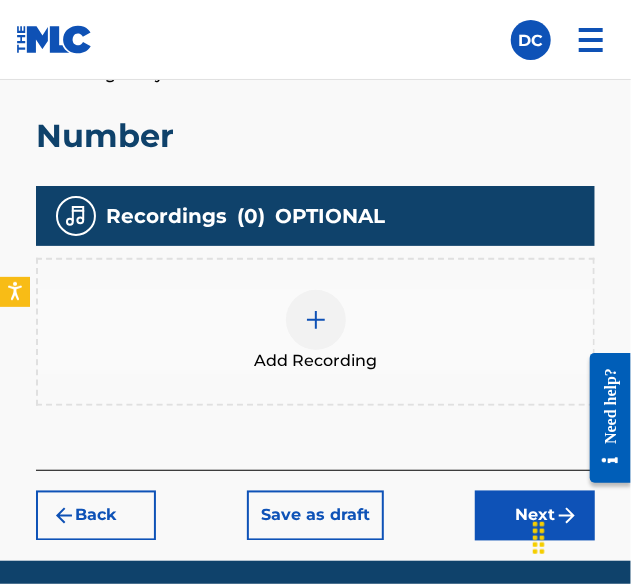 click at bounding box center [316, 320] 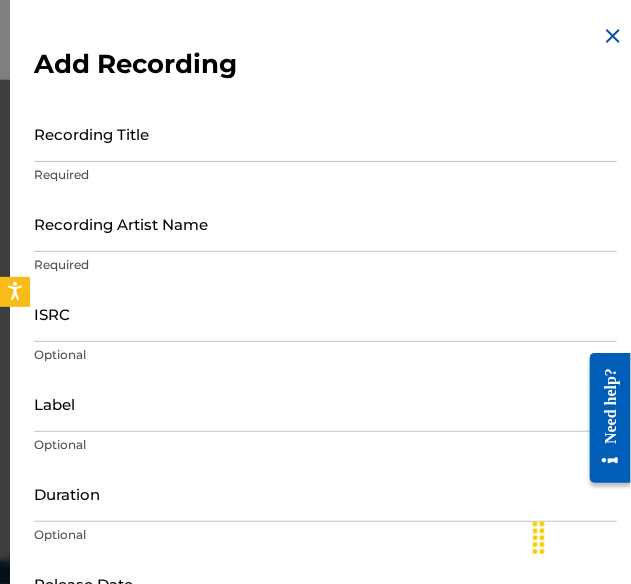 click on "Recording Title" at bounding box center [325, 133] 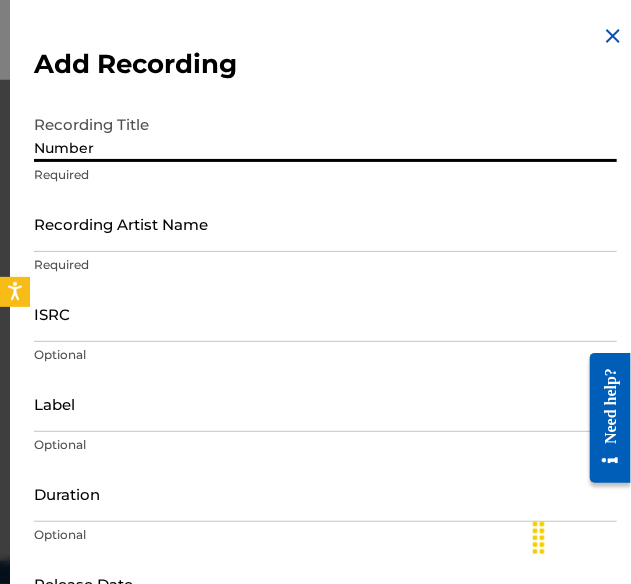 type on "Number" 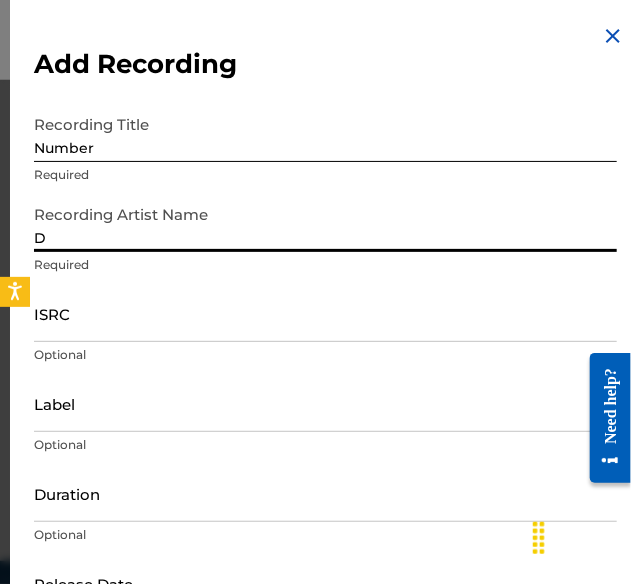type on "D$ea" 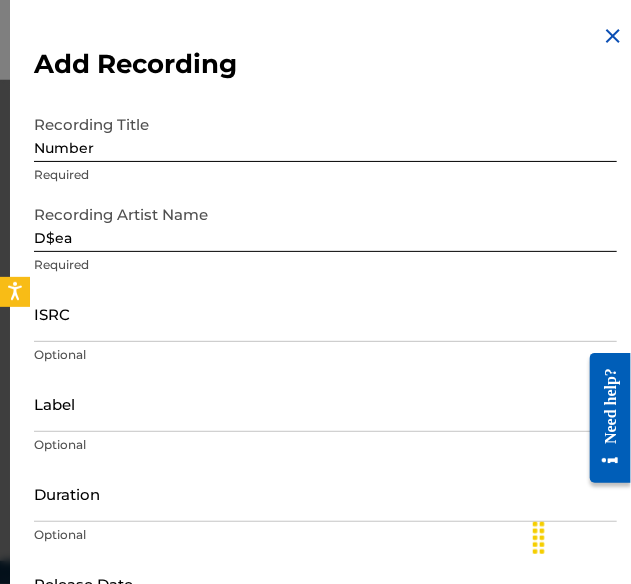 click on "ISRC" at bounding box center (325, 313) 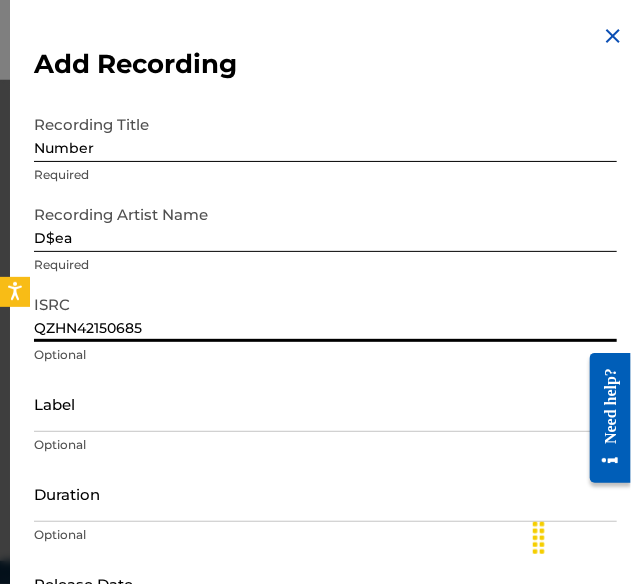 type on "QZHN42150685" 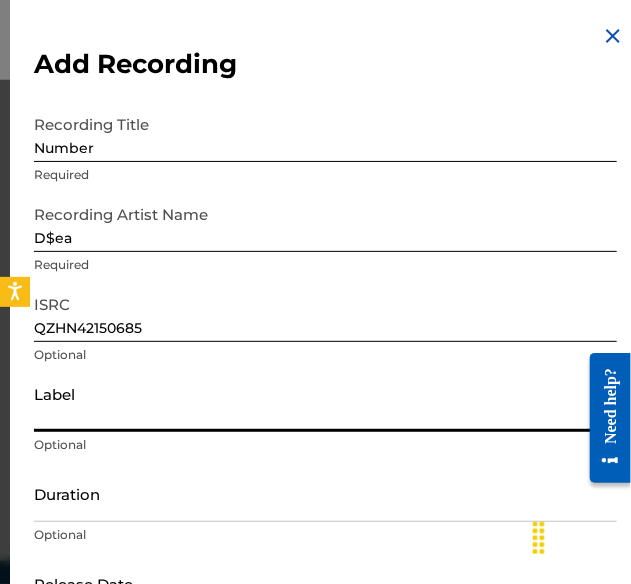 type on "WhatWavLLC" 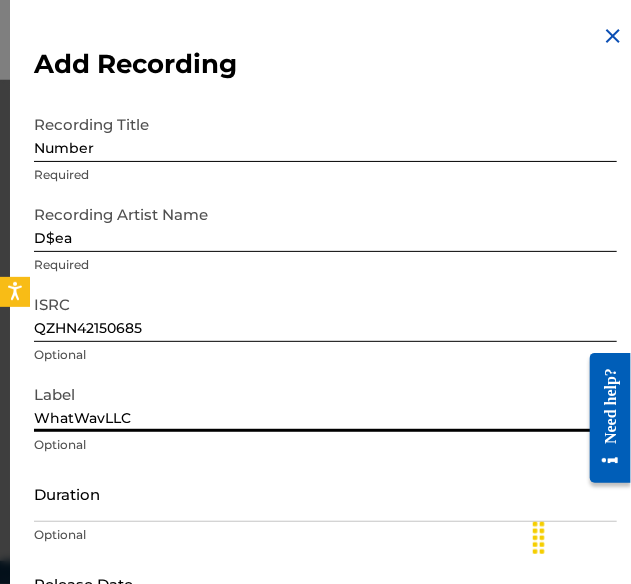 scroll, scrollTop: 134, scrollLeft: 0, axis: vertical 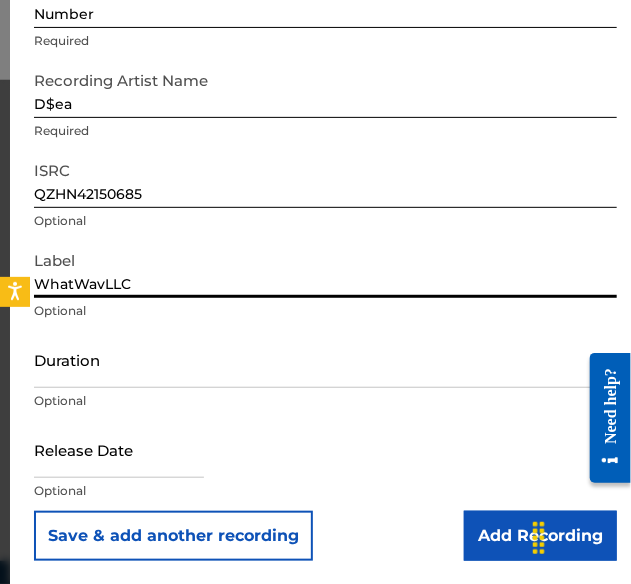 select on "7" 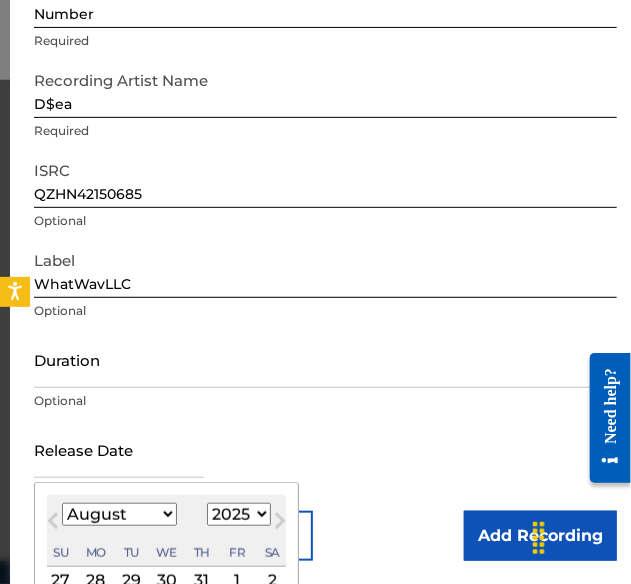 click at bounding box center (119, 449) 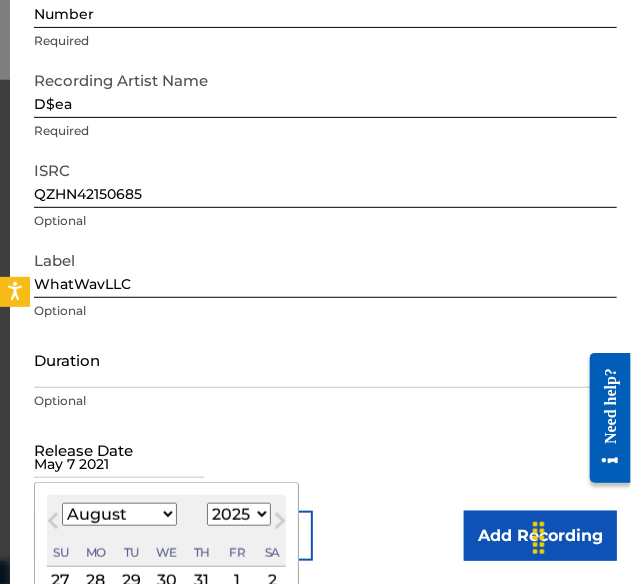 select on "4" 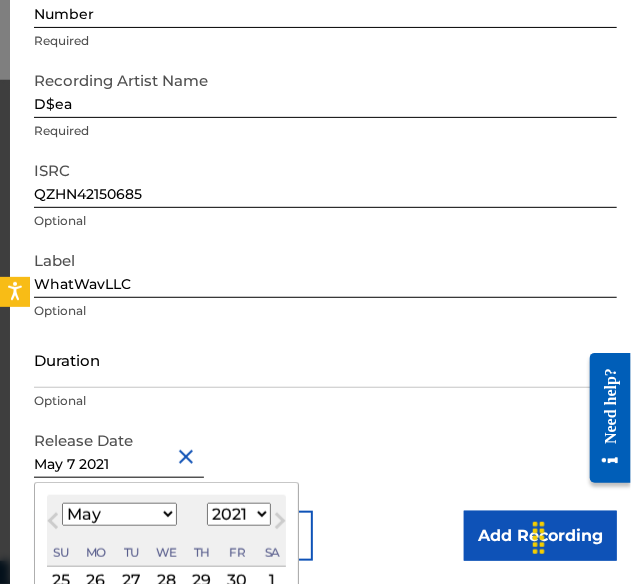 click on "Release Date May 7 2021 May 2021 Previous Month Next Month May 2021 January February March April May June July August September October November December 1899 1900 1901 1902 1903 1904 1905 1906 1907 1908 1909 1910 1911 1912 1913 1914 1915 1916 1917 1918 1919 1920 1921 1922 1923 1924 1925 1926 1927 1928 1929 1930 1931 1932 1933 1934 1935 1936 1937 1938 1939 1940 1941 1942 1943 1944 1945 1946 1947 1948 1949 1950 1951 1952 1953 1954 1955 1956 1957 1958 1959 1960 1961 1962 1963 1964 1965 1966 1967 1968 1969 1970 1971 1972 1973 1974 1975 1976 1977 1978 1979 1980 1981 1982 1983 1984 1985 1986 1987 1988 1989 1990 1991 1992 1993 1994 1995 1996 1997 1998 1999 2000 2001 2002 2003 2004 2005 2006 2007 2008 2009 2010 2011 2012 2013 2014 2015 2016 2017 2018 2019 2020 2021 2022 2023 2024 2025 2026 2027 2028 2029 2030 2031 2032 2033 2034 2035 2036 2037 2038 2039 2040 2041 2042 2043 2044 2045 2046 2047 2048 2049 2050 2051 2052 2053 2054 2055 2056 2057 2058 2059 2060 2061 2062 2063 2064 2065 2066 2067 2068 2069 2070 2071 2072" at bounding box center [325, 466] 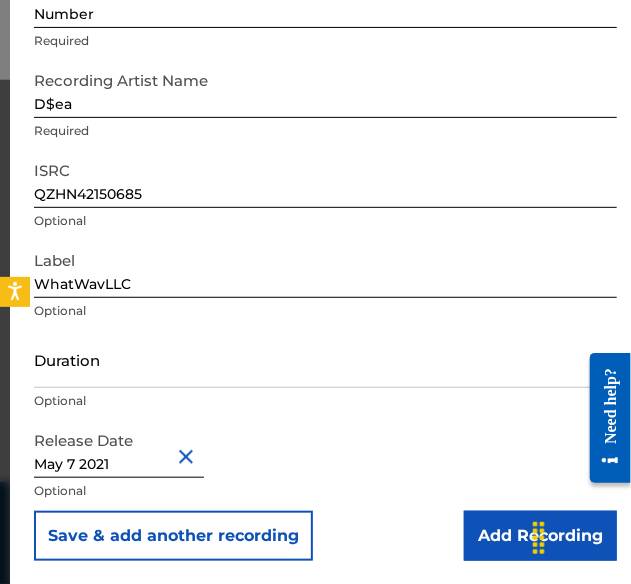 scroll, scrollTop: 701, scrollLeft: 0, axis: vertical 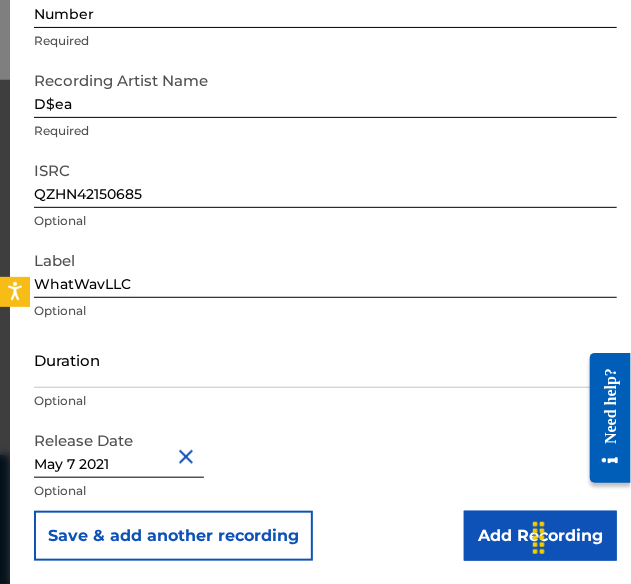 click on "Add Recording" at bounding box center [540, 536] 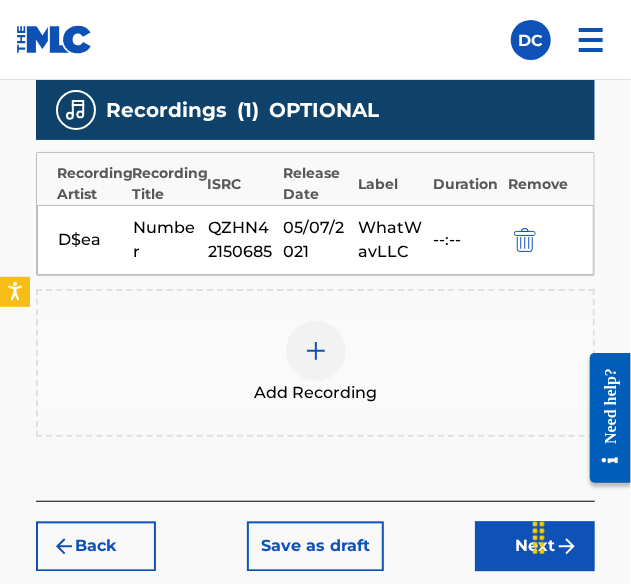 click on "Next" at bounding box center [535, 547] 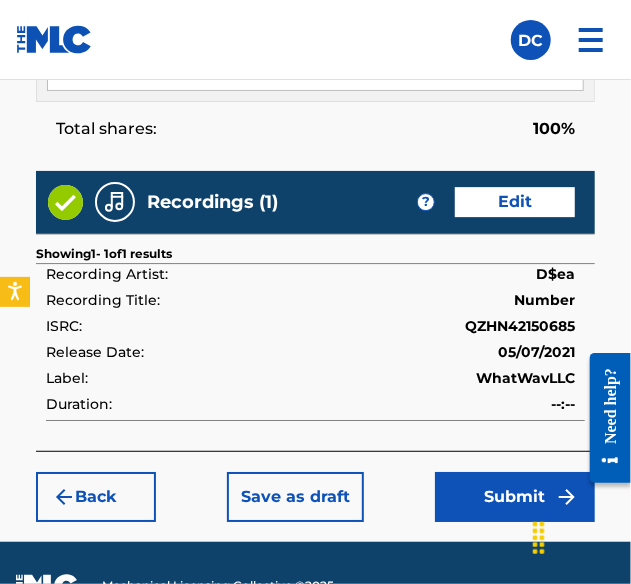 scroll, scrollTop: 1550, scrollLeft: 0, axis: vertical 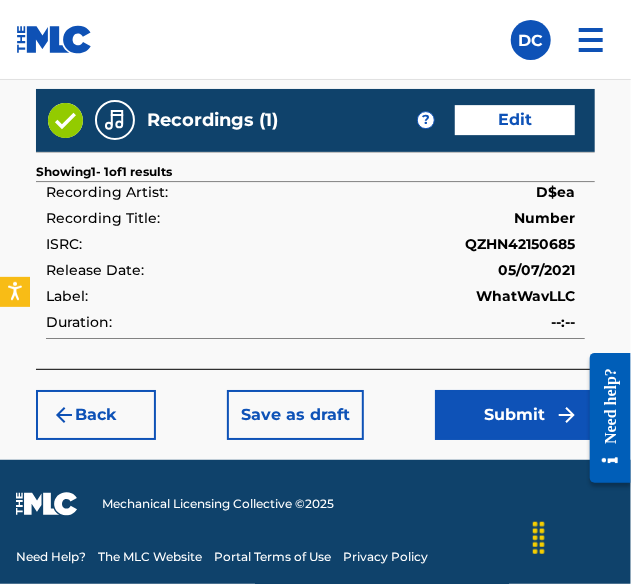 click on "Submit" at bounding box center (515, 415) 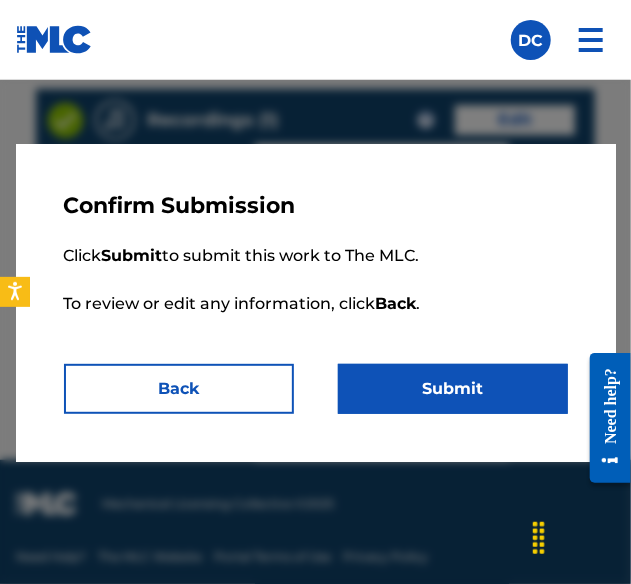 click on "Submit" at bounding box center [453, 389] 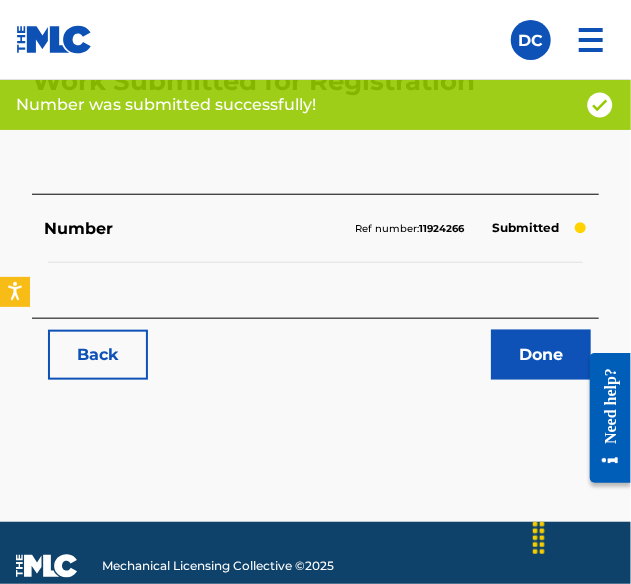 scroll, scrollTop: 330, scrollLeft: 0, axis: vertical 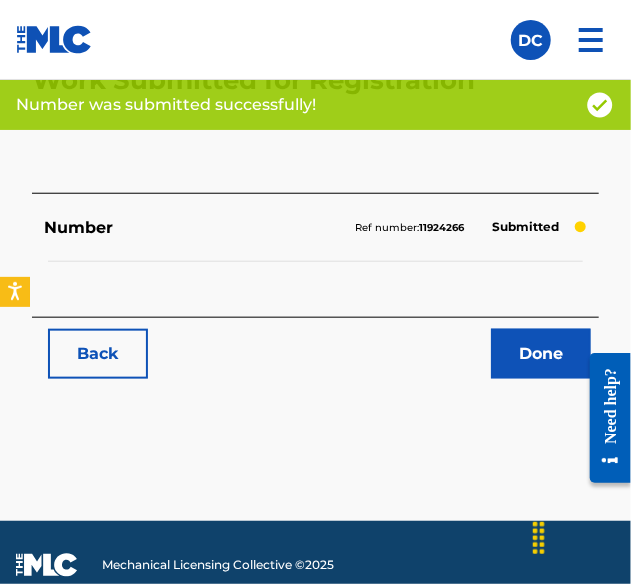 click on "Done" at bounding box center (541, 354) 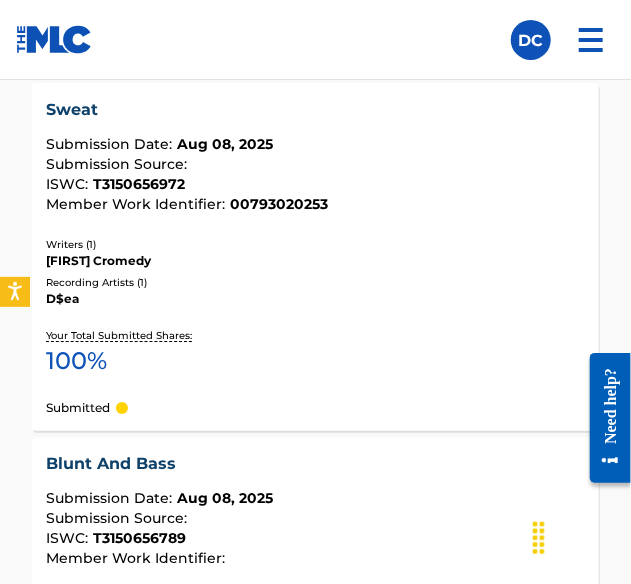 scroll, scrollTop: 1513, scrollLeft: 0, axis: vertical 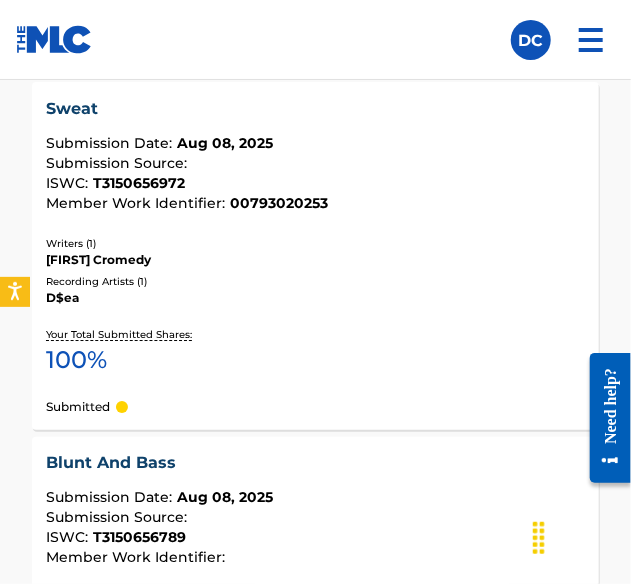 click on "D$ea" at bounding box center (315, 298) 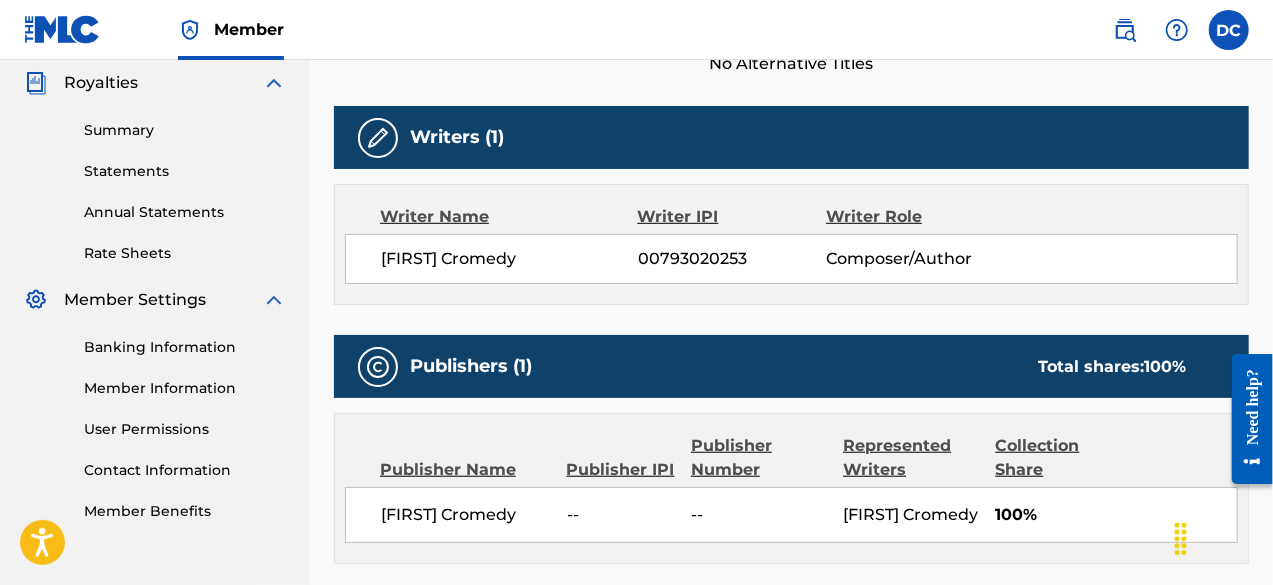 scroll, scrollTop: 588, scrollLeft: 0, axis: vertical 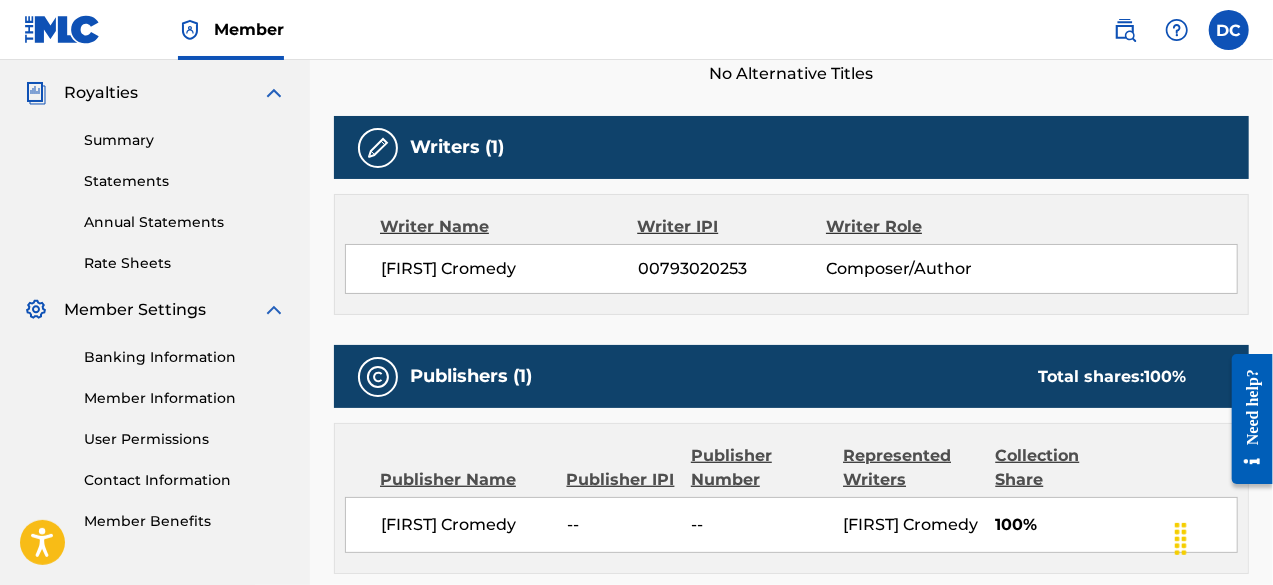click at bounding box center (378, 148) 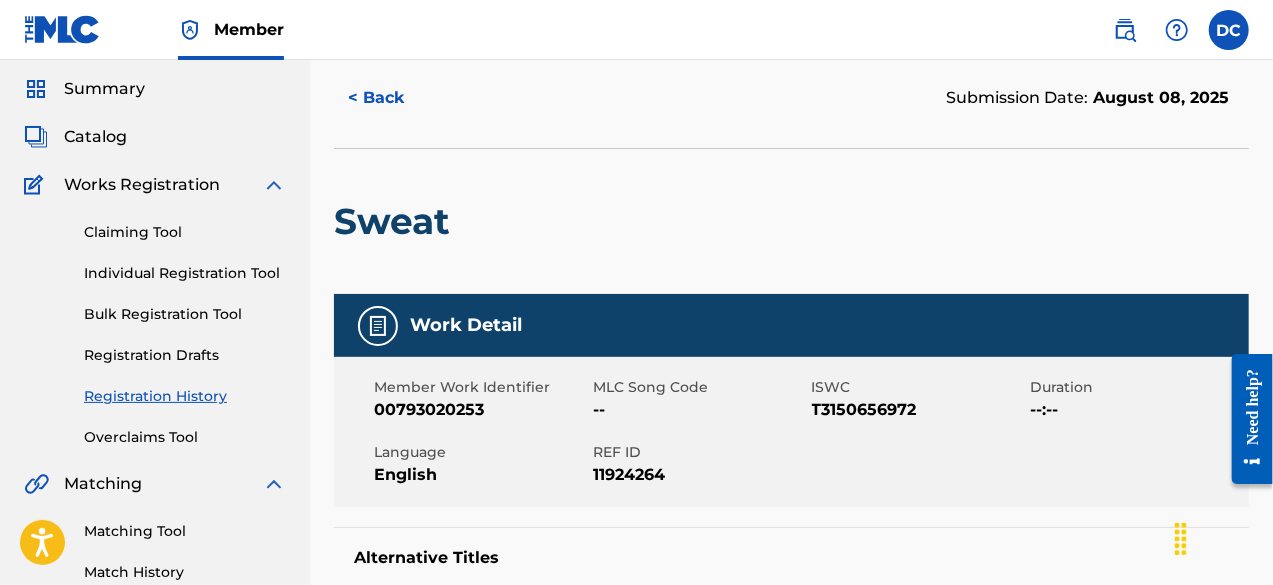scroll, scrollTop: 0, scrollLeft: 0, axis: both 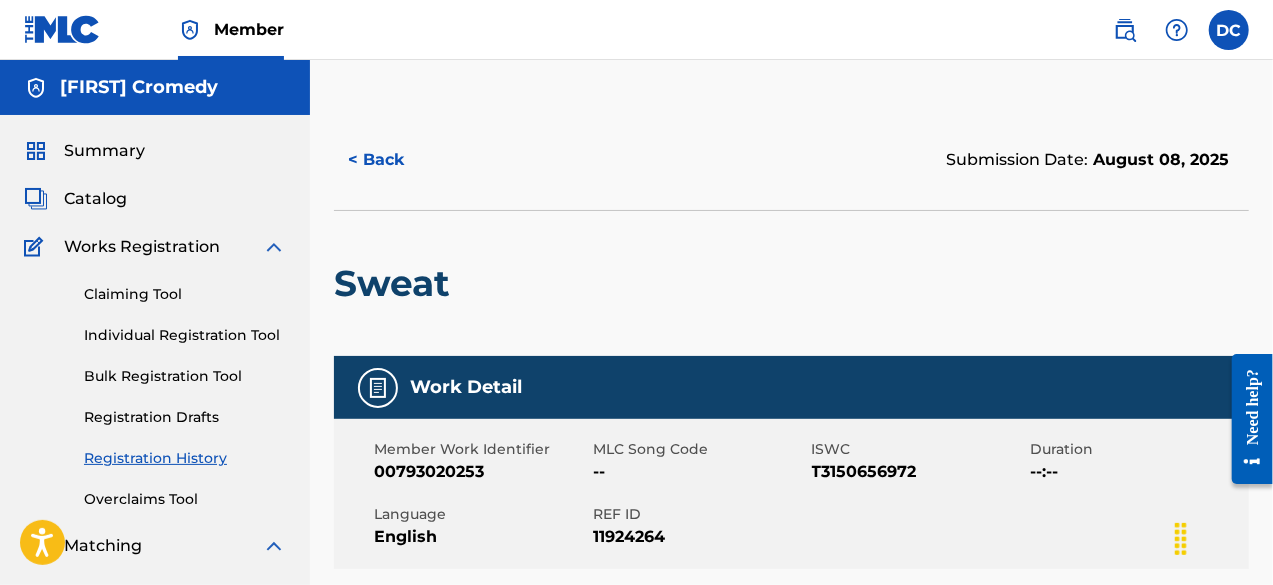 click on "< Back" at bounding box center (394, 160) 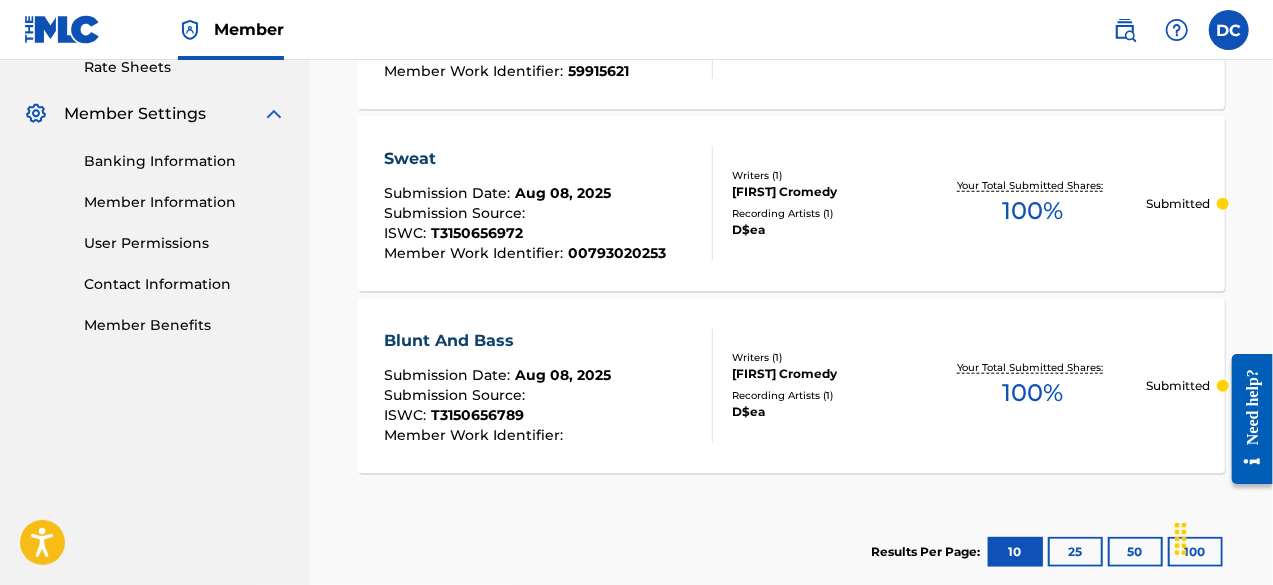 scroll, scrollTop: 817, scrollLeft: 0, axis: vertical 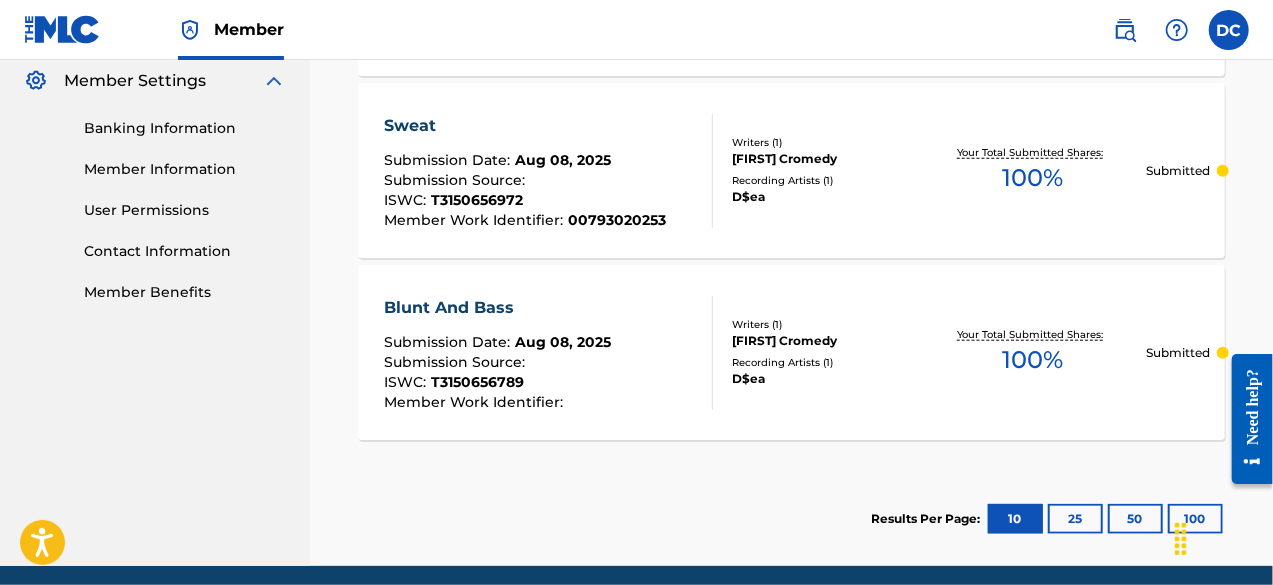 click at bounding box center [704, 171] 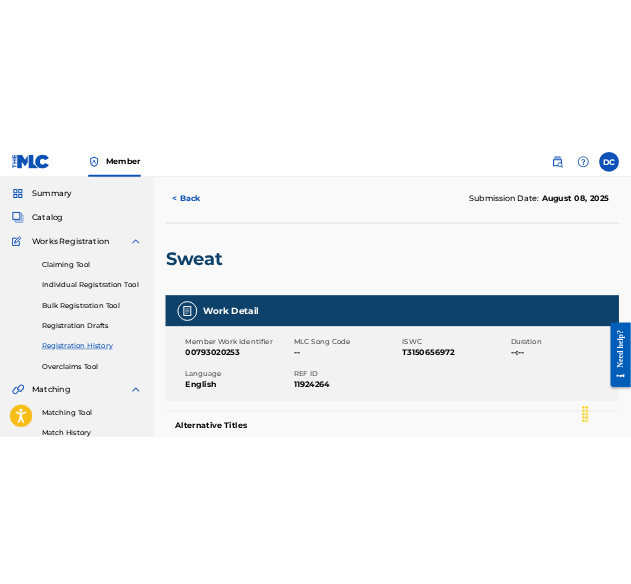 scroll, scrollTop: 0, scrollLeft: 0, axis: both 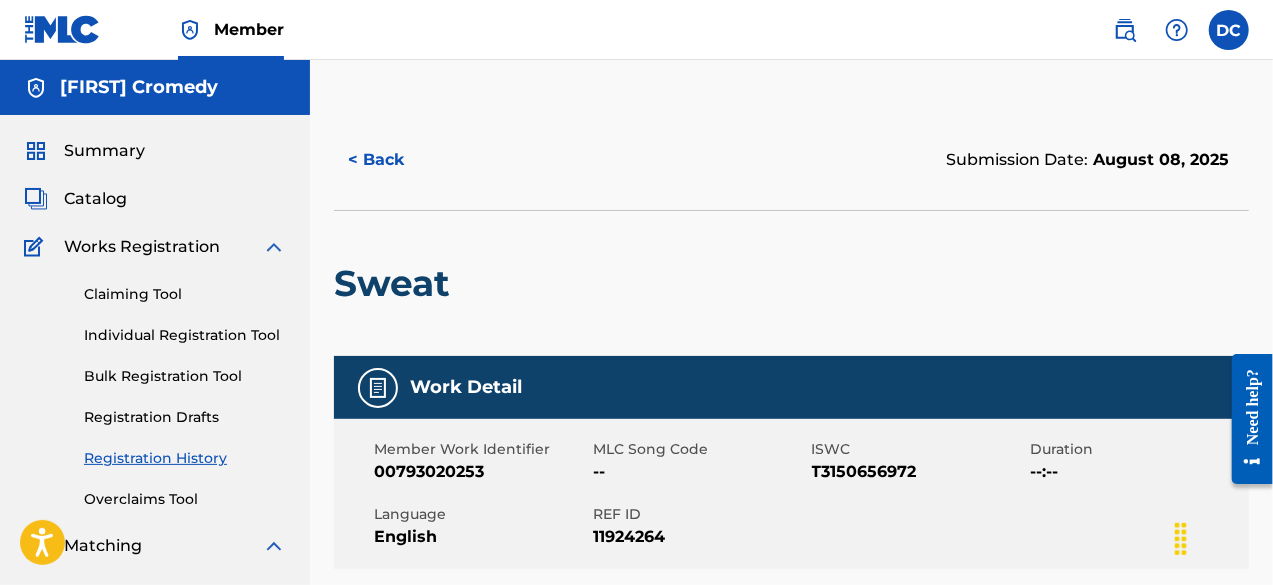 click on "Individual Registration Tool" at bounding box center [185, 335] 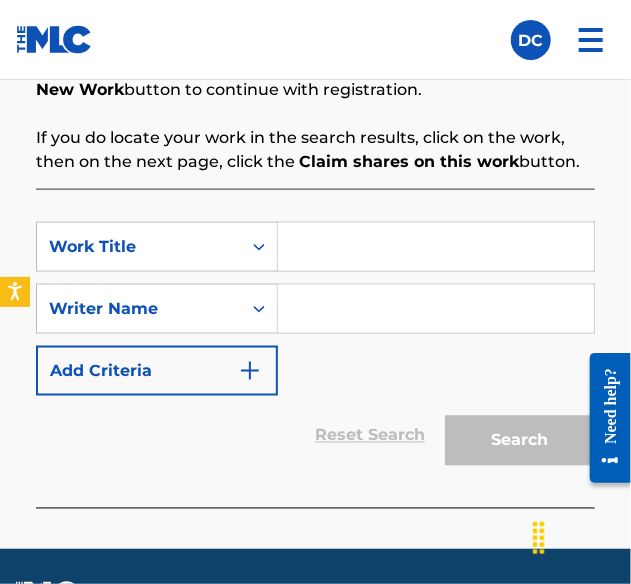 scroll, scrollTop: 561, scrollLeft: 0, axis: vertical 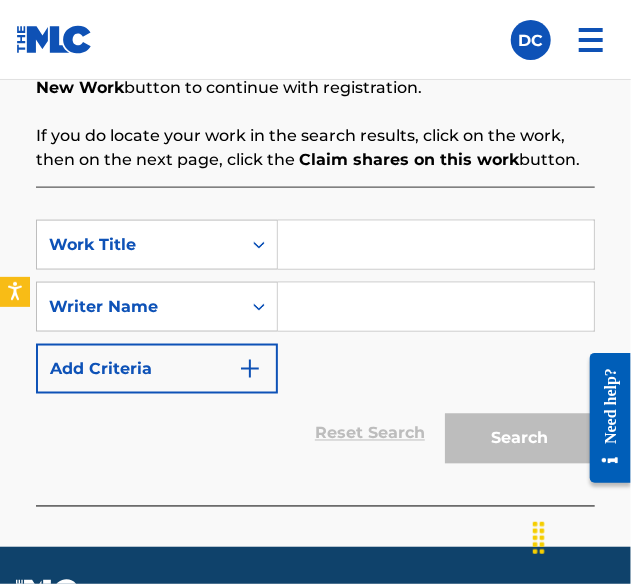 click at bounding box center [436, 245] 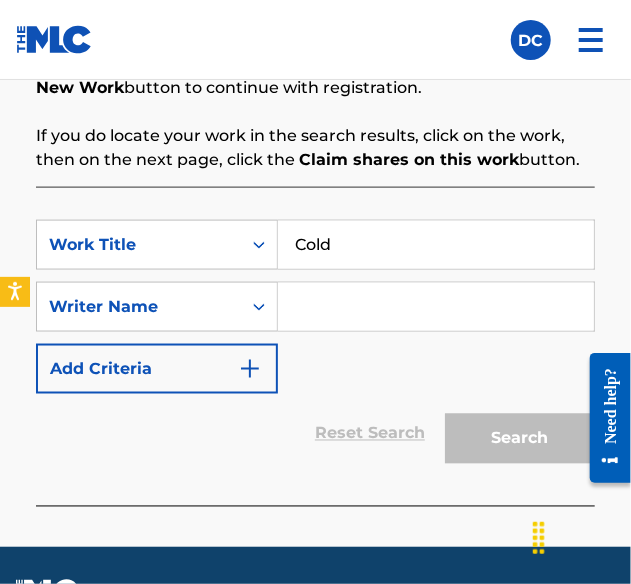 type on "Cold" 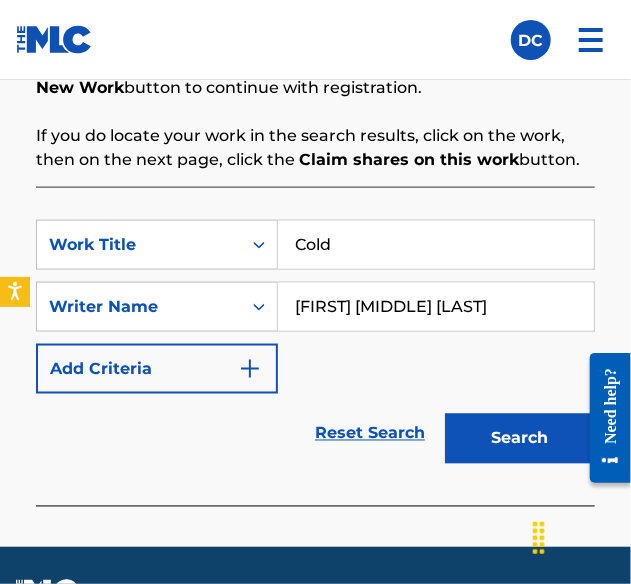click on "Search" at bounding box center (520, 439) 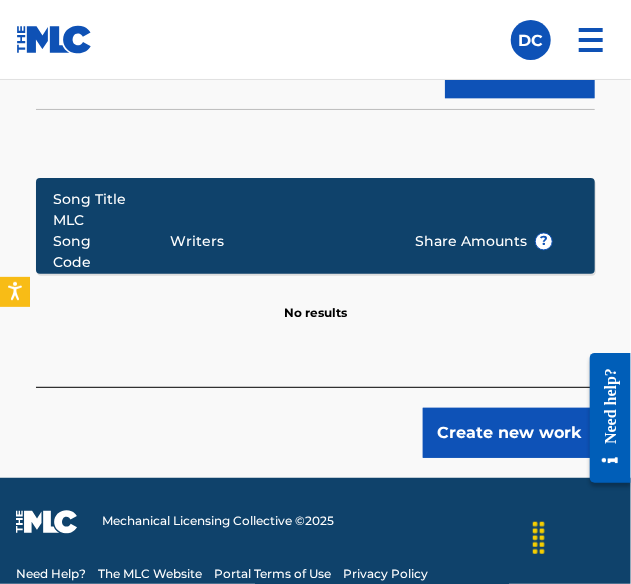 scroll, scrollTop: 939, scrollLeft: 0, axis: vertical 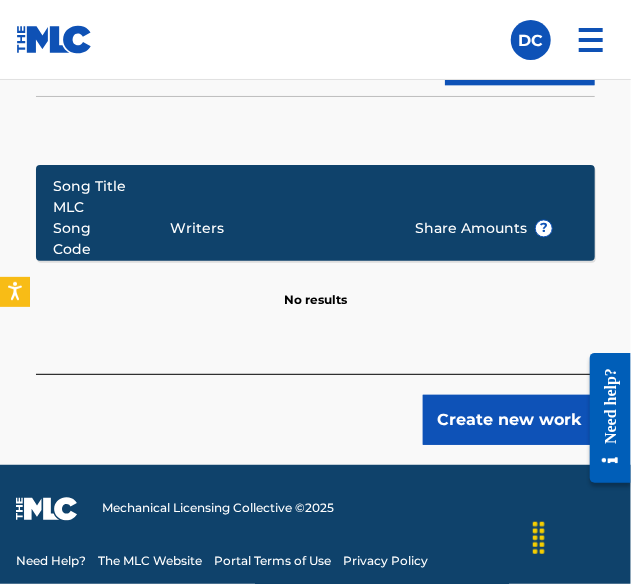 click on "Create new work" at bounding box center [509, 420] 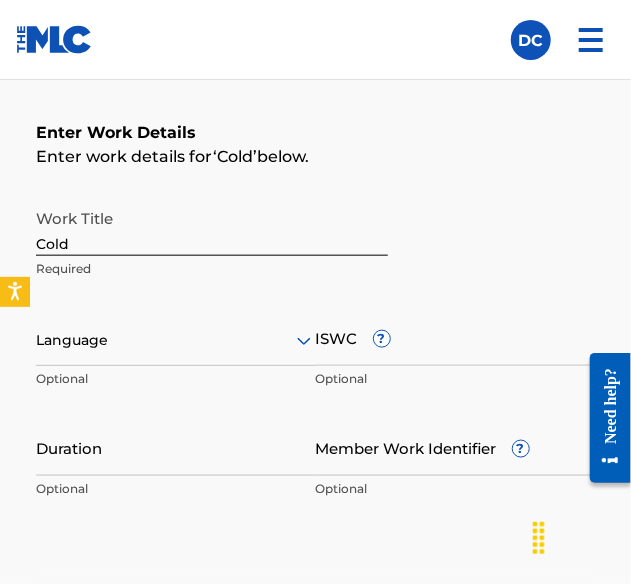 scroll, scrollTop: 410, scrollLeft: 0, axis: vertical 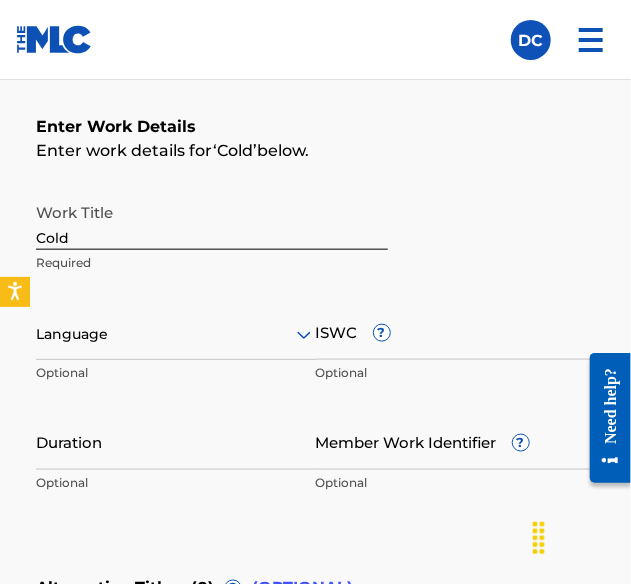 click 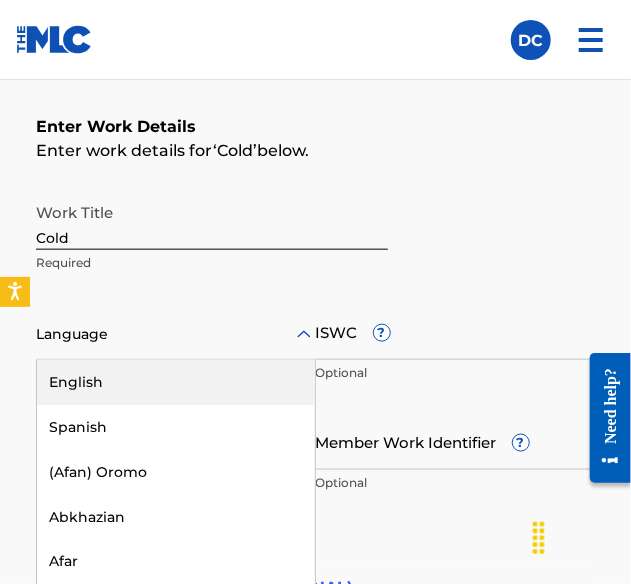 click on "English" at bounding box center (176, 382) 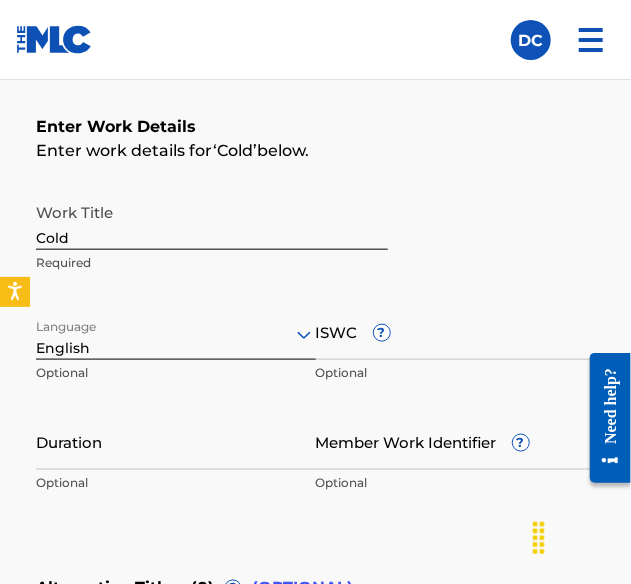 click on "ISWC   ?" at bounding box center (456, 331) 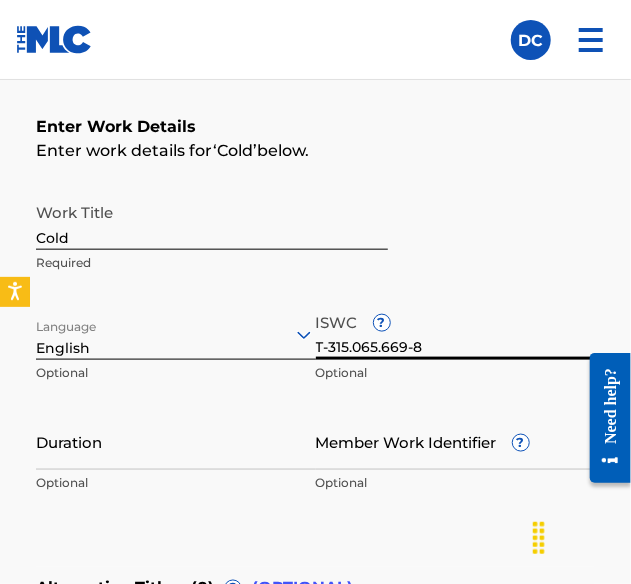 type on "T-315.065.669-8" 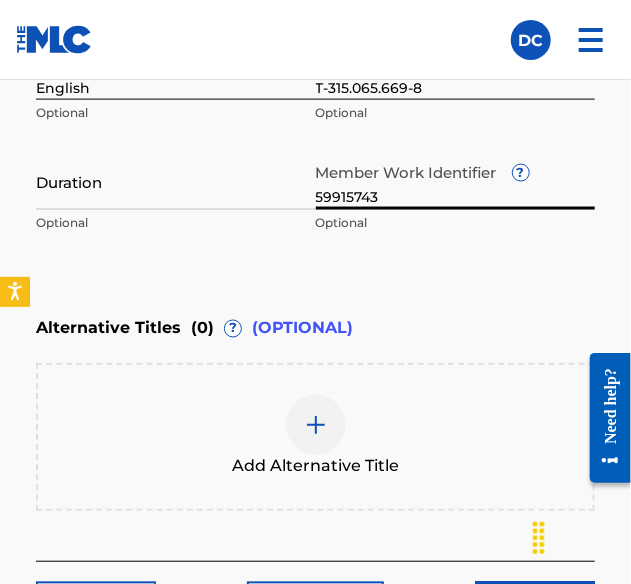 scroll, scrollTop: 867, scrollLeft: 0, axis: vertical 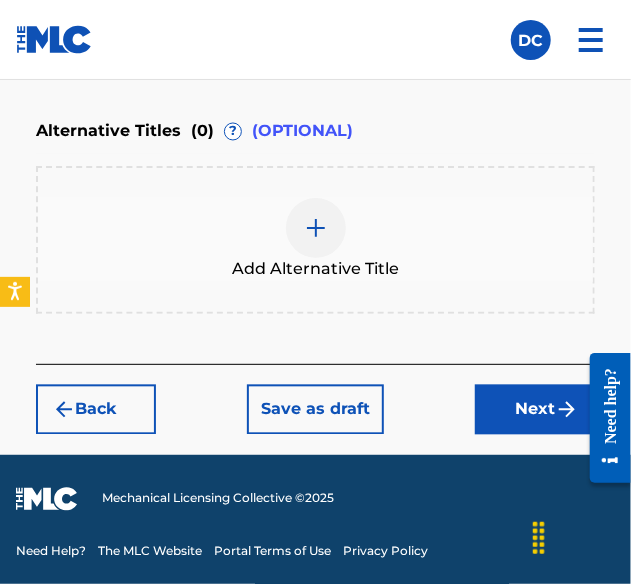 type on "59915743" 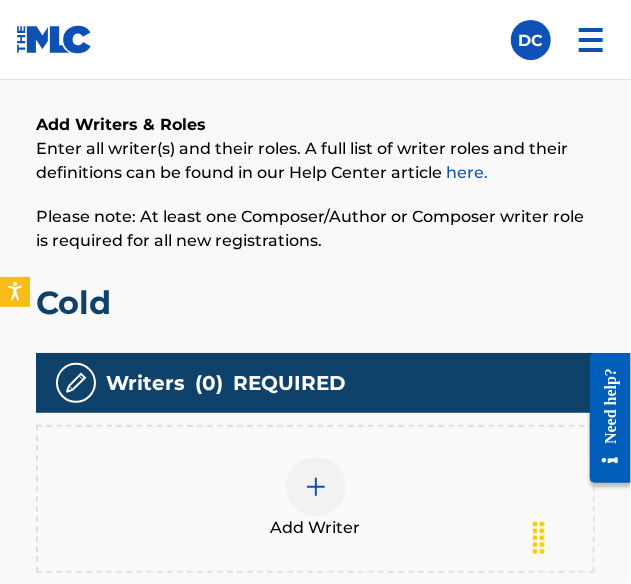 scroll, scrollTop: 429, scrollLeft: 0, axis: vertical 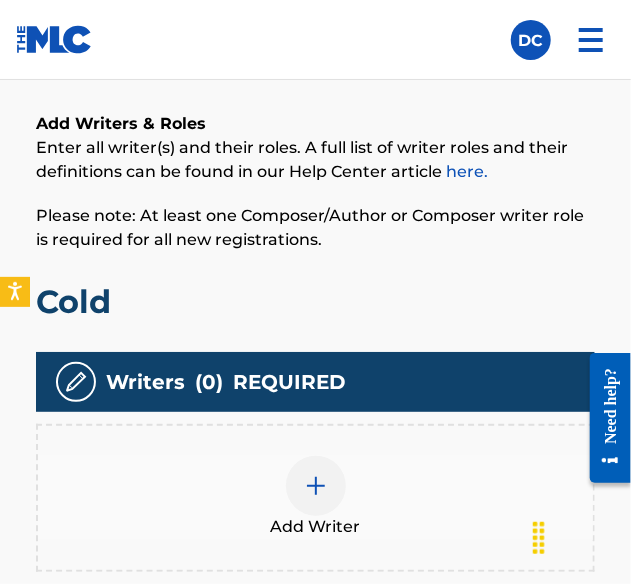 click on "Add Writer" at bounding box center [315, 498] 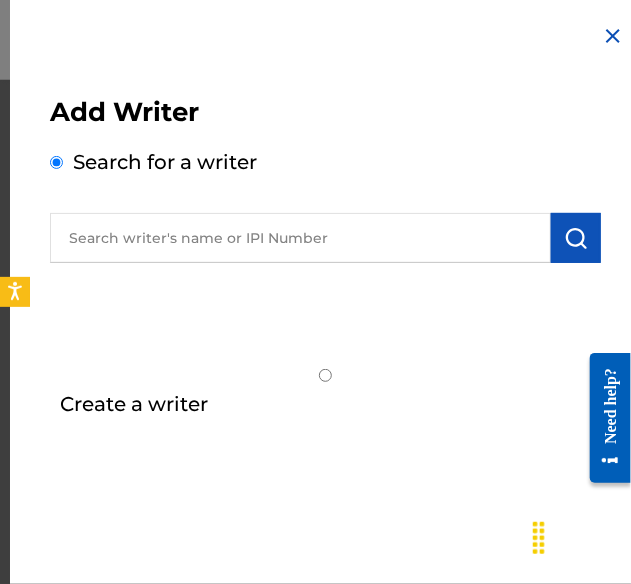 click on "Create a writer" at bounding box center (325, 375) 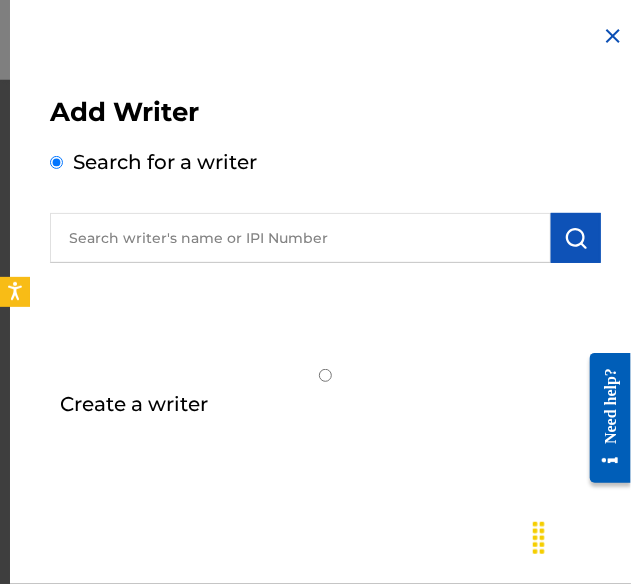 radio on "false" 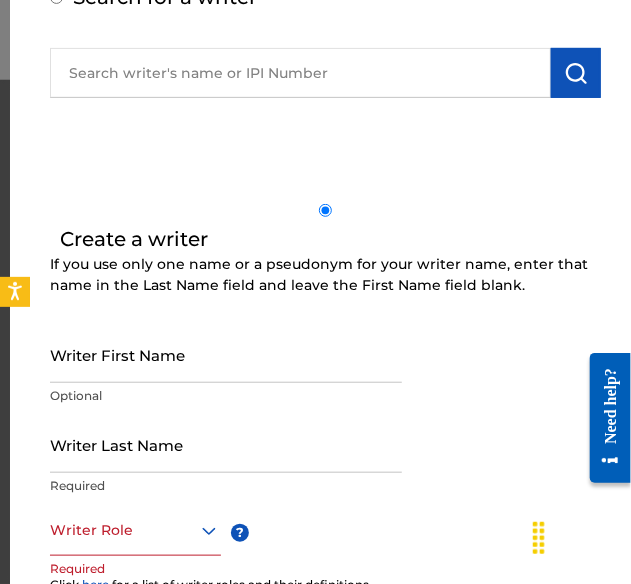 scroll, scrollTop: 166, scrollLeft: 0, axis: vertical 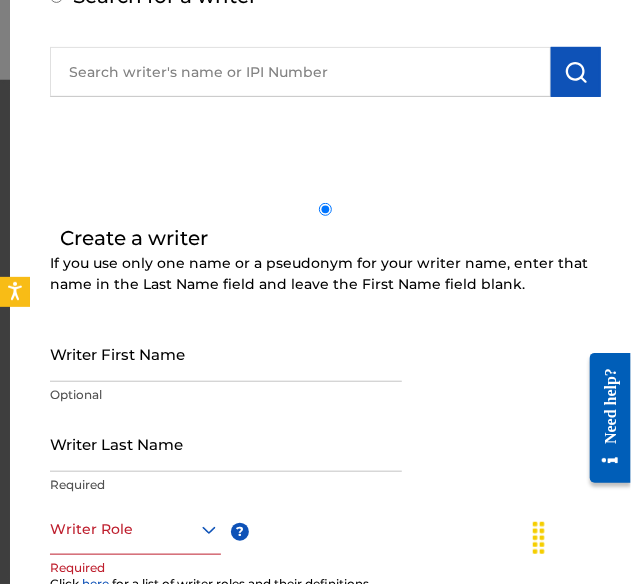 click on "Writer First Name" at bounding box center (226, 353) 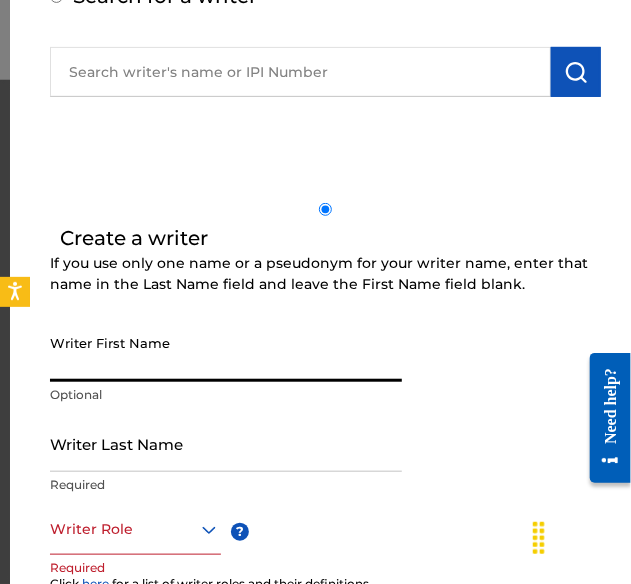 type on "[FIRST]" 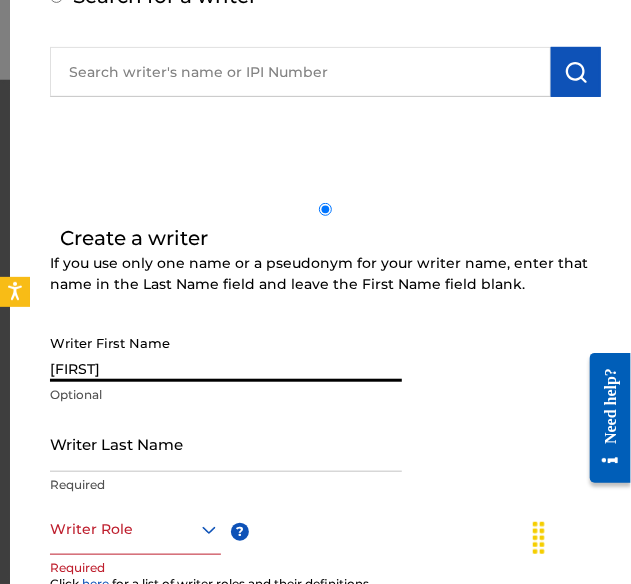 type on "Croedy" 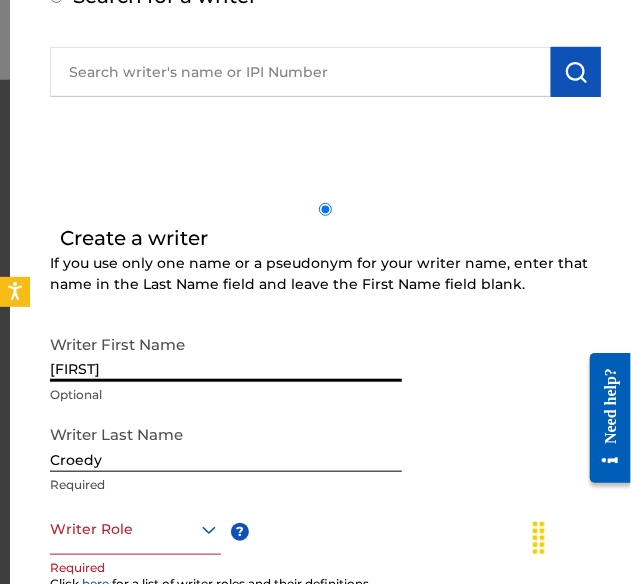 click 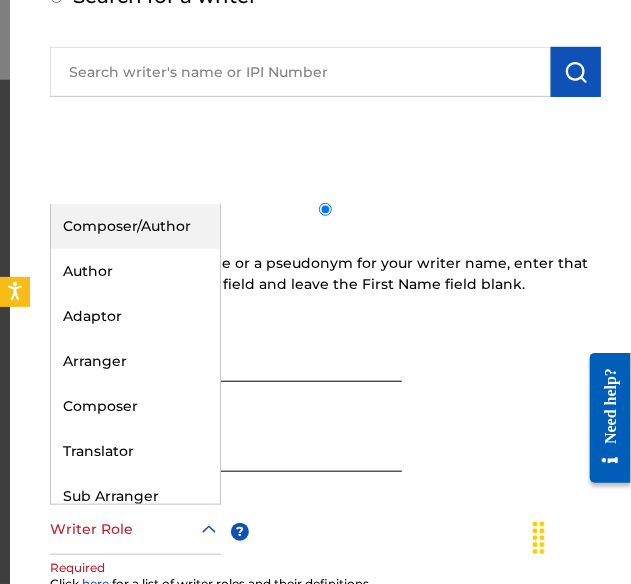 click on "Composer/Author" at bounding box center [135, 226] 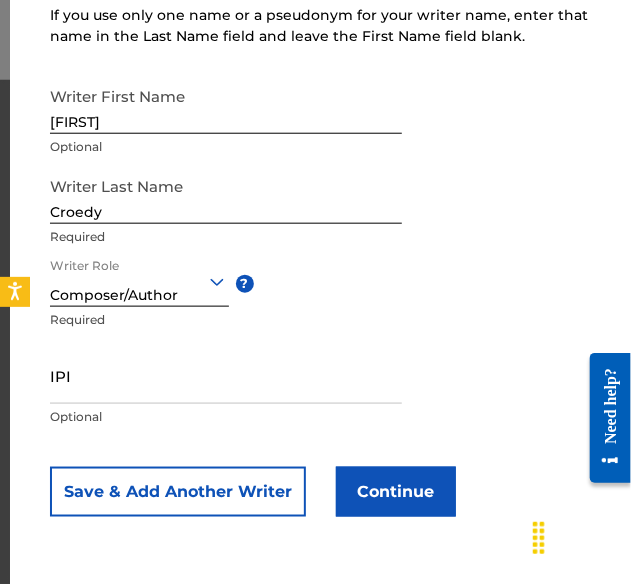 scroll, scrollTop: 424, scrollLeft: 0, axis: vertical 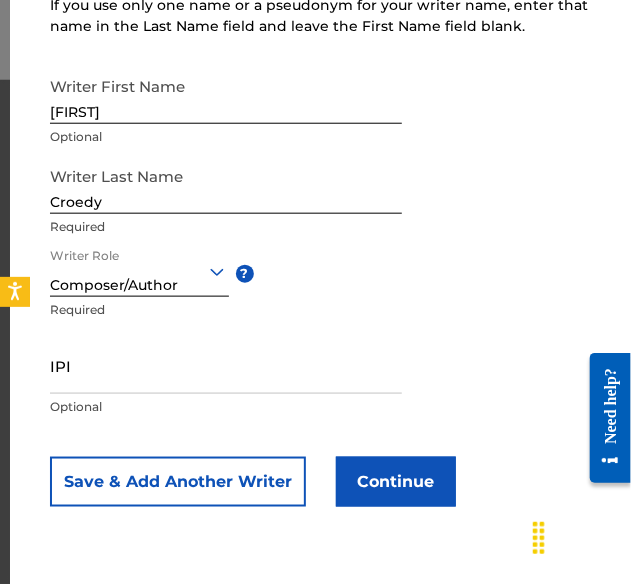 click on "IPI" at bounding box center (226, 365) 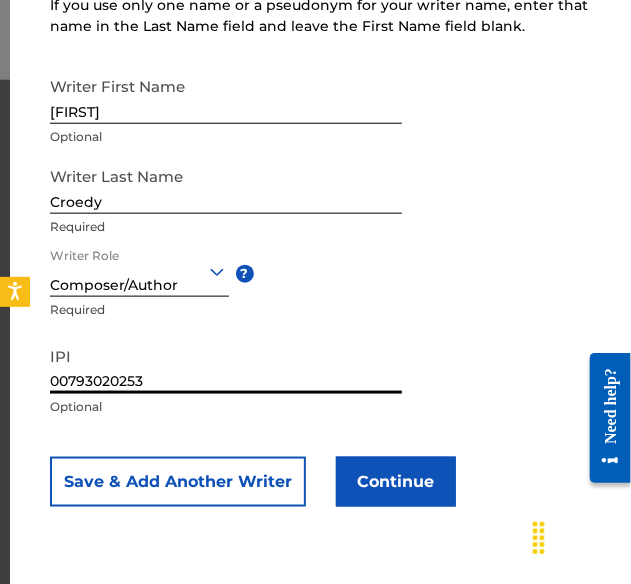 type on "00793020253" 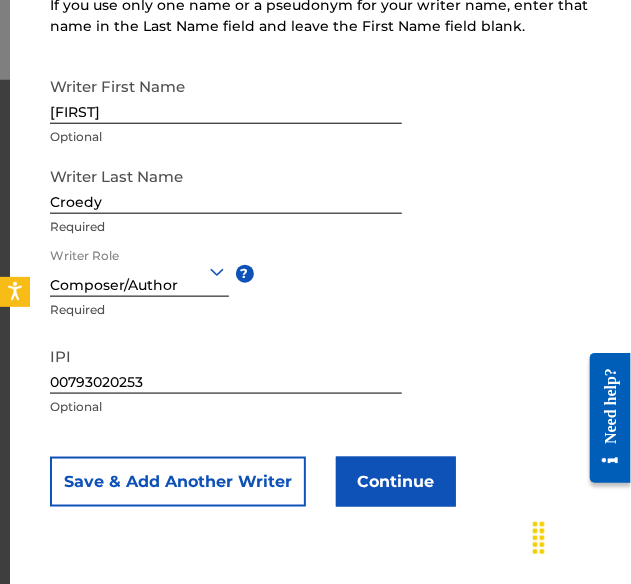 click on "Continue" at bounding box center (396, 482) 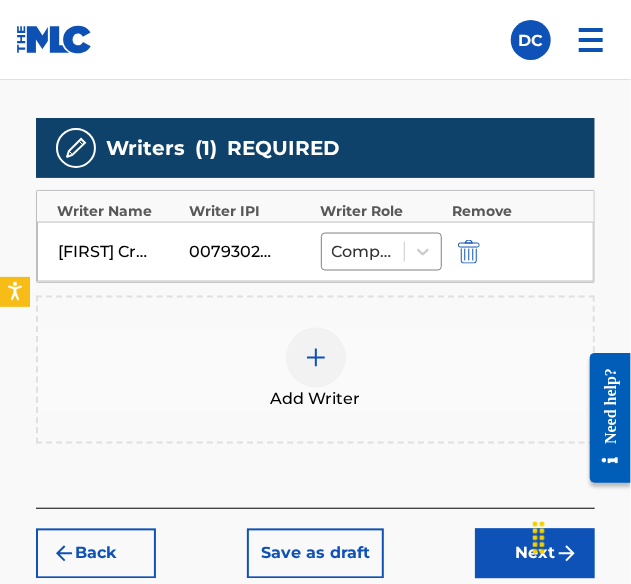 scroll, scrollTop: 664, scrollLeft: 0, axis: vertical 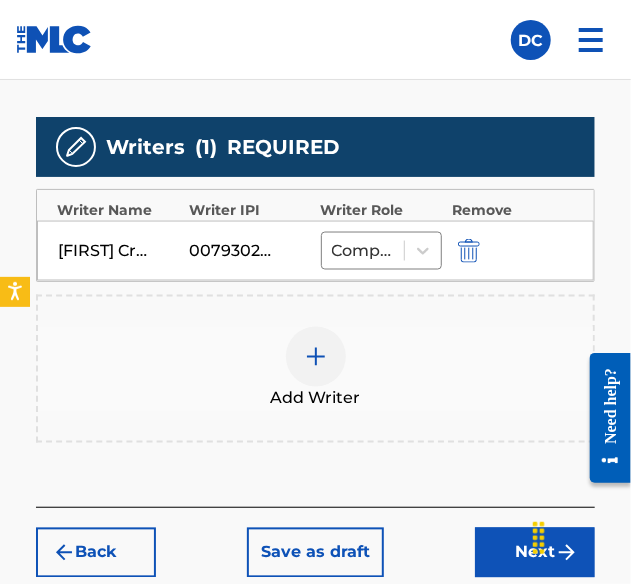 click on "Add Writer" at bounding box center (315, 369) 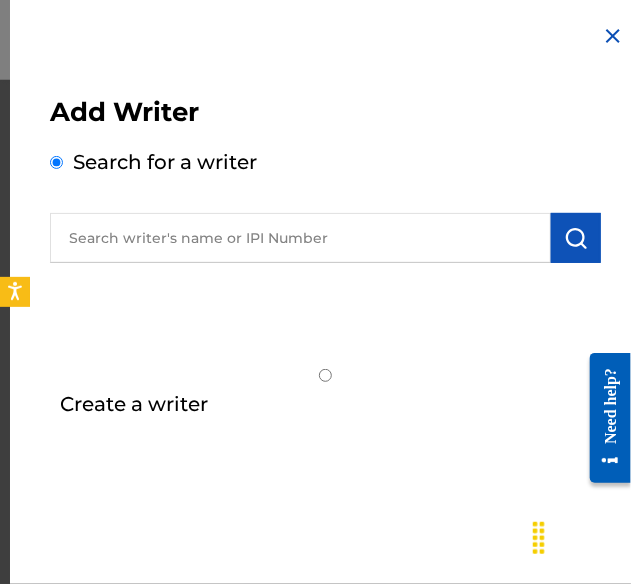 click at bounding box center (613, 36) 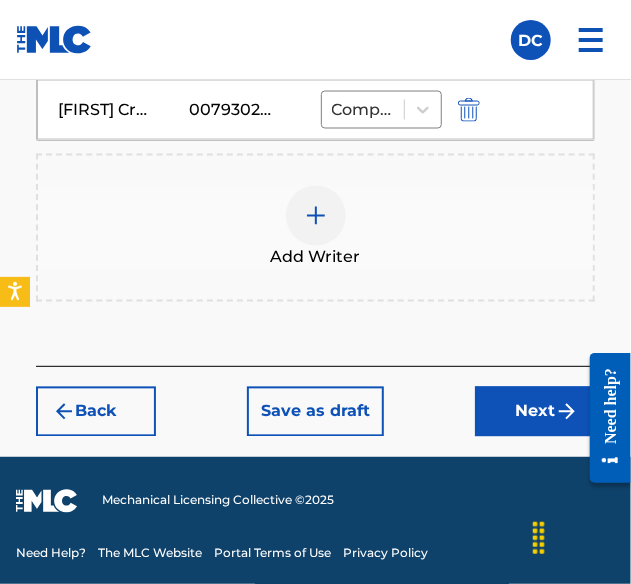 click on "Next" at bounding box center [535, 412] 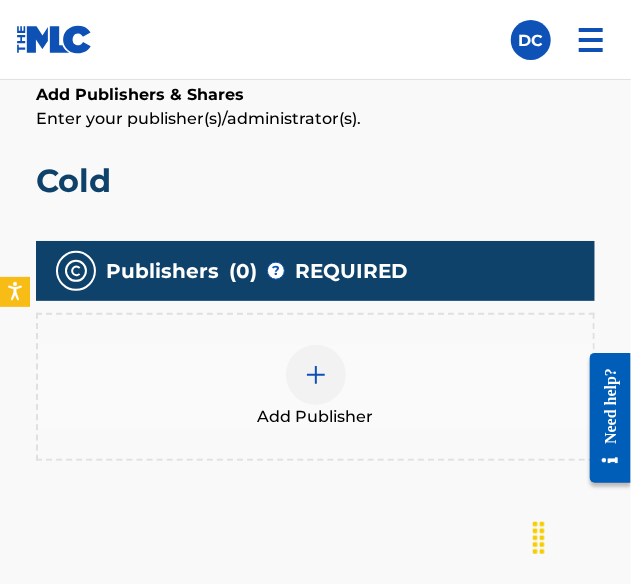 scroll, scrollTop: 412, scrollLeft: 0, axis: vertical 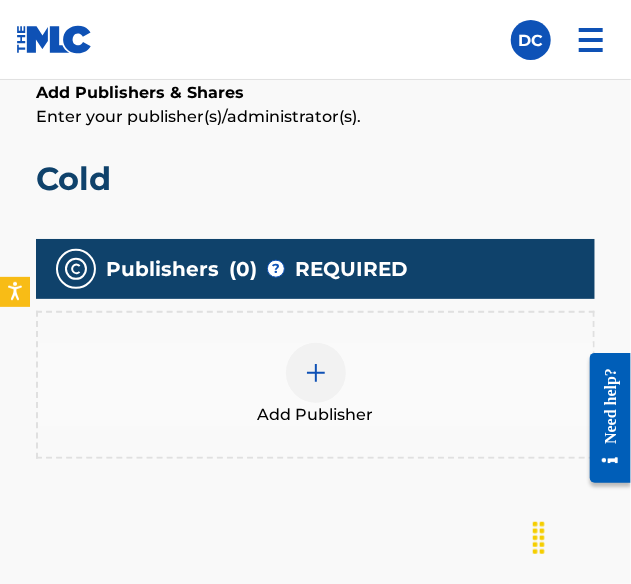 click at bounding box center [316, 373] 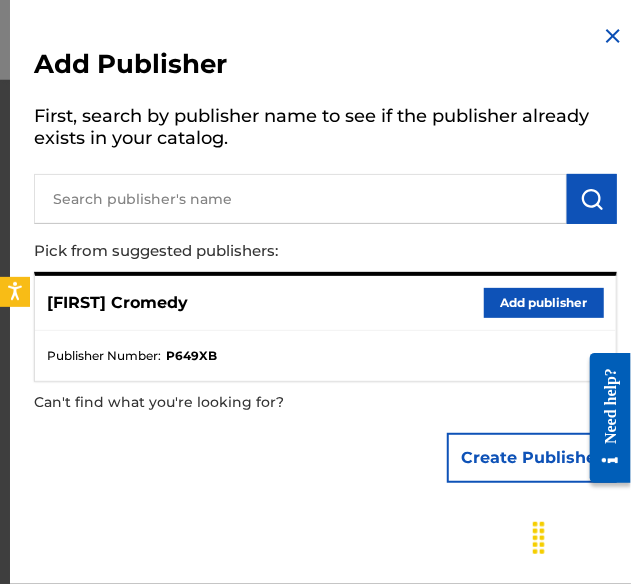 click on "Add publisher" at bounding box center (544, 303) 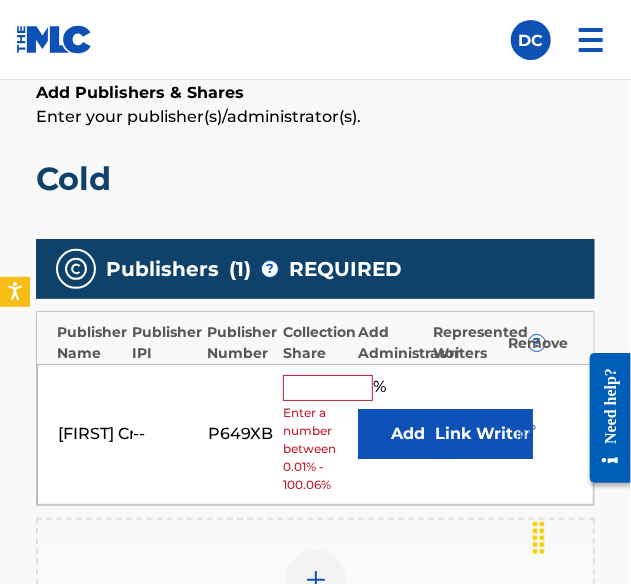 click at bounding box center [328, 388] 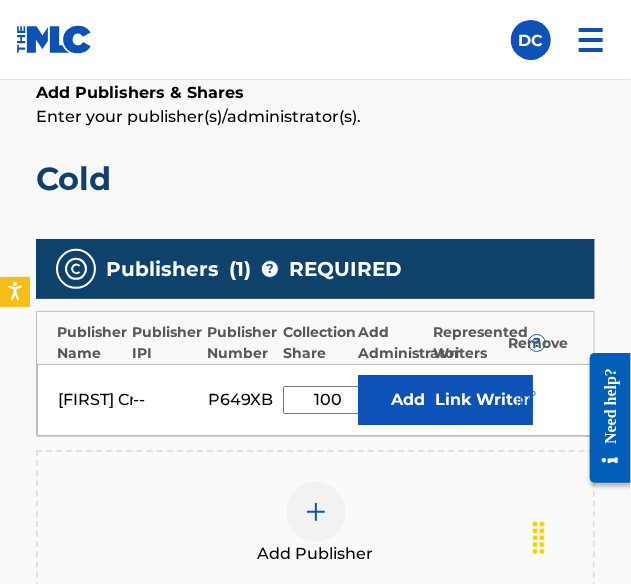 click on "Link Writer" at bounding box center (483, 400) 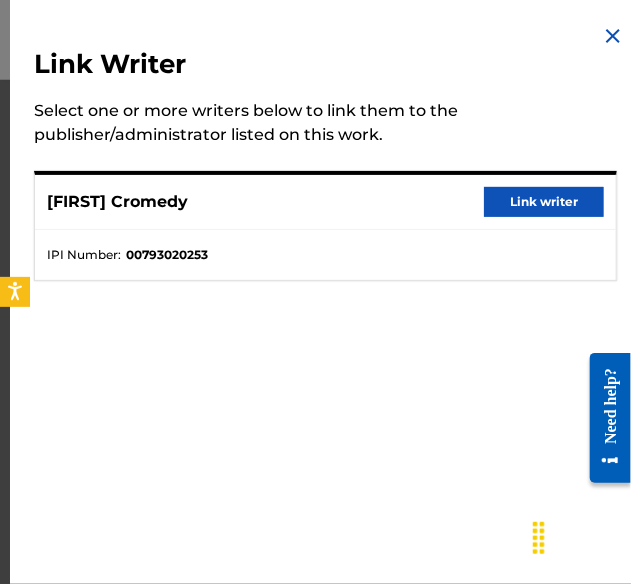click on "Link writer" at bounding box center [544, 202] 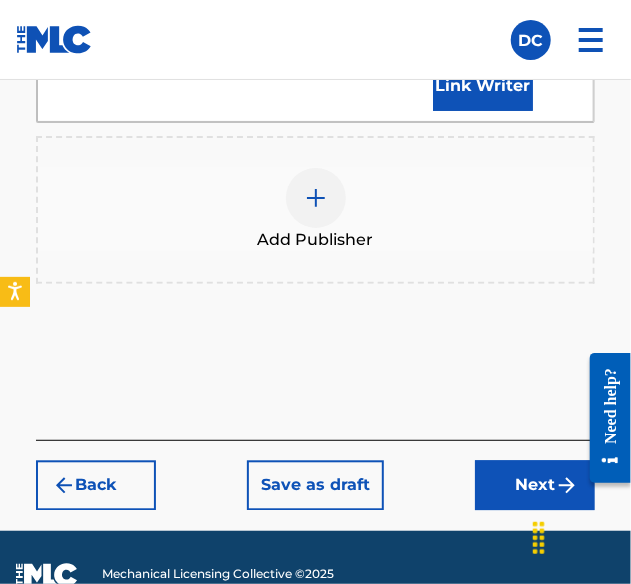 scroll, scrollTop: 946, scrollLeft: 0, axis: vertical 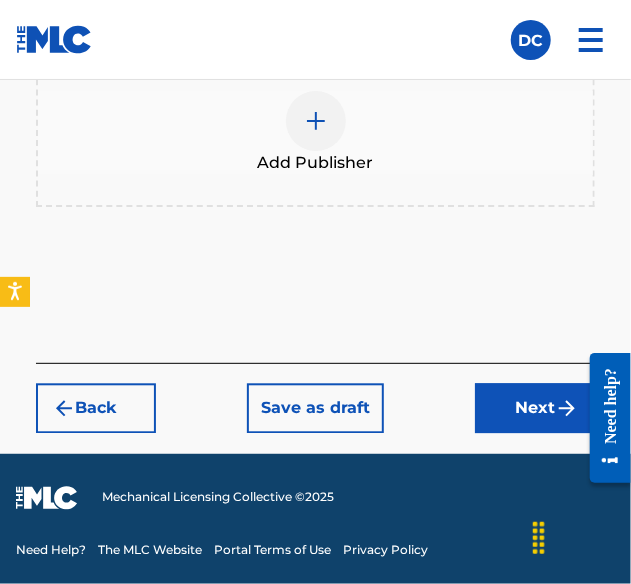 click on "Next" at bounding box center [535, 409] 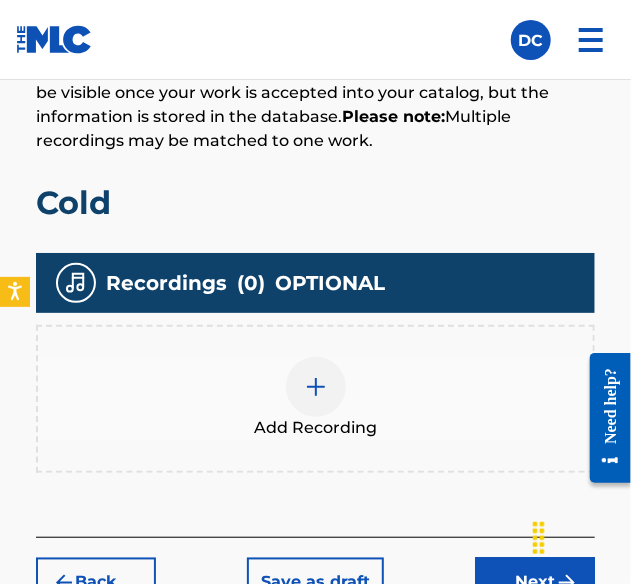 scroll, scrollTop: 570, scrollLeft: 0, axis: vertical 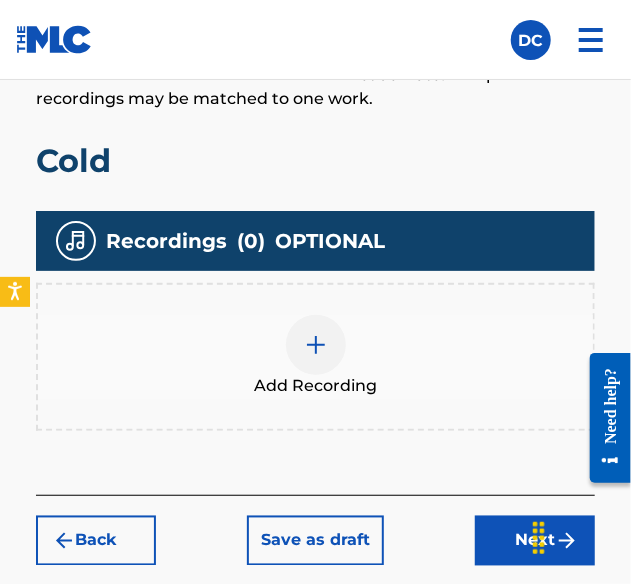 click at bounding box center (316, 345) 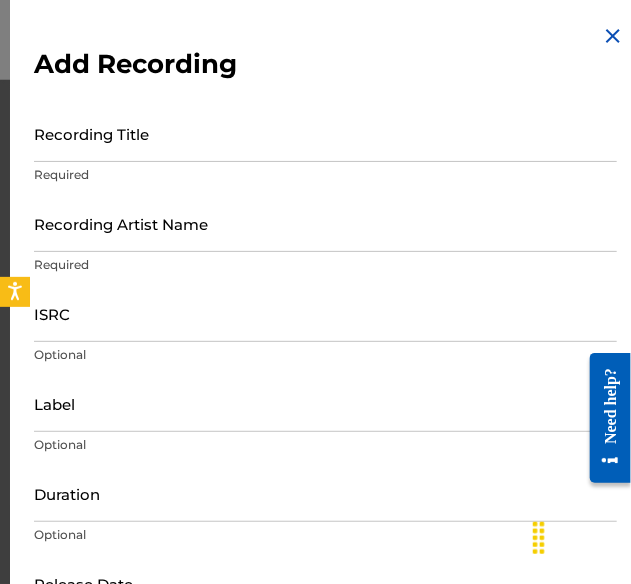 click on "Recording Title" at bounding box center (325, 133) 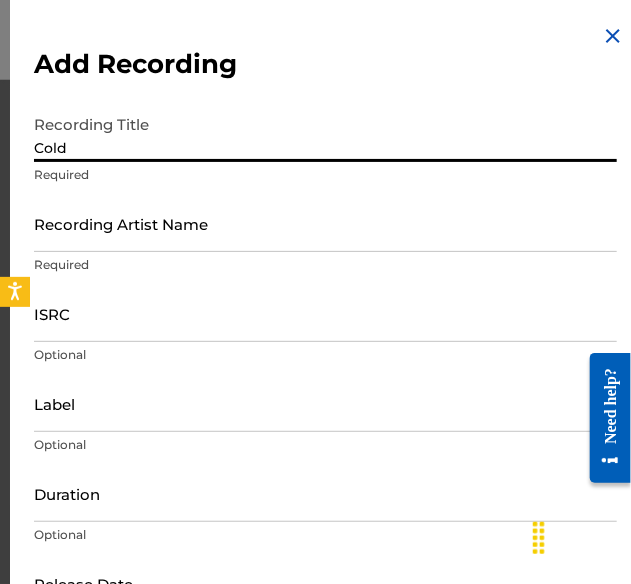 type on "Cold" 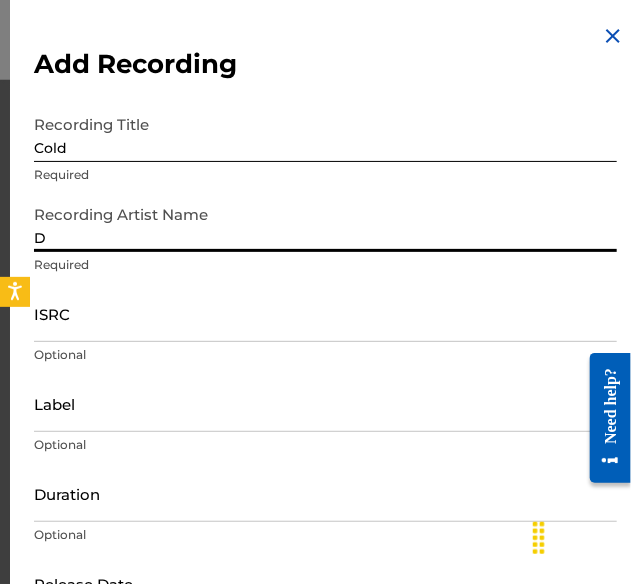 type on "D$ea" 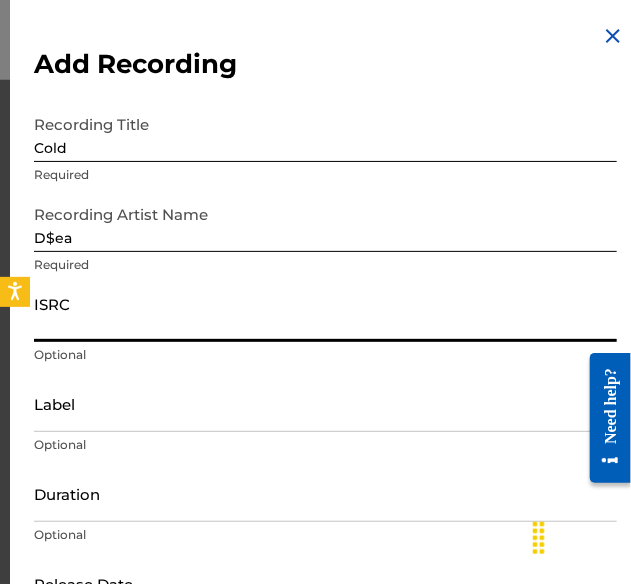 click on "ISRC" at bounding box center (325, 313) 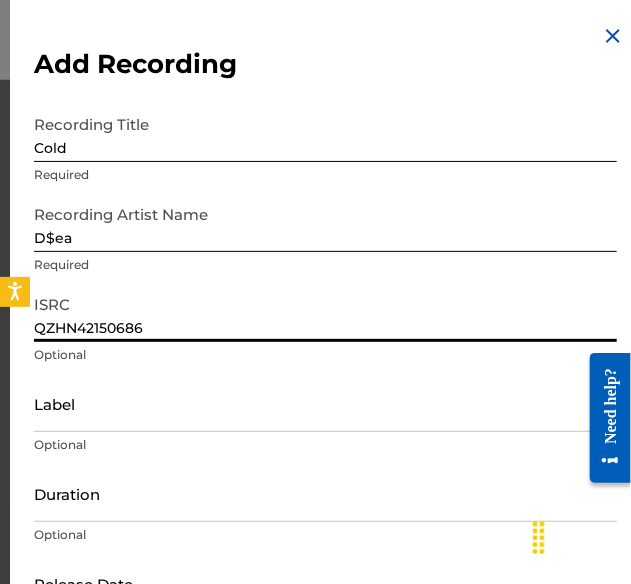 type on "QZHN42150686" 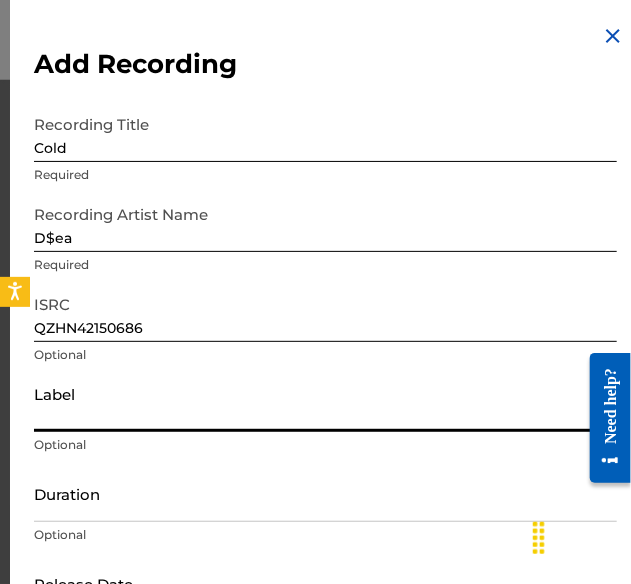 type on "WhatWavLLC" 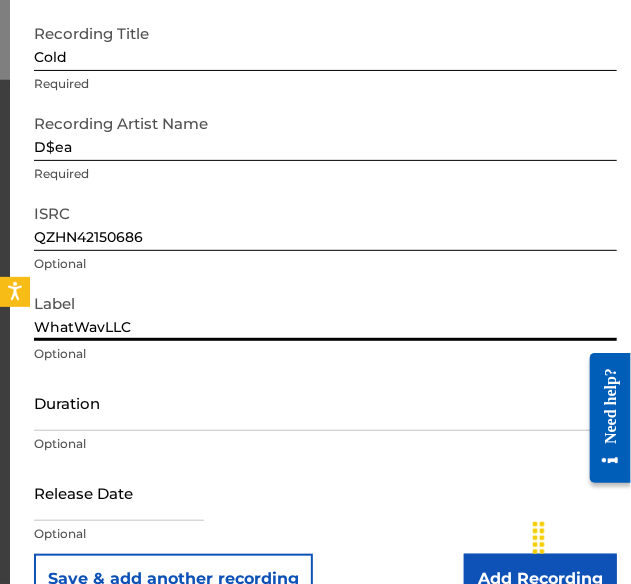 scroll, scrollTop: 134, scrollLeft: 0, axis: vertical 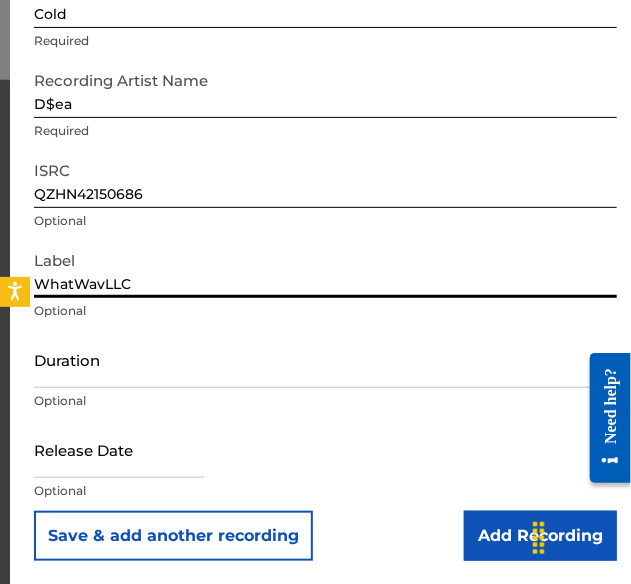click at bounding box center [119, 449] 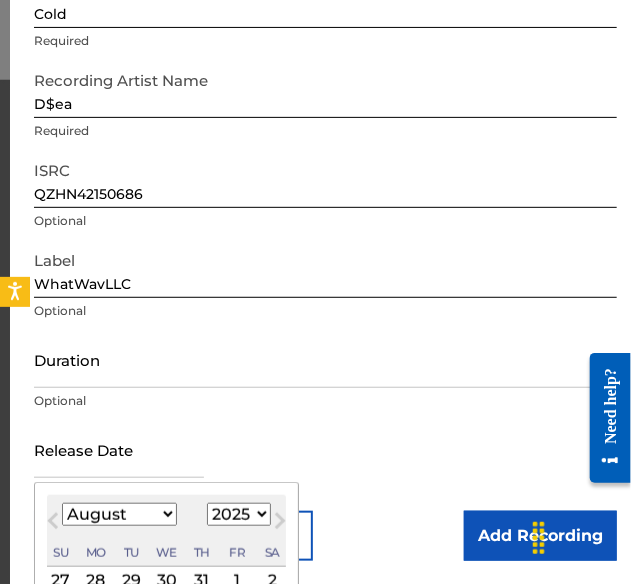 type on "May 7 2021" 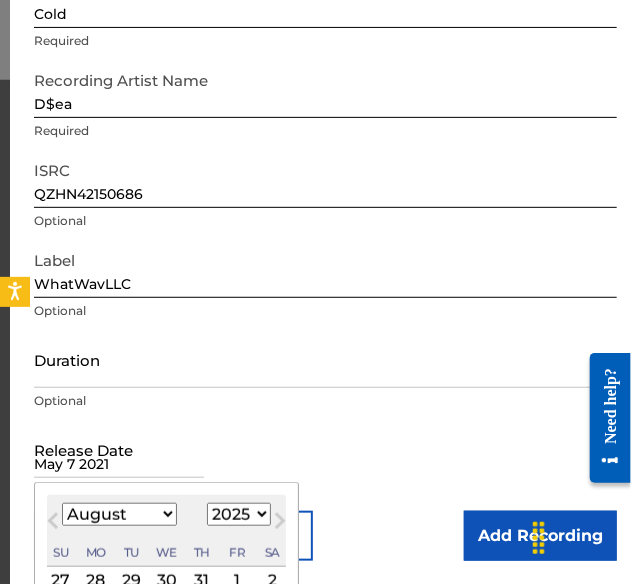 select on "4" 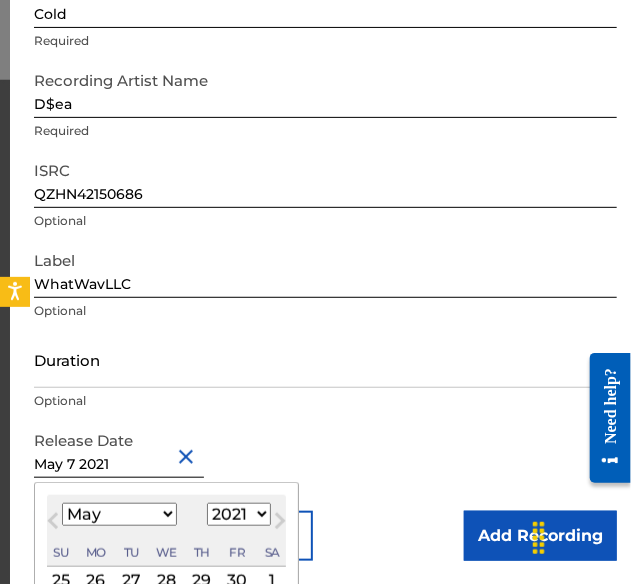 click on "Release Date May 7 2021 May 2021 Previous Month Next Month May 2021 January February March April May June July August September October November December 1899 1900 1901 1902 1903 1904 1905 1906 1907 1908 1909 1910 1911 1912 1913 1914 1915 1916 1917 1918 1919 1920 1921 1922 1923 1924 1925 1926 1927 1928 1929 1930 1931 1932 1933 1934 1935 1936 1937 1938 1939 1940 1941 1942 1943 1944 1945 1946 1947 1948 1949 1950 1951 1952 1953 1954 1955 1956 1957 1958 1959 1960 1961 1962 1963 1964 1965 1966 1967 1968 1969 1970 1971 1972 1973 1974 1975 1976 1977 1978 1979 1980 1981 1982 1983 1984 1985 1986 1987 1988 1989 1990 1991 1992 1993 1994 1995 1996 1997 1998 1999 2000 2001 2002 2003 2004 2005 2006 2007 2008 2009 2010 2011 2012 2013 2014 2015 2016 2017 2018 2019 2020 2021 2022 2023 2024 2025 2026 2027 2028 2029 2030 2031 2032 2033 2034 2035 2036 2037 2038 2039 2040 2041 2042 2043 2044 2045 2046 2047 2048 2049 2050 2051 2052 2053 2054 2055 2056 2057 2058 2059 2060 2061 2062 2063 2064 2065 2066 2067 2068 2069 2070 2071 2072" at bounding box center [325, 466] 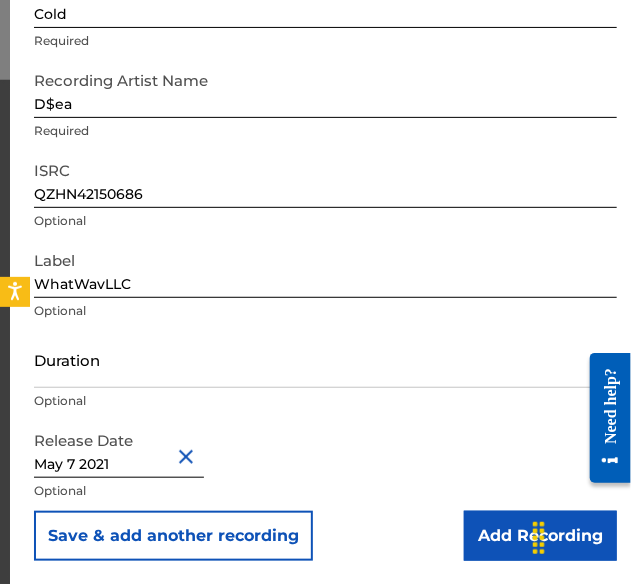 scroll, scrollTop: 701, scrollLeft: 0, axis: vertical 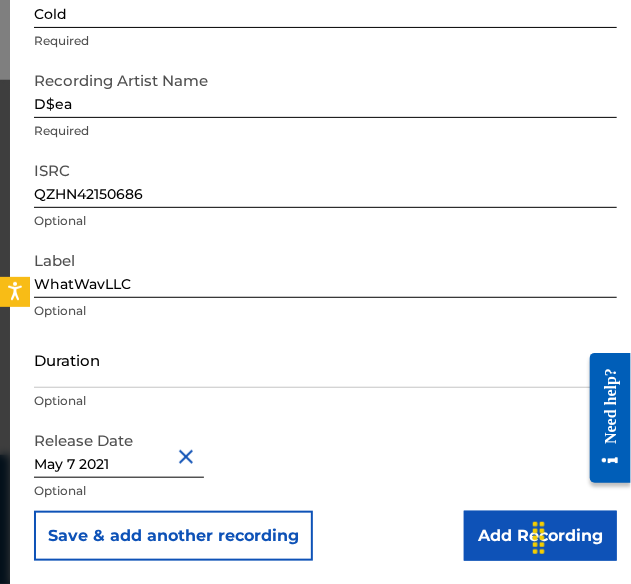 click on "Add Recording" at bounding box center (540, 536) 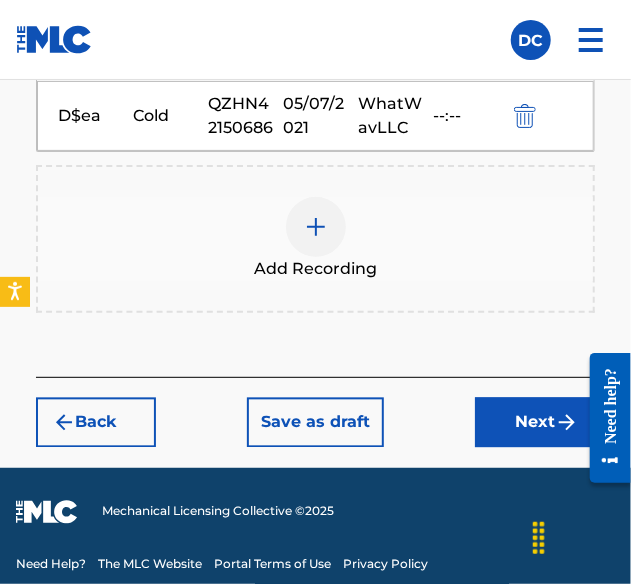 scroll, scrollTop: 836, scrollLeft: 0, axis: vertical 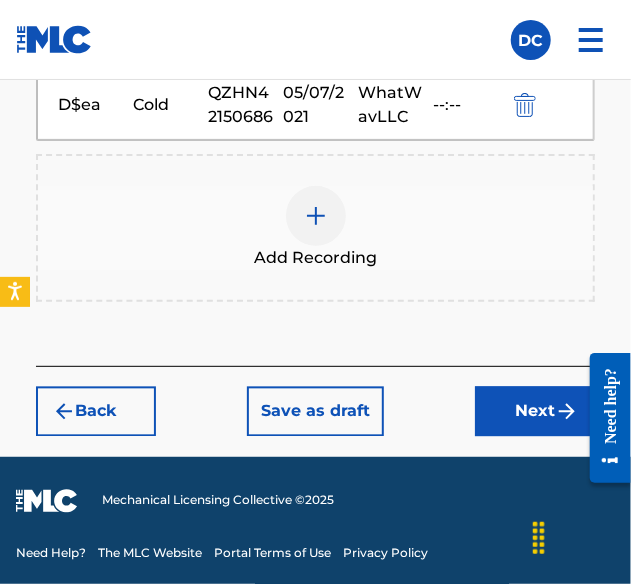 click on "Next" at bounding box center [535, 412] 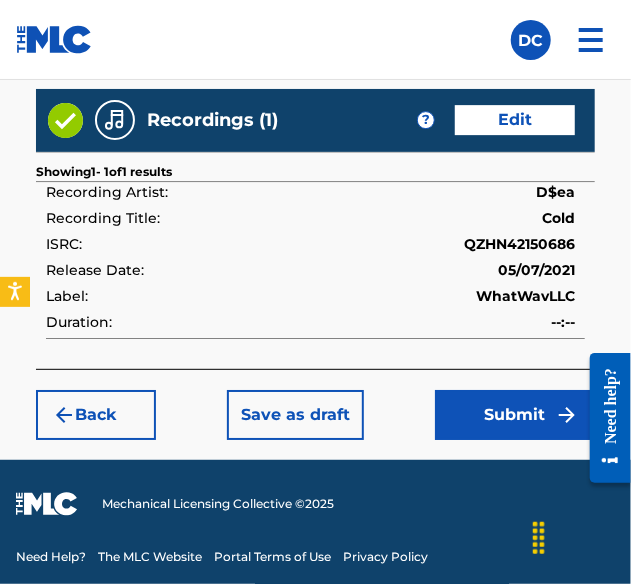 scroll, scrollTop: 1550, scrollLeft: 0, axis: vertical 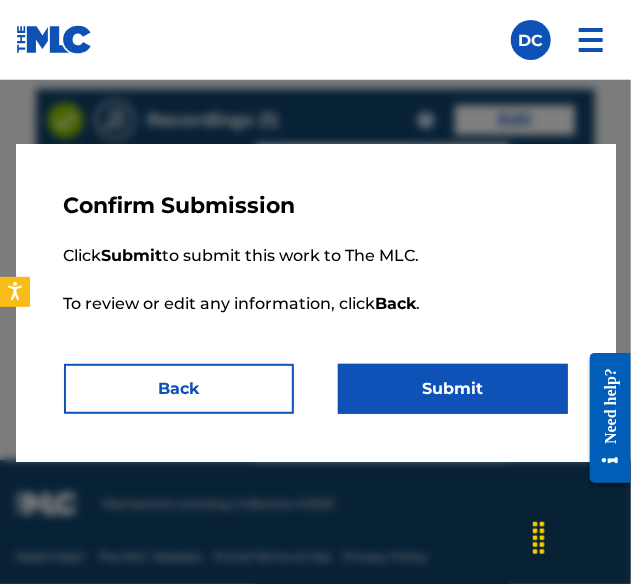 click on "Submit" at bounding box center (453, 389) 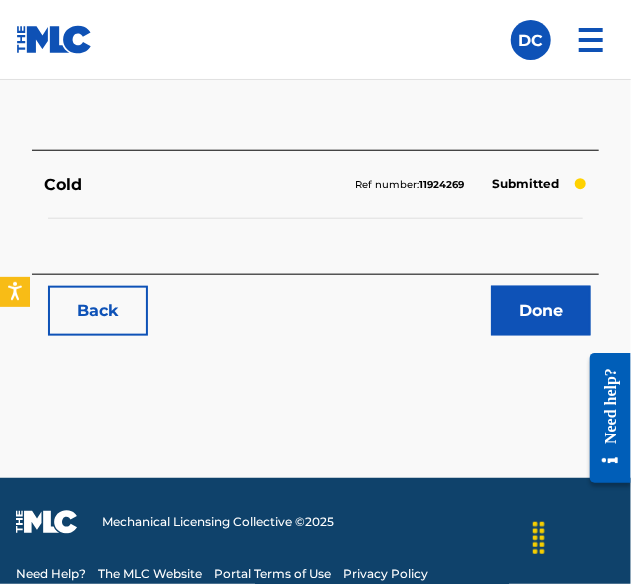 scroll, scrollTop: 374, scrollLeft: 0, axis: vertical 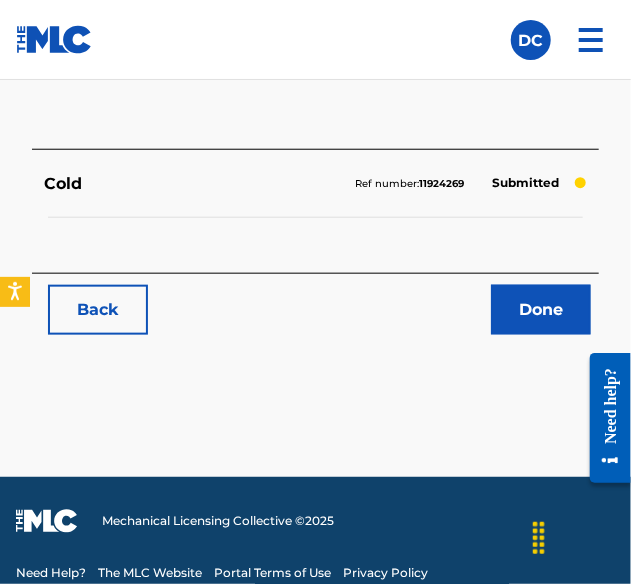 click on "Done" at bounding box center [541, 310] 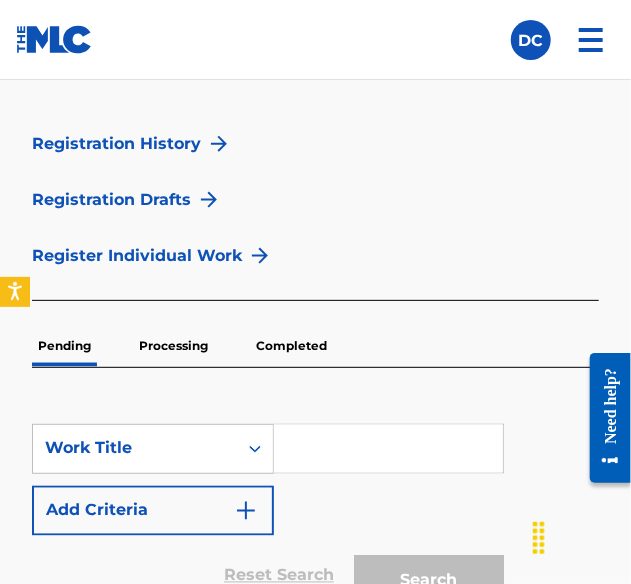scroll, scrollTop: 714, scrollLeft: 0, axis: vertical 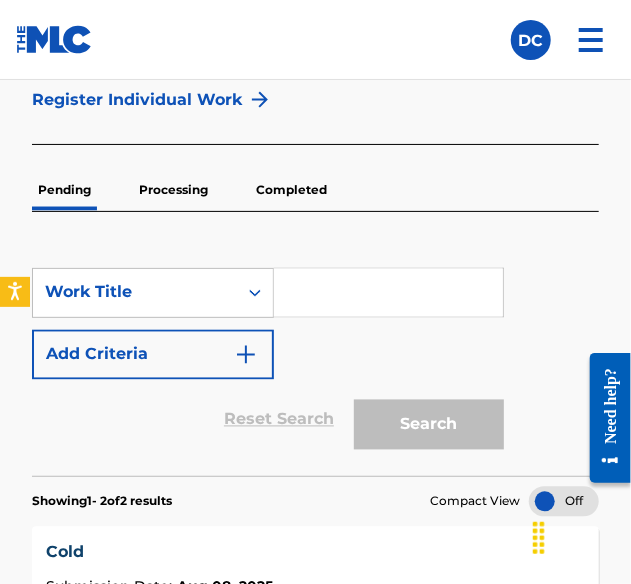 click at bounding box center [388, 293] 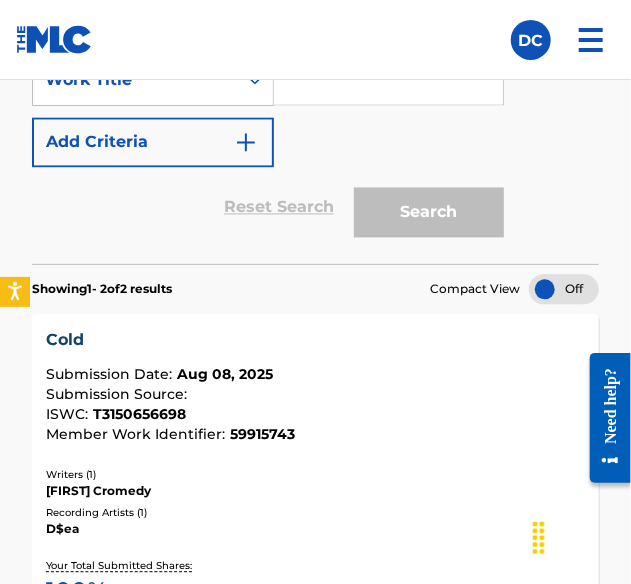 scroll, scrollTop: 820, scrollLeft: 0, axis: vertical 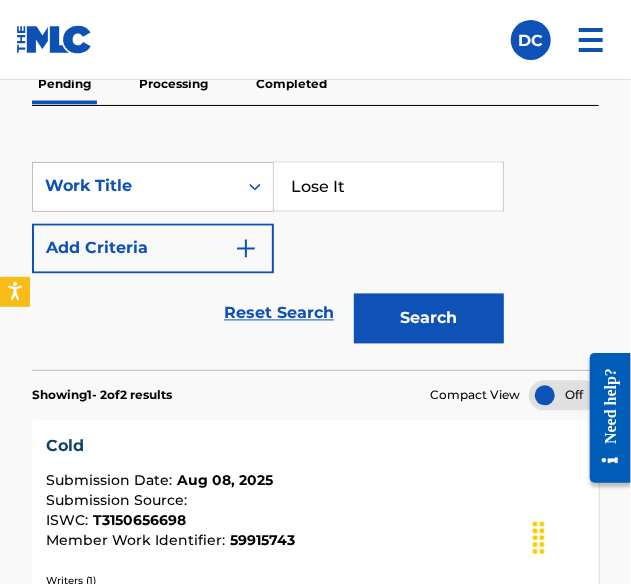 type on "Lose It" 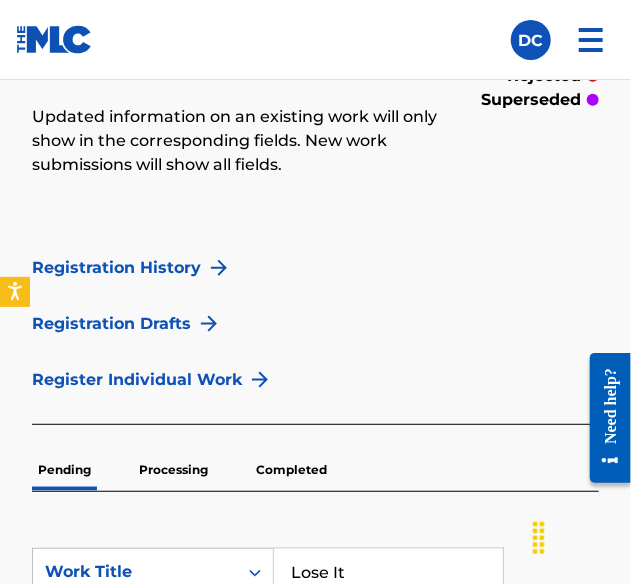 scroll, scrollTop: 553, scrollLeft: 0, axis: vertical 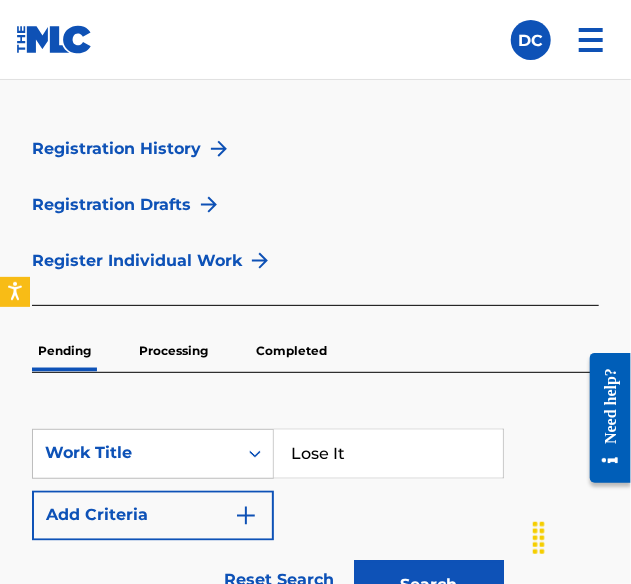 click on "Register Individual Work" at bounding box center [137, 261] 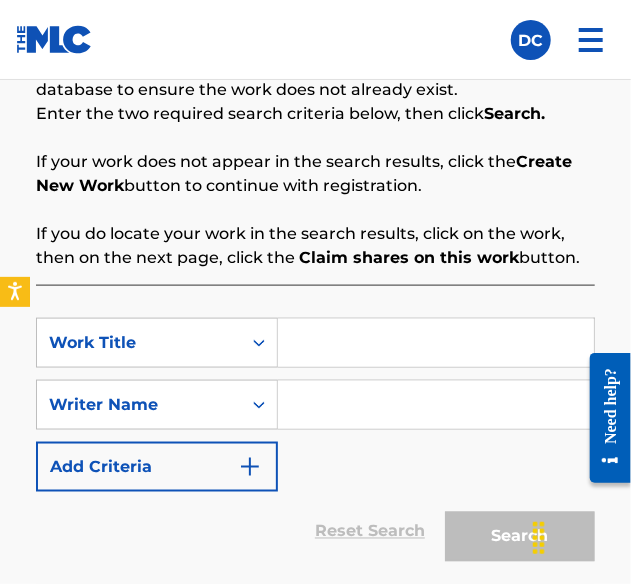 scroll, scrollTop: 464, scrollLeft: 0, axis: vertical 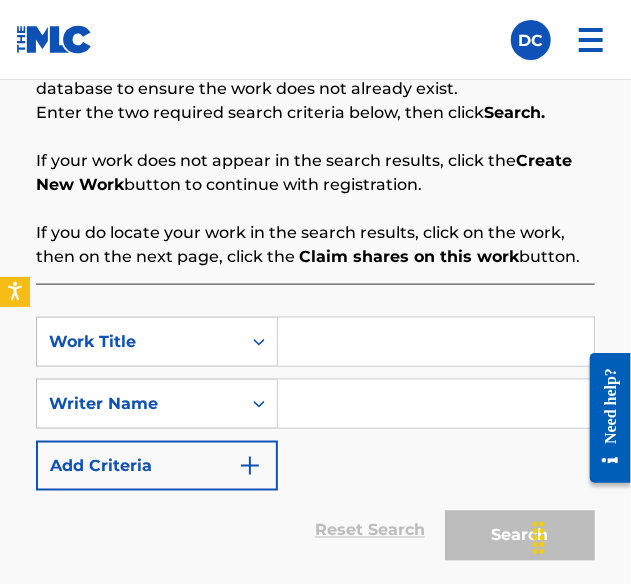 click at bounding box center [436, 342] 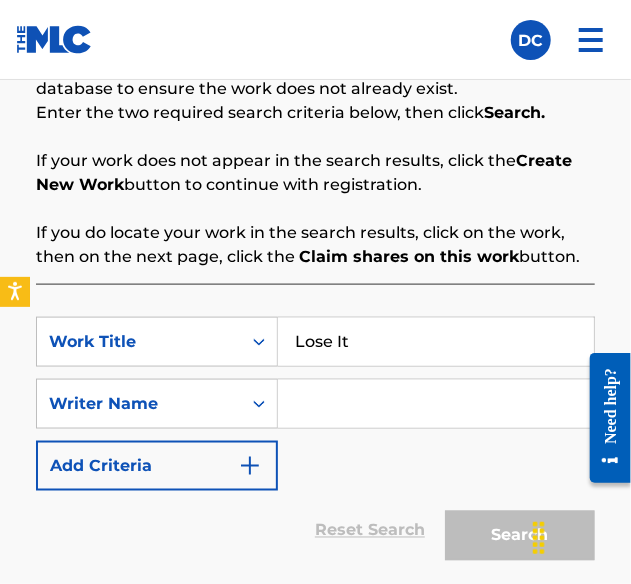 type on "Lose It" 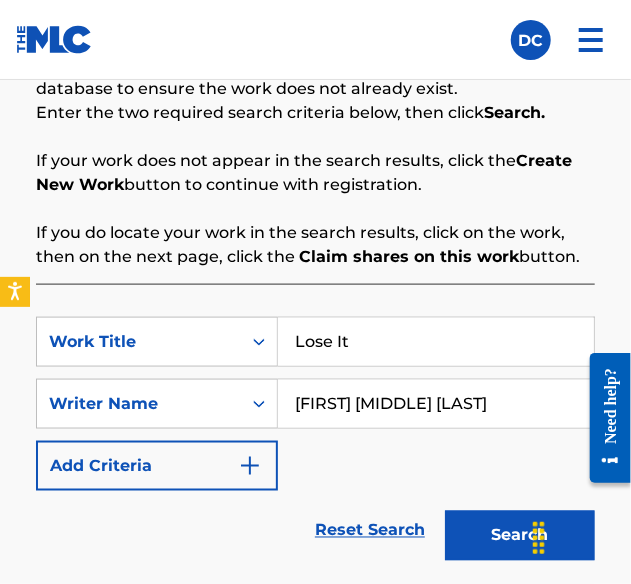 click on "Search" at bounding box center [520, 536] 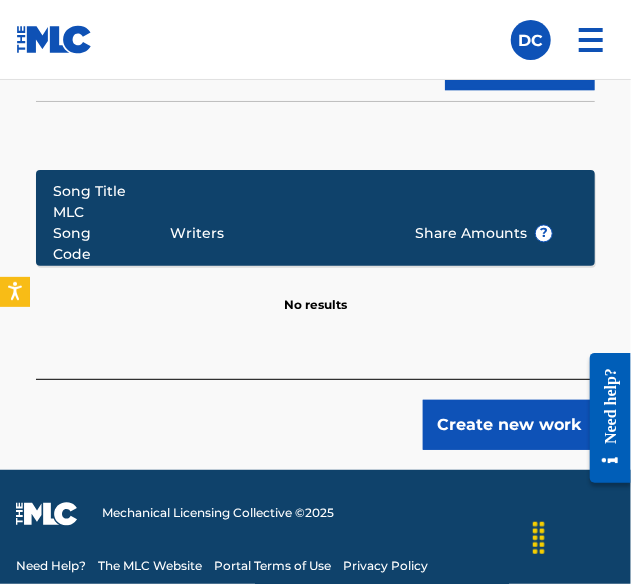 click on "Create new work" at bounding box center (509, 425) 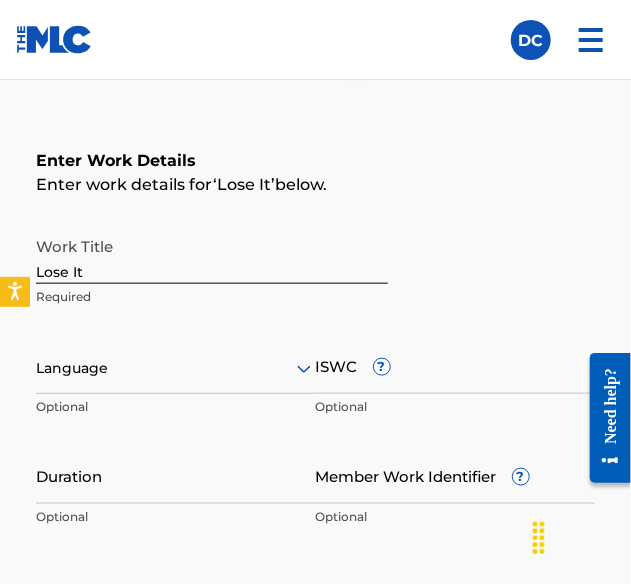 scroll, scrollTop: 376, scrollLeft: 0, axis: vertical 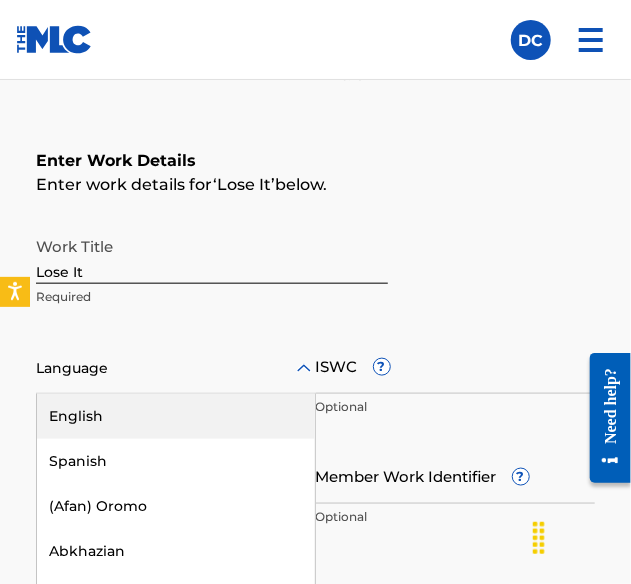 click on "English" at bounding box center (176, 416) 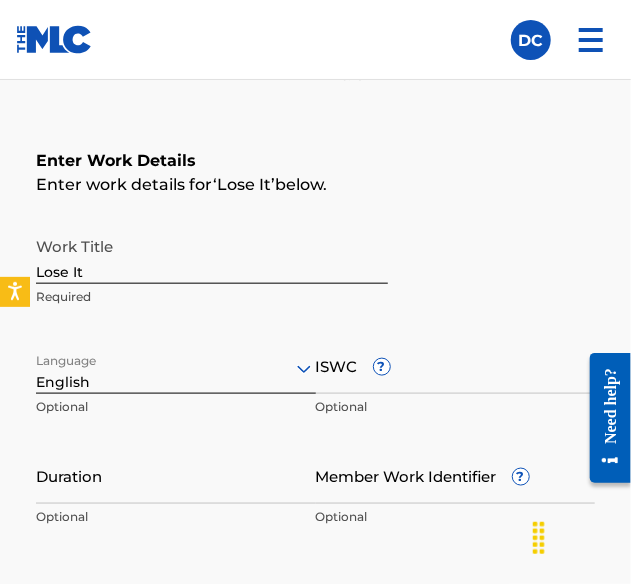 click on "ISWC   ?" at bounding box center (456, 365) 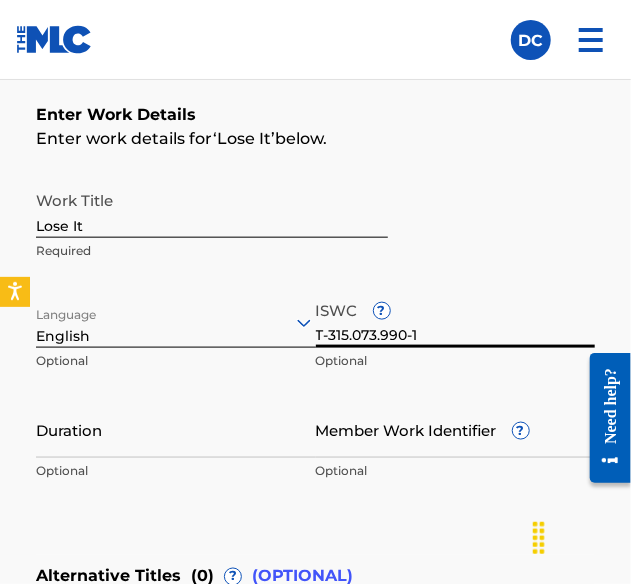 scroll, scrollTop: 424, scrollLeft: 0, axis: vertical 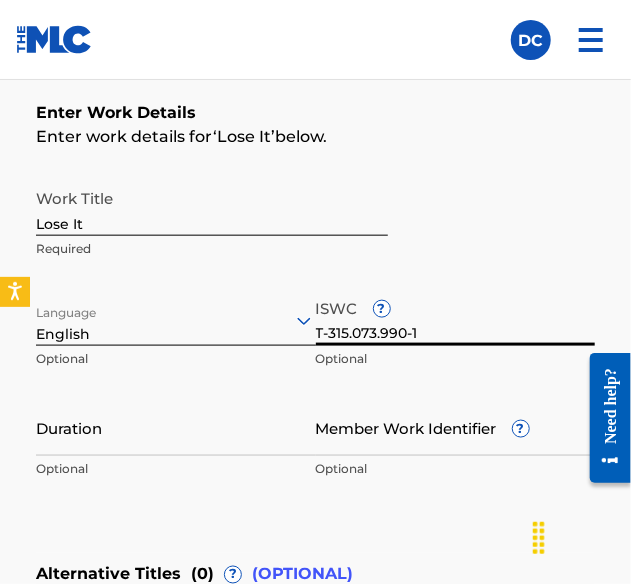 type on "T-315.073.990-1" 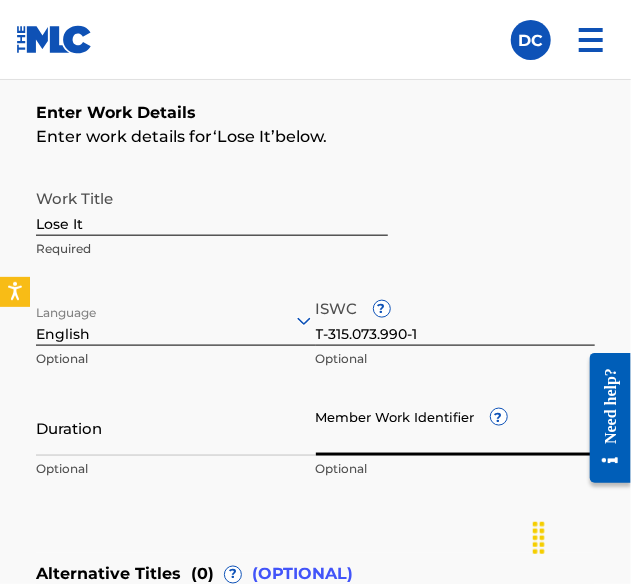 click on "Member Work Identifier   ?" at bounding box center (456, 427) 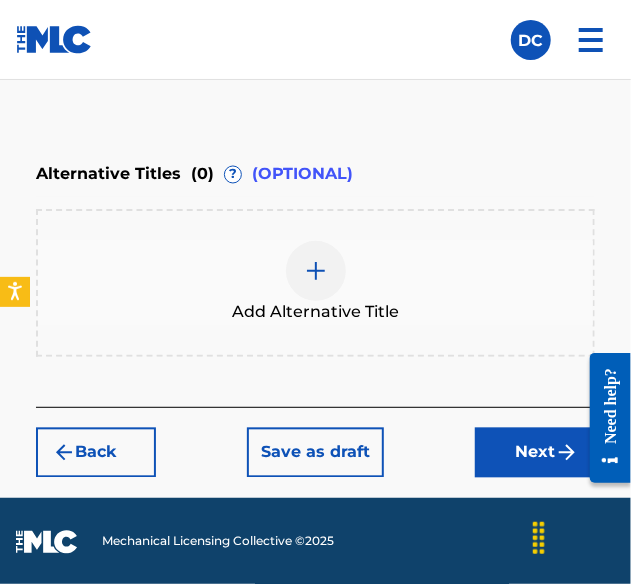 scroll, scrollTop: 867, scrollLeft: 0, axis: vertical 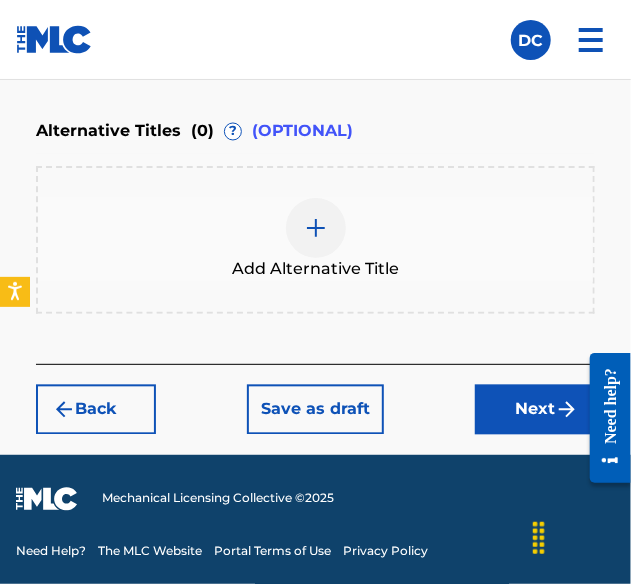 type on "59915744" 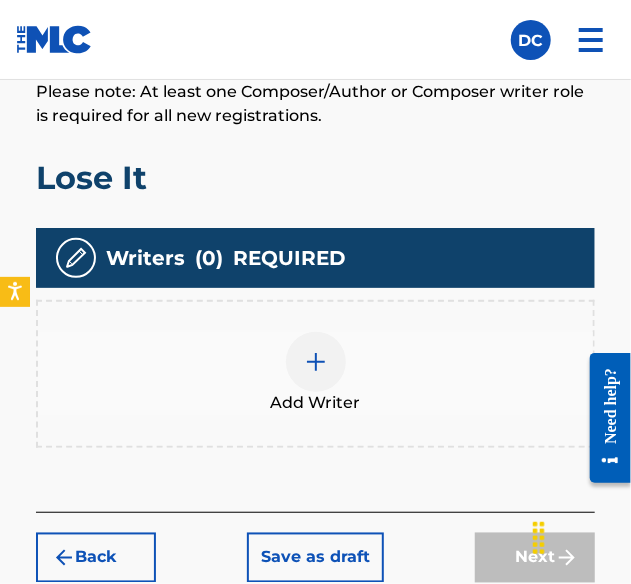 scroll, scrollTop: 554, scrollLeft: 0, axis: vertical 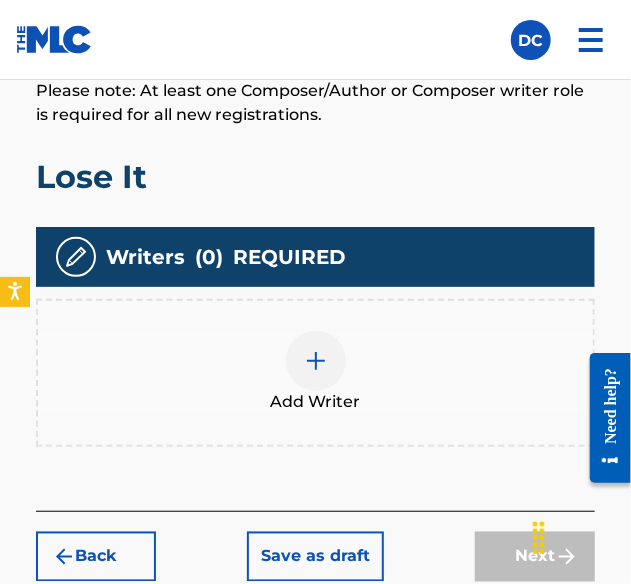 click at bounding box center (316, 361) 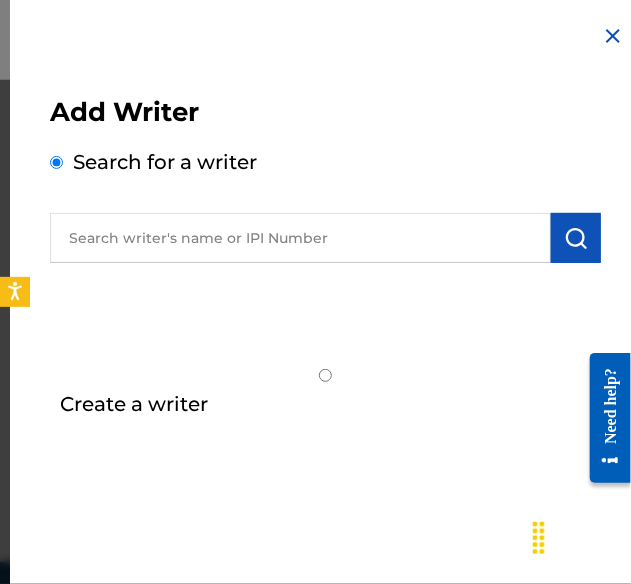 scroll, scrollTop: 595, scrollLeft: 0, axis: vertical 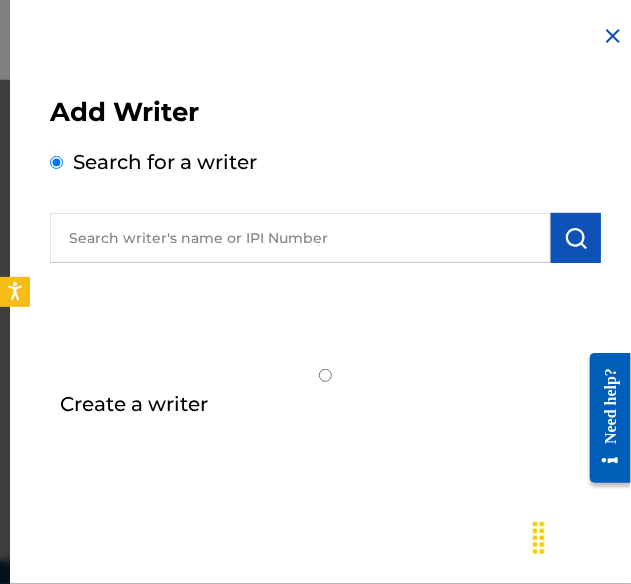 click on "Create a writer" at bounding box center (325, 375) 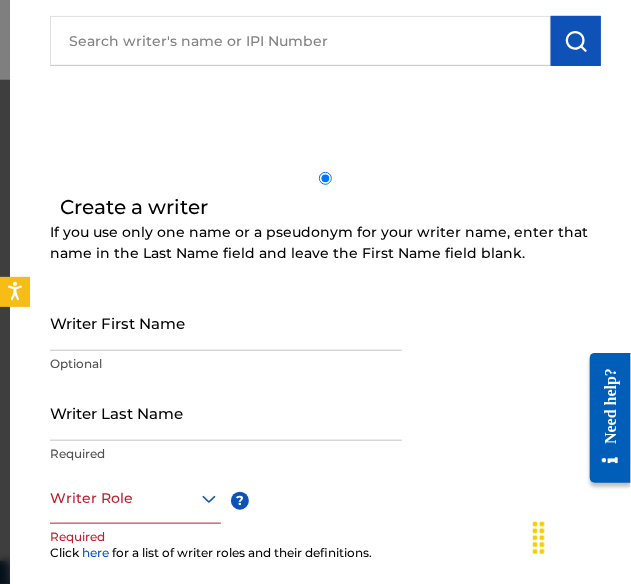 scroll, scrollTop: 198, scrollLeft: 0, axis: vertical 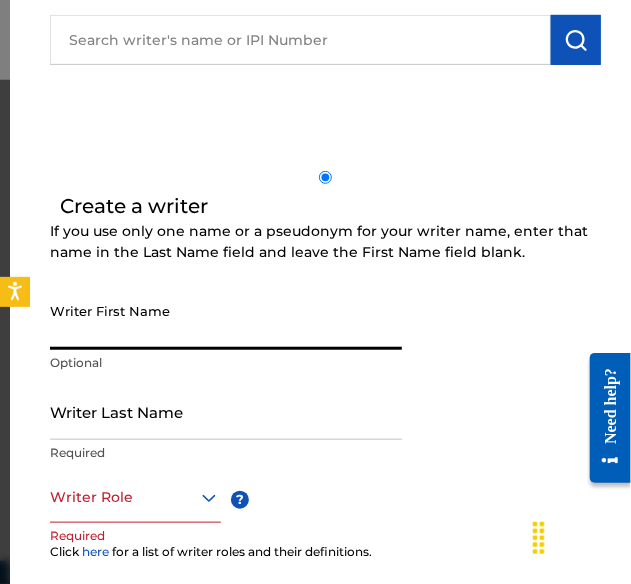 click on "Writer First Name" at bounding box center (226, 321) 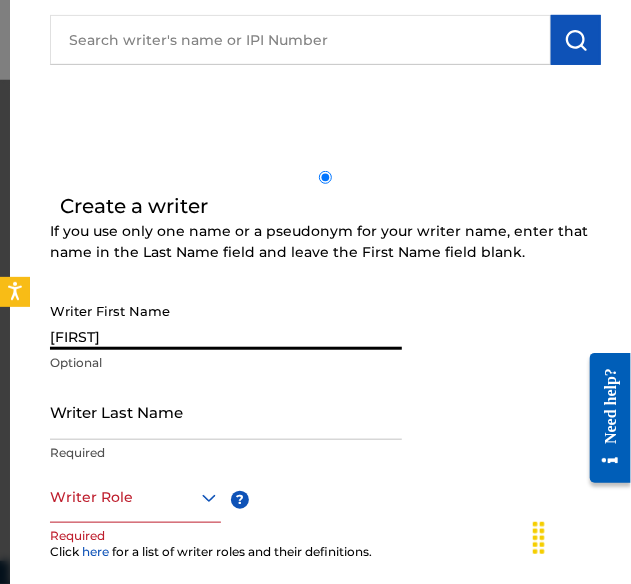 type on "Croedy" 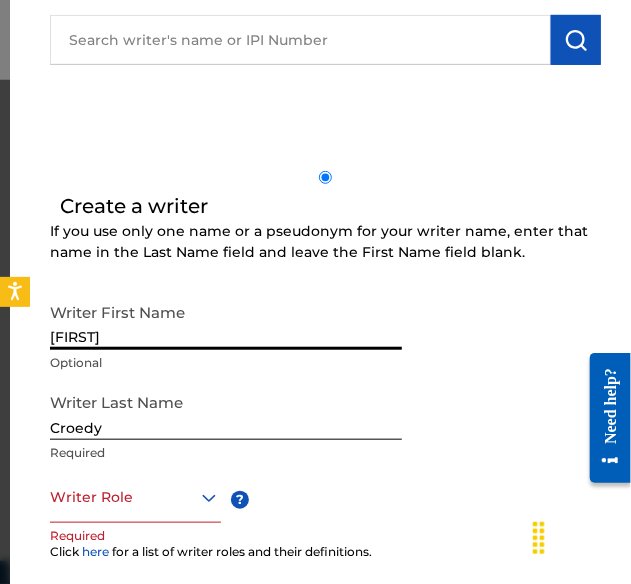 click 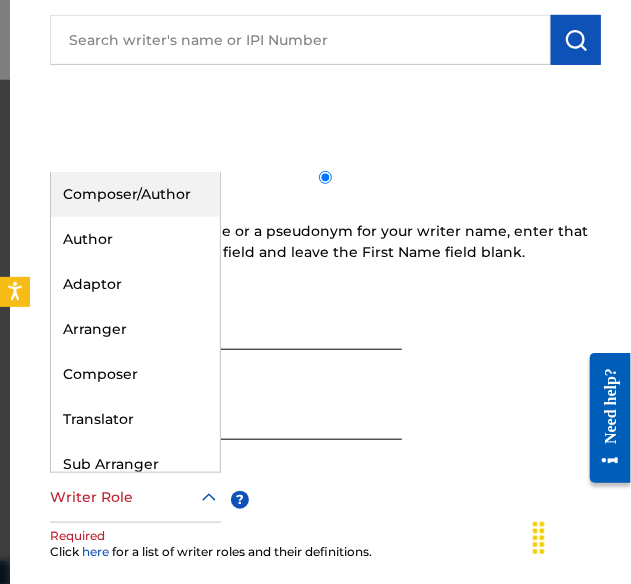 click on "Composer/Author" at bounding box center (135, 194) 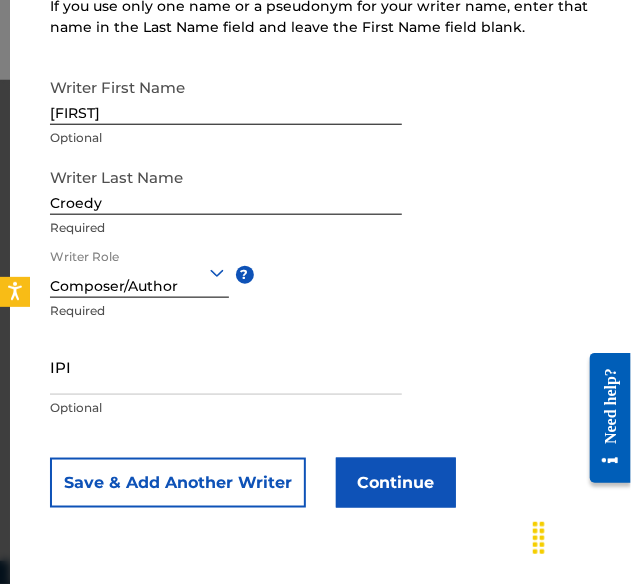 scroll, scrollTop: 424, scrollLeft: 0, axis: vertical 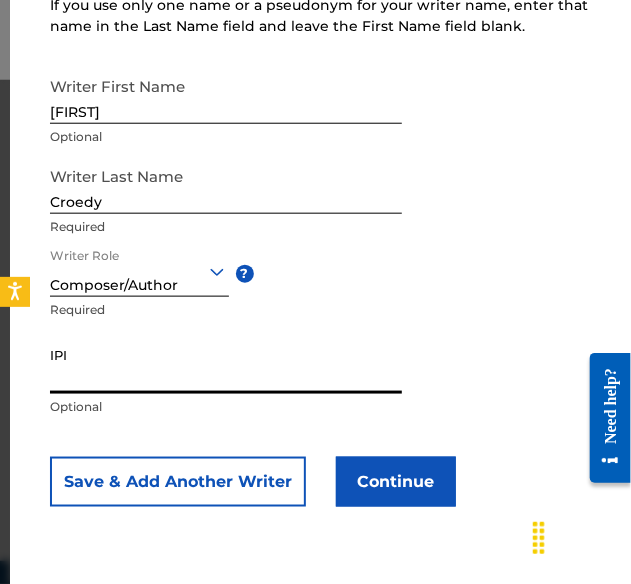 click on "IPI" at bounding box center [226, 365] 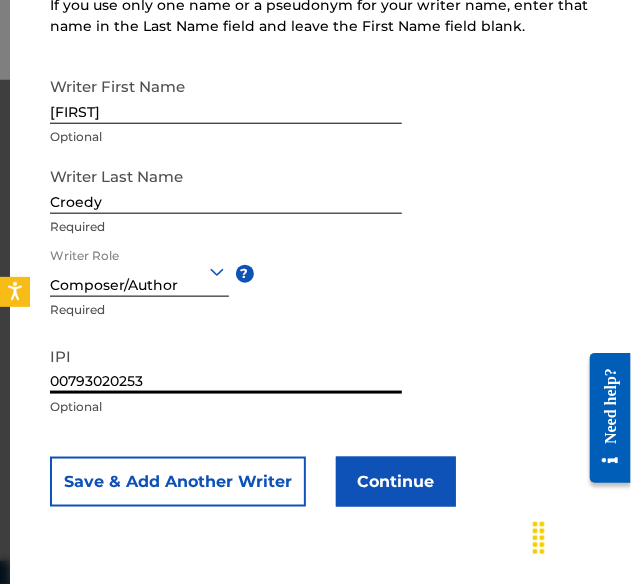 type on "00793020253" 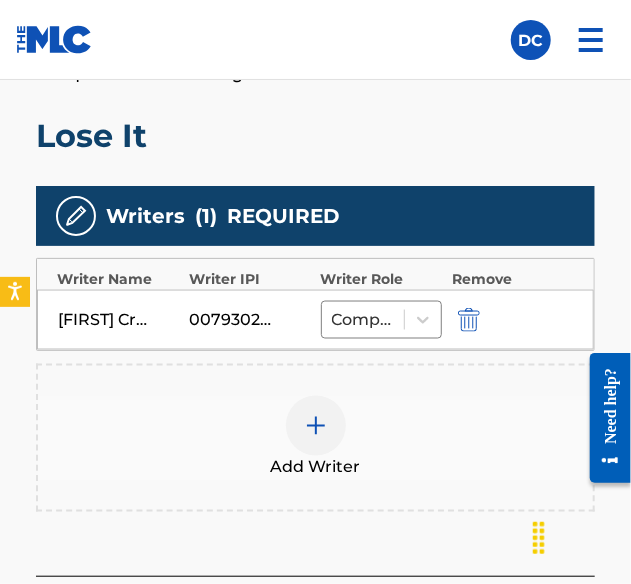 click at bounding box center [316, 426] 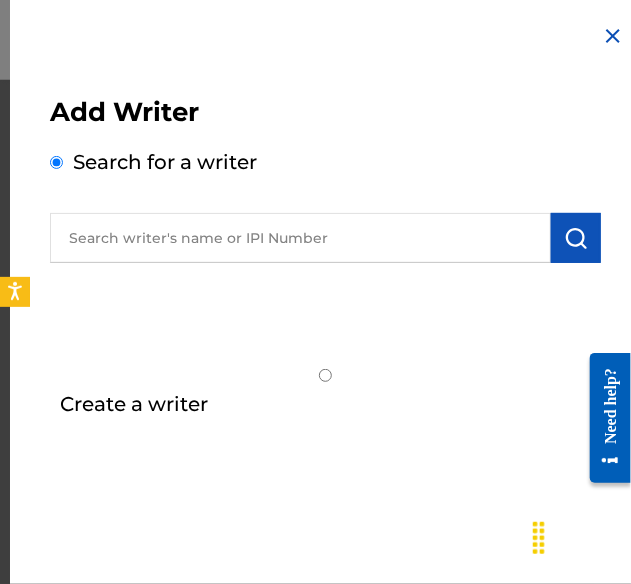 click at bounding box center (613, 36) 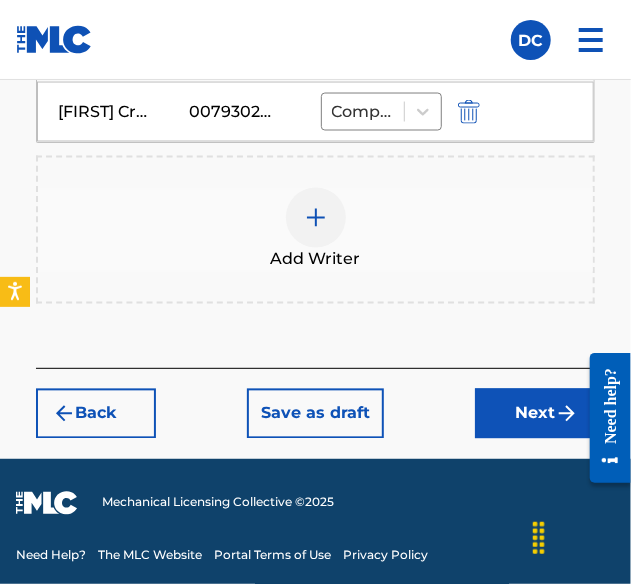 click on "Next" at bounding box center [535, 414] 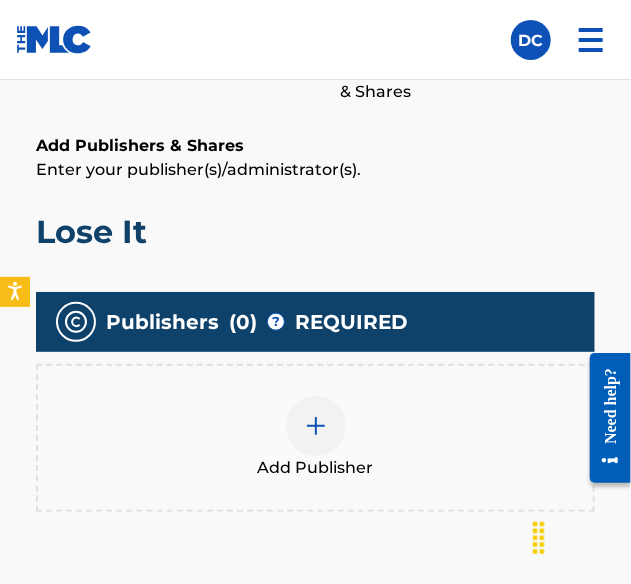 scroll, scrollTop: 435, scrollLeft: 0, axis: vertical 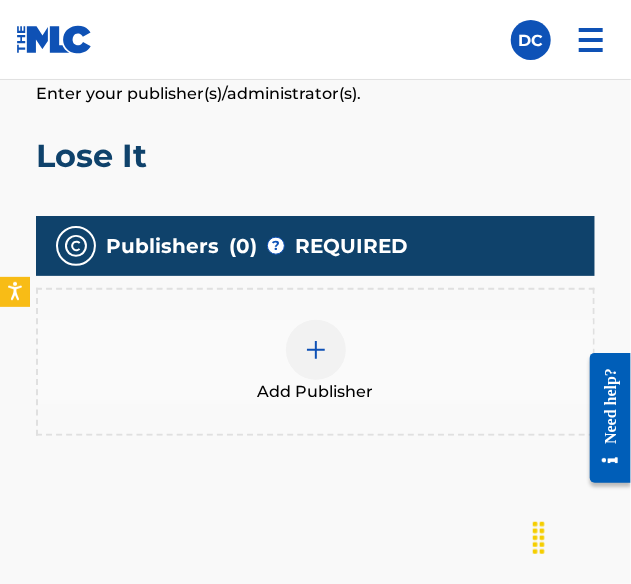 click at bounding box center (316, 350) 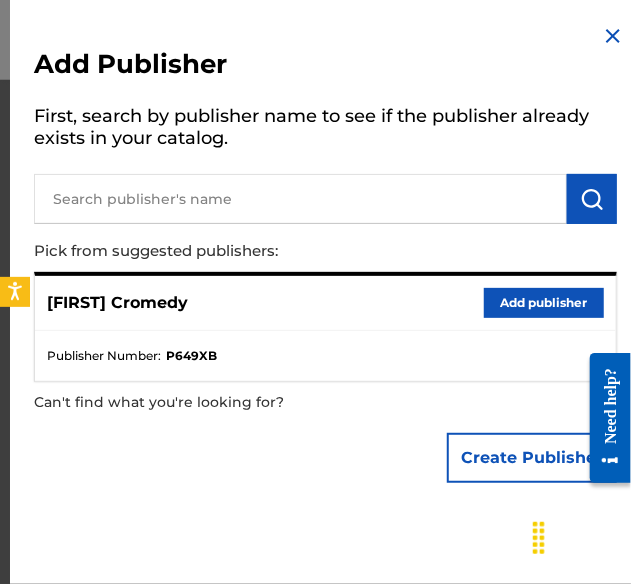 click on "Add publisher" at bounding box center (544, 303) 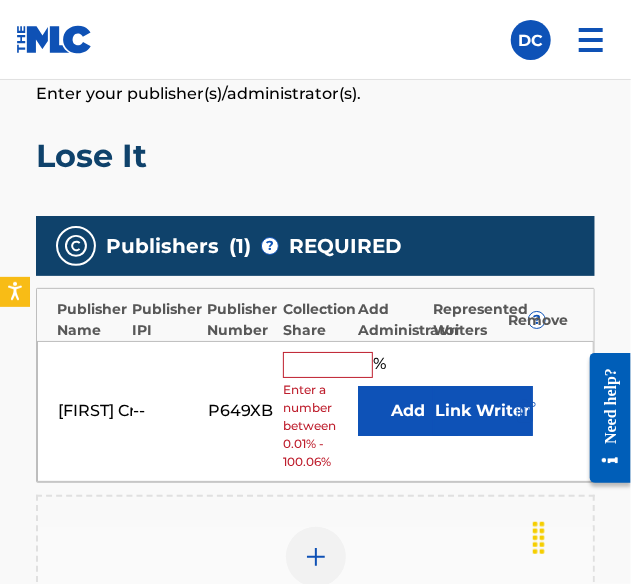 click at bounding box center (328, 365) 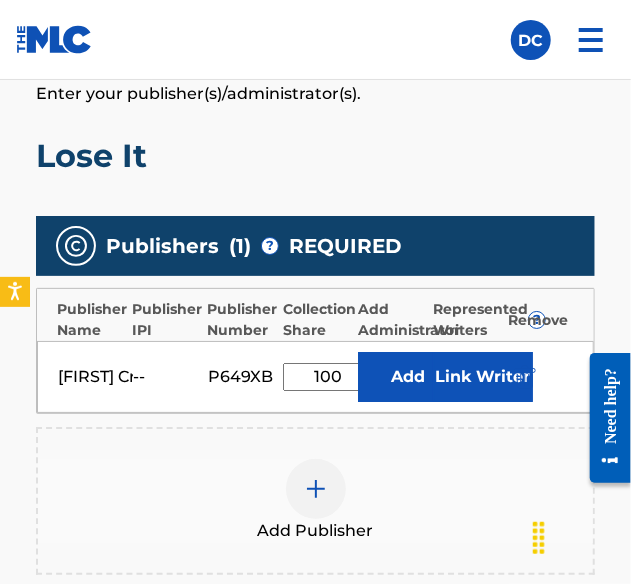 click on "Link Writer" at bounding box center [483, 377] 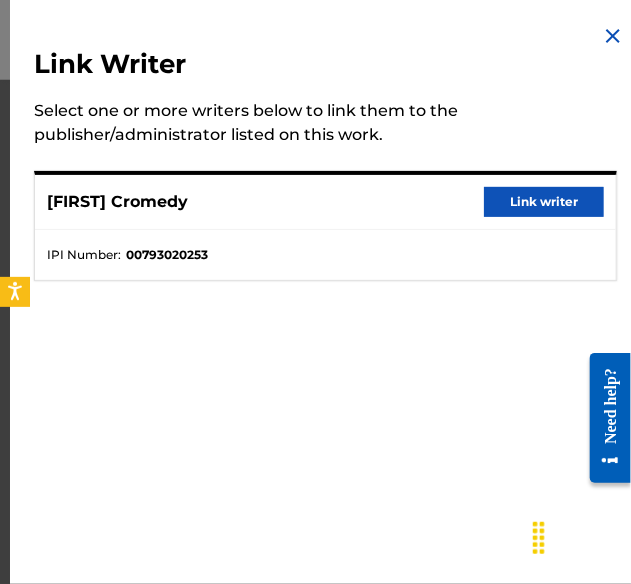 click on "Link writer" at bounding box center [544, 202] 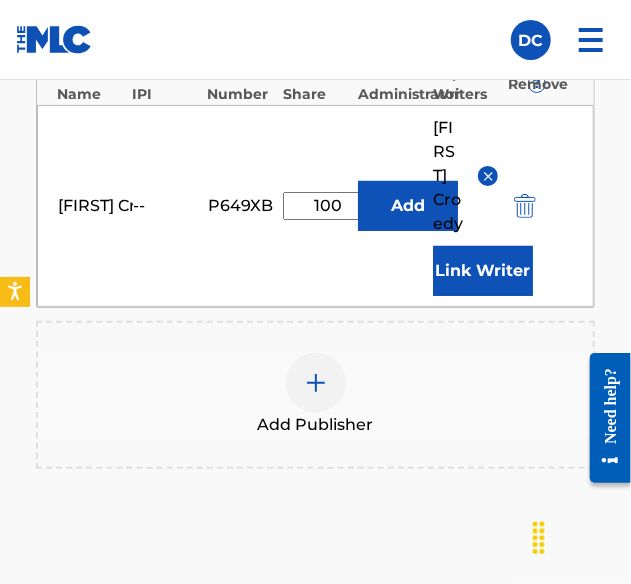 scroll, scrollTop: 946, scrollLeft: 0, axis: vertical 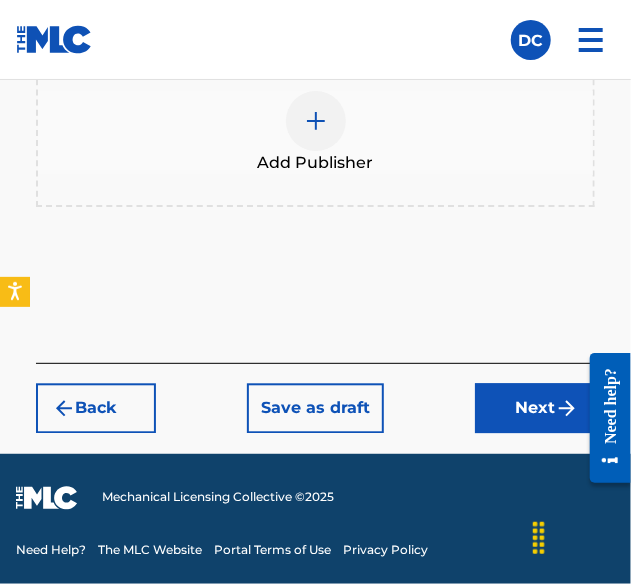 click on "Next" at bounding box center (535, 409) 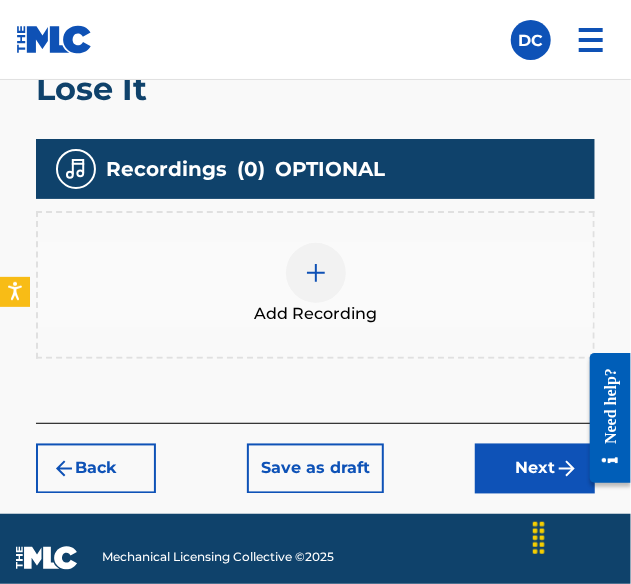 scroll, scrollTop: 652, scrollLeft: 0, axis: vertical 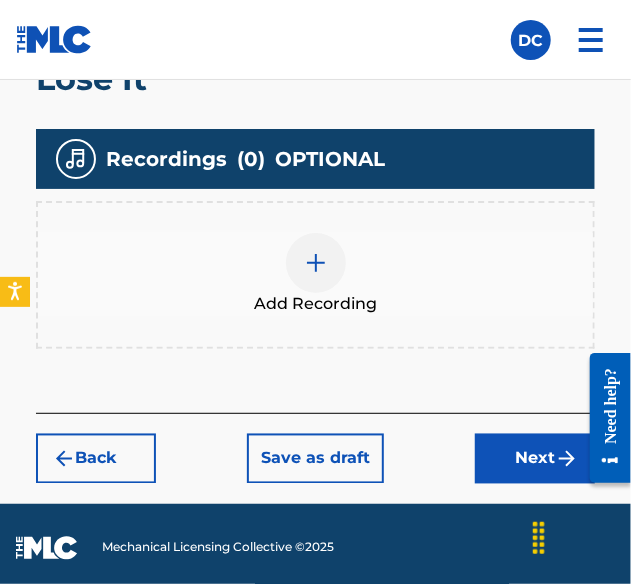 click at bounding box center (316, 263) 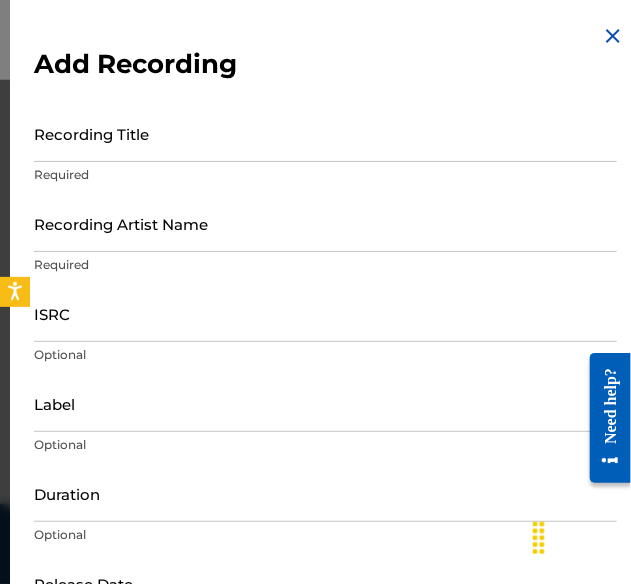 click on "Recording Title" at bounding box center (325, 133) 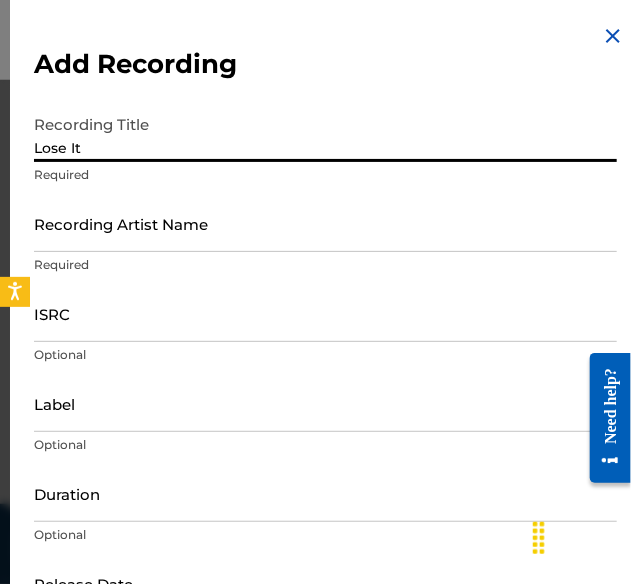 type on "Lose It" 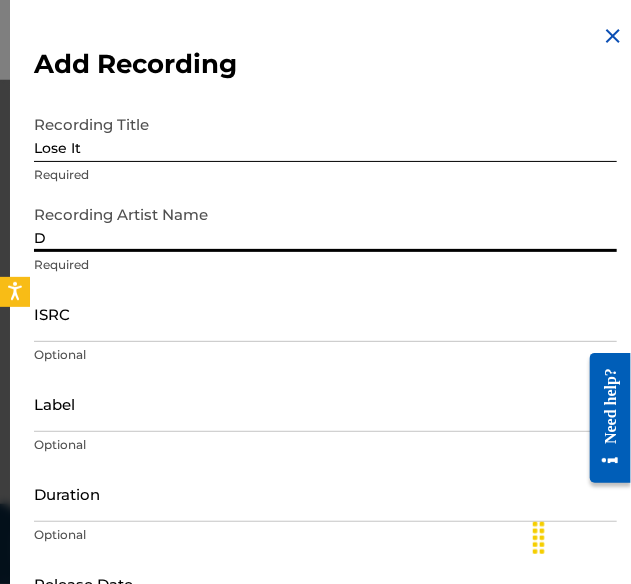 type on "D$ea" 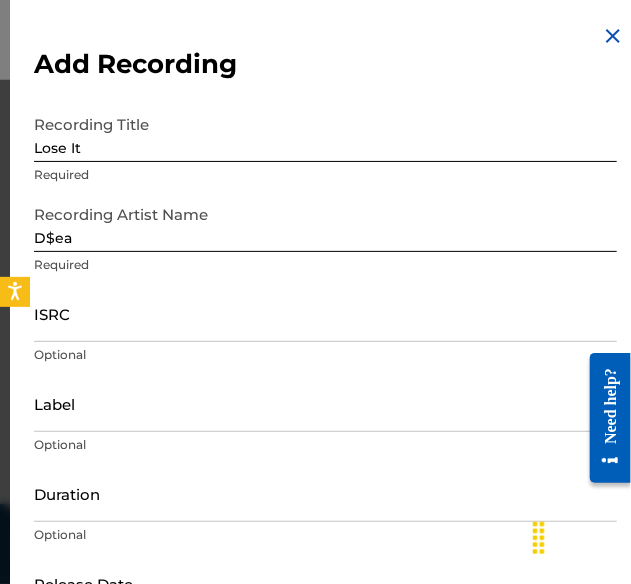 click on "ISRC" at bounding box center [325, 313] 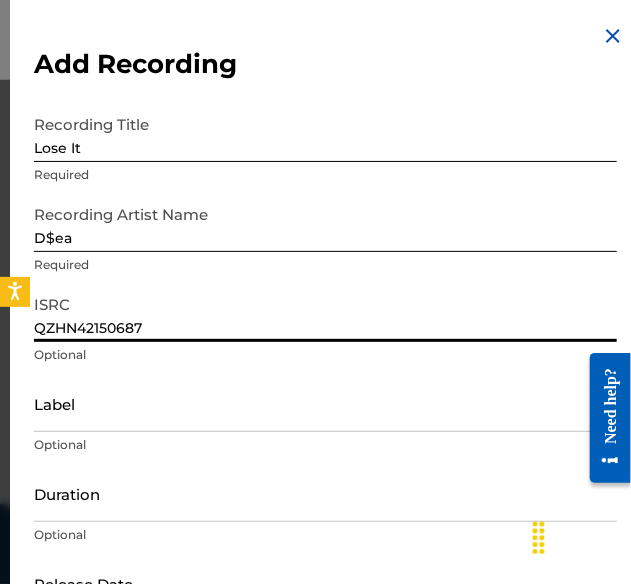 type on "QZHN42150687" 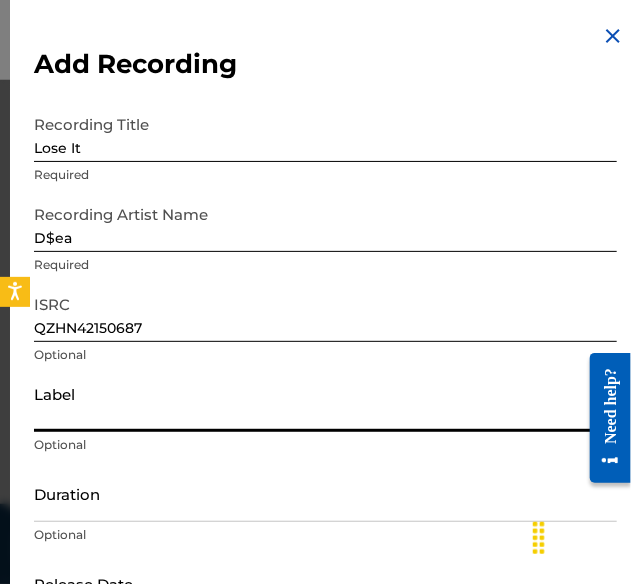 type on "WhatWavLLC" 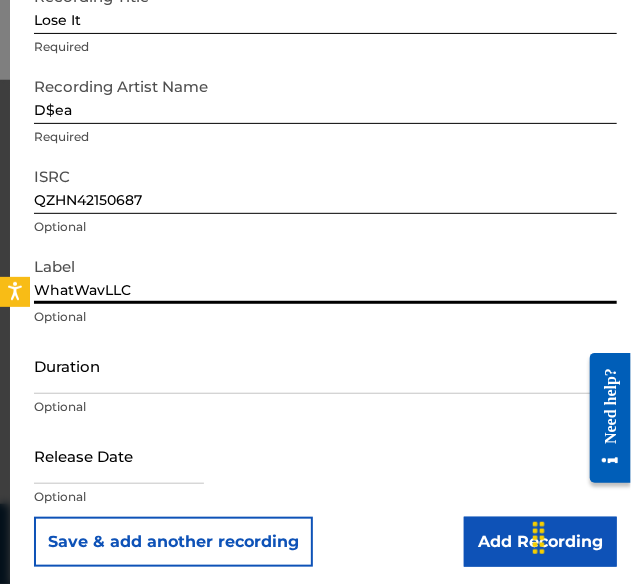 scroll, scrollTop: 134, scrollLeft: 0, axis: vertical 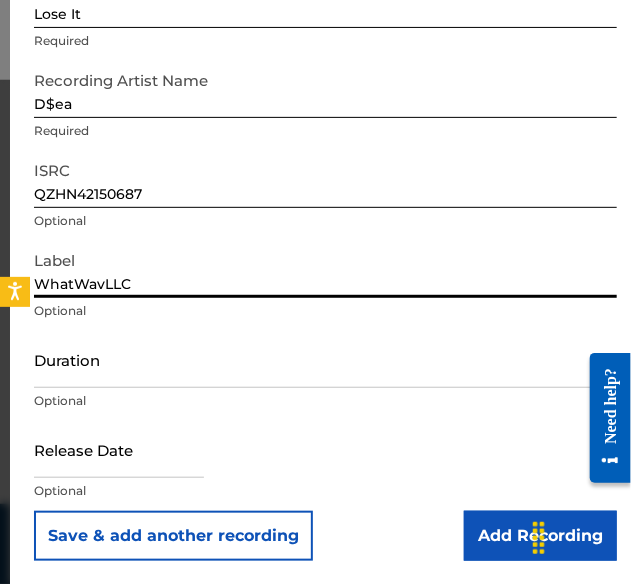 select on "7" 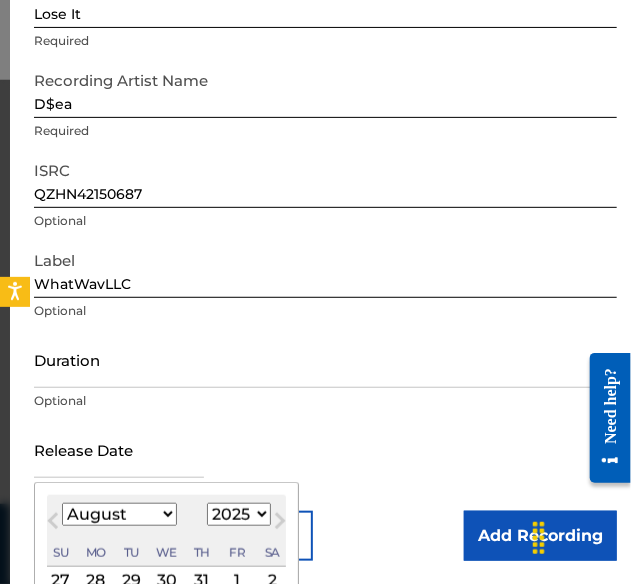 click at bounding box center [119, 449] 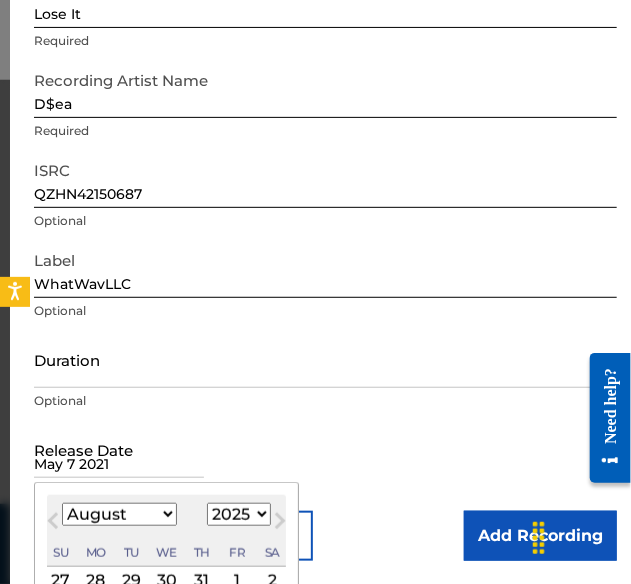 select on "4" 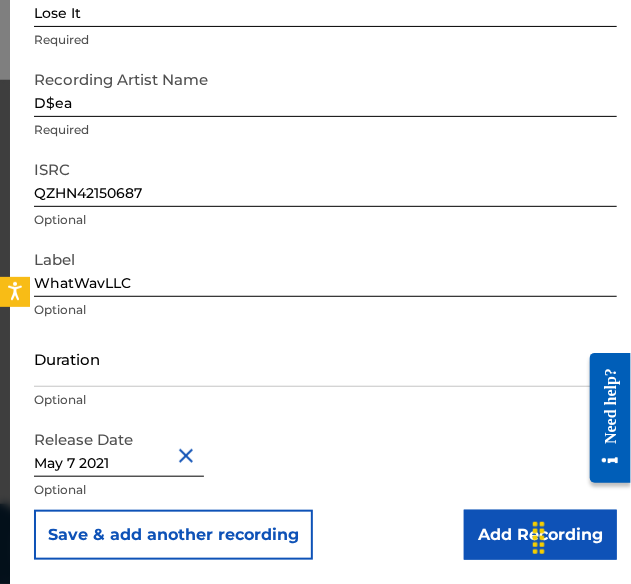 scroll, scrollTop: 134, scrollLeft: 0, axis: vertical 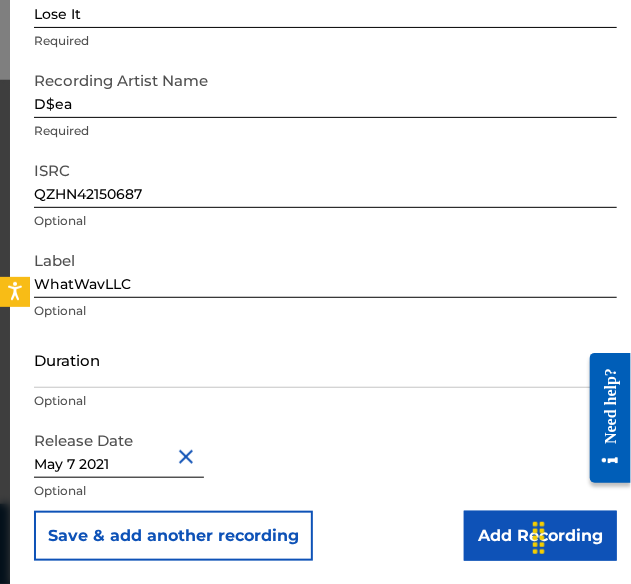 click on "Add Recording" at bounding box center (540, 536) 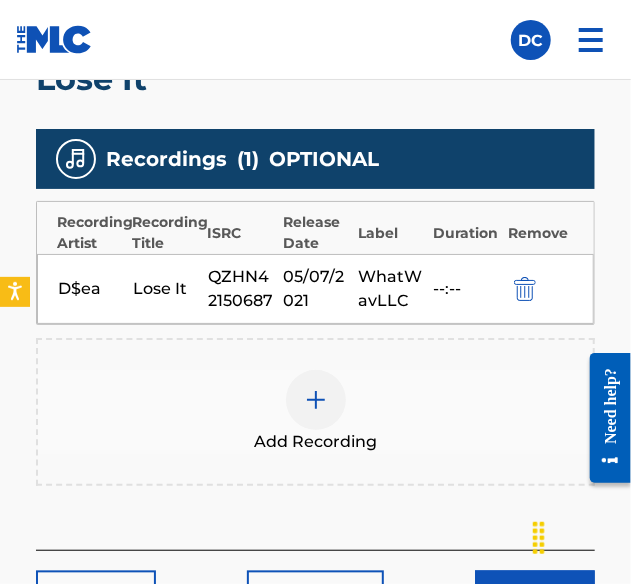 scroll, scrollTop: 852, scrollLeft: 0, axis: vertical 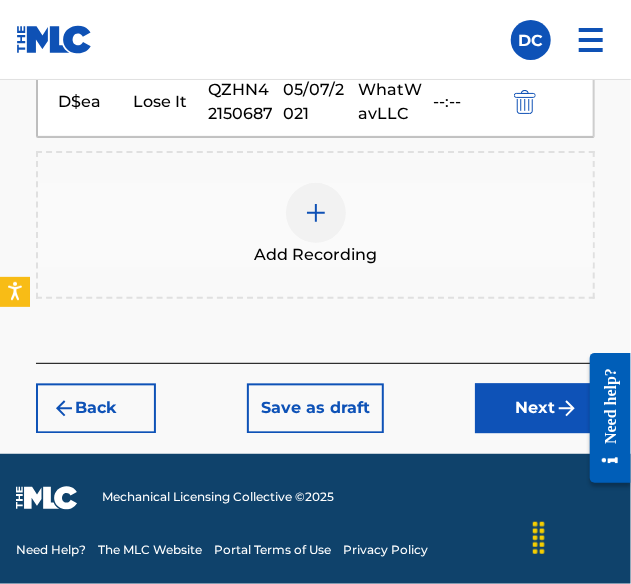 click on "Next" at bounding box center (535, 409) 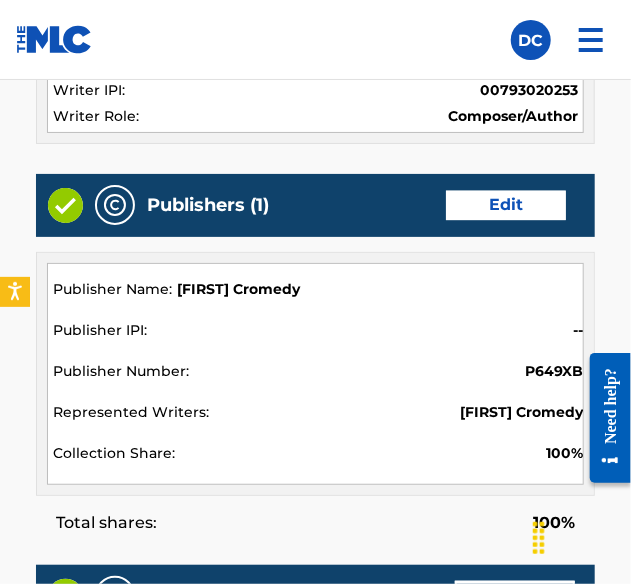 scroll, scrollTop: 1550, scrollLeft: 0, axis: vertical 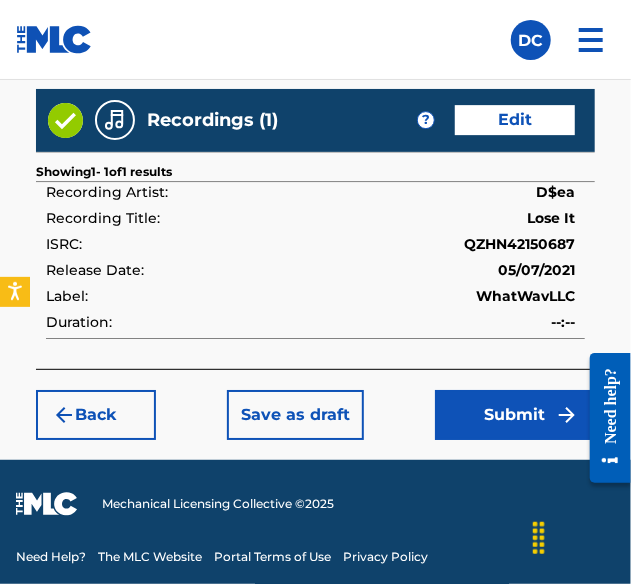 click on "Submit" at bounding box center [515, 415] 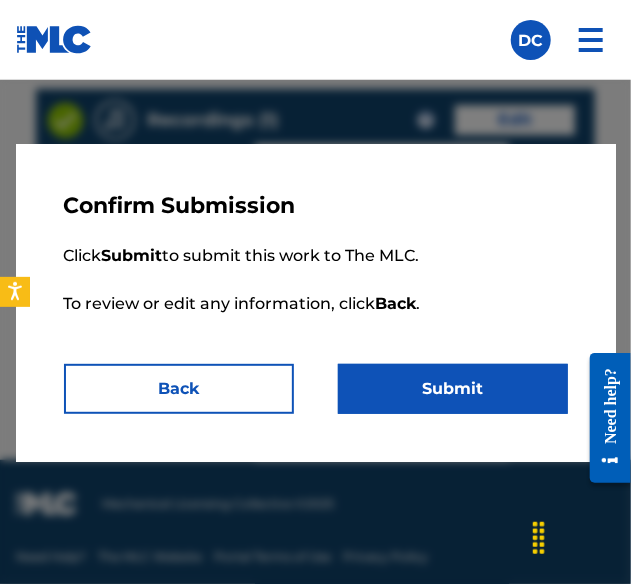 click on "Submit" at bounding box center (453, 389) 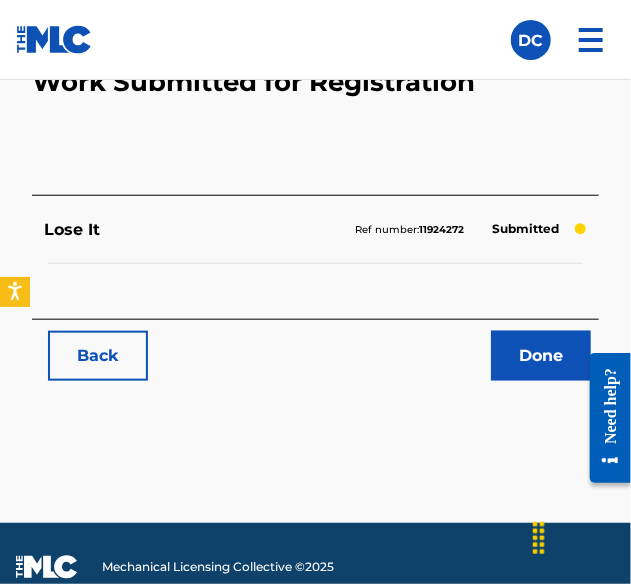 scroll, scrollTop: 362, scrollLeft: 0, axis: vertical 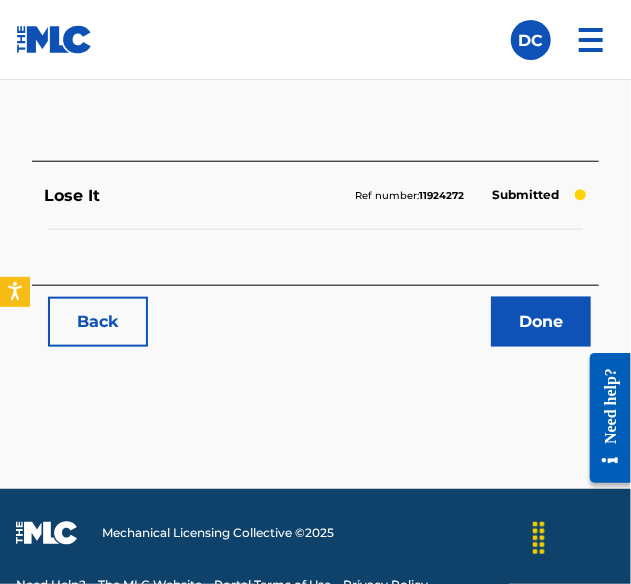 click on "Done" at bounding box center [541, 322] 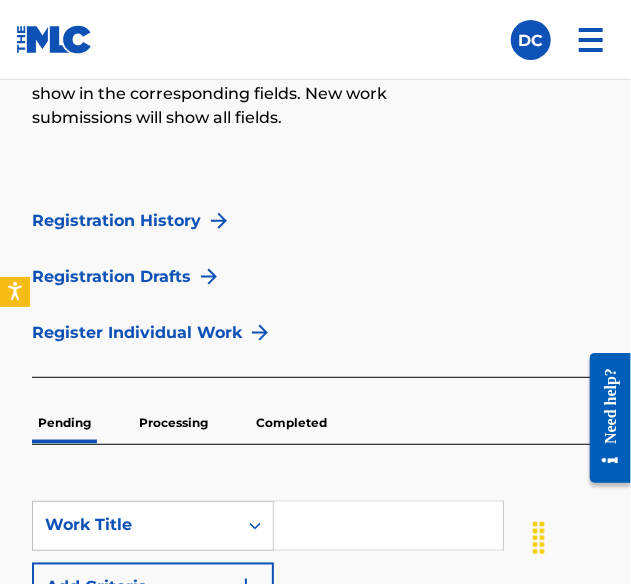 scroll, scrollTop: 482, scrollLeft: 0, axis: vertical 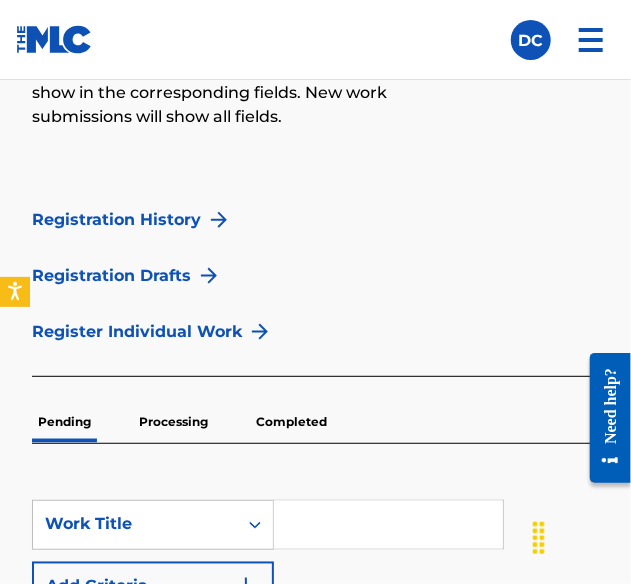 click on "Register Individual Work" at bounding box center [137, 332] 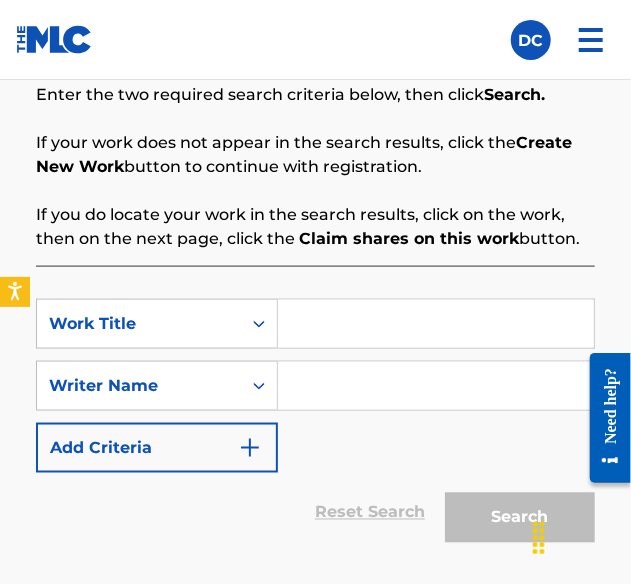 scroll, scrollTop: 488, scrollLeft: 0, axis: vertical 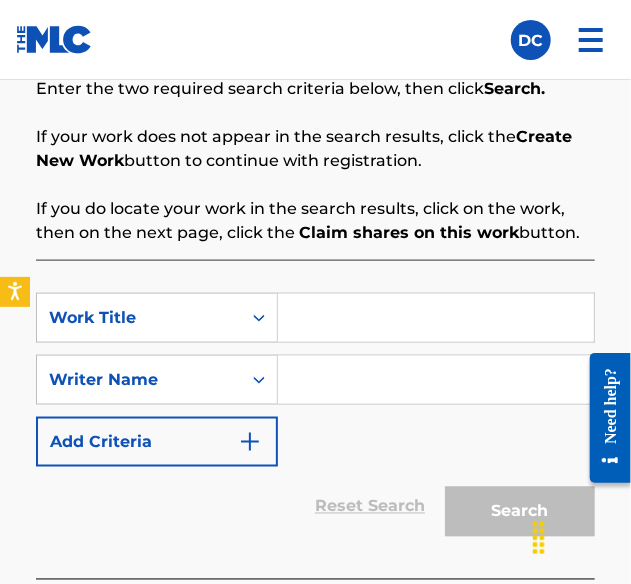 click at bounding box center (436, 318) 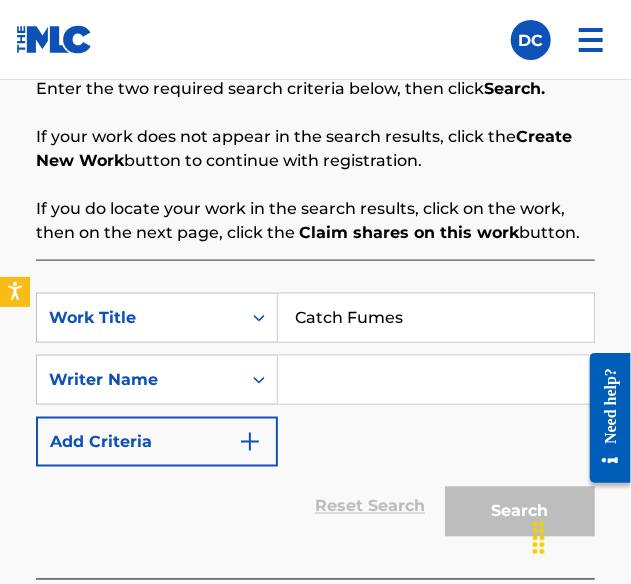 type on "Catch Fumes" 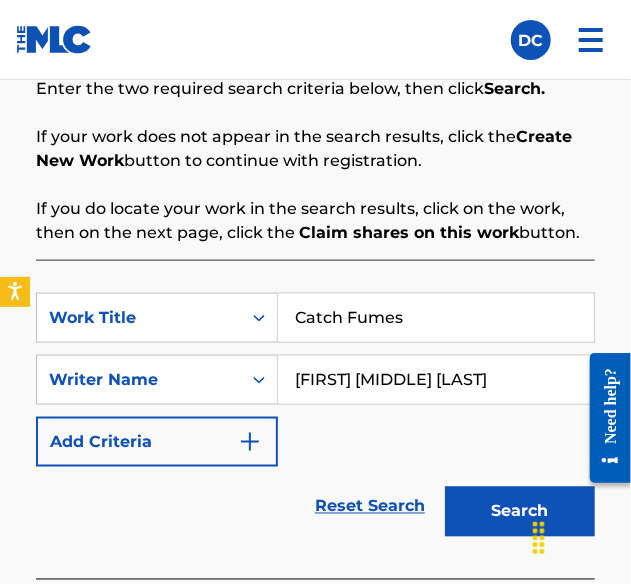 click on "Search" at bounding box center (520, 512) 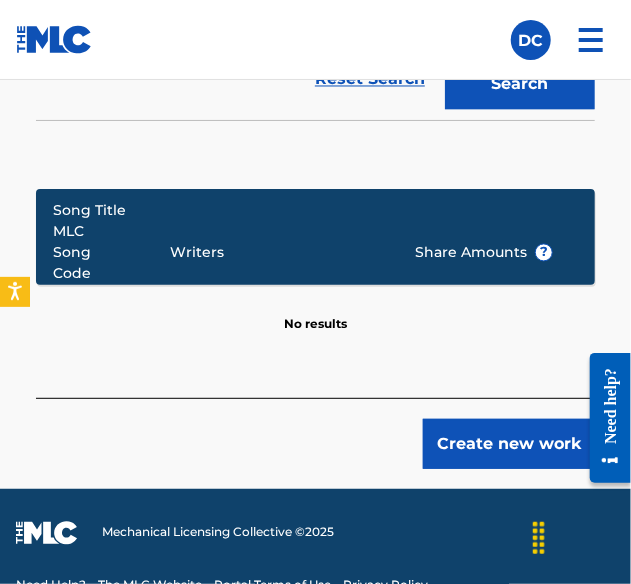 scroll, scrollTop: 948, scrollLeft: 0, axis: vertical 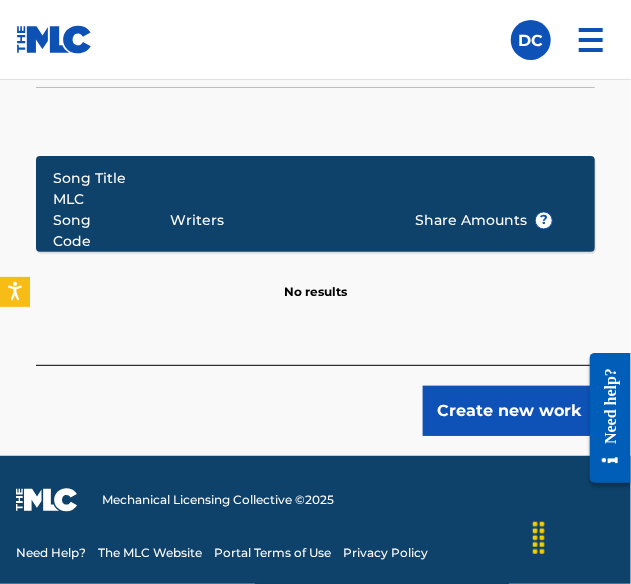 click on "Create new work" at bounding box center (509, 411) 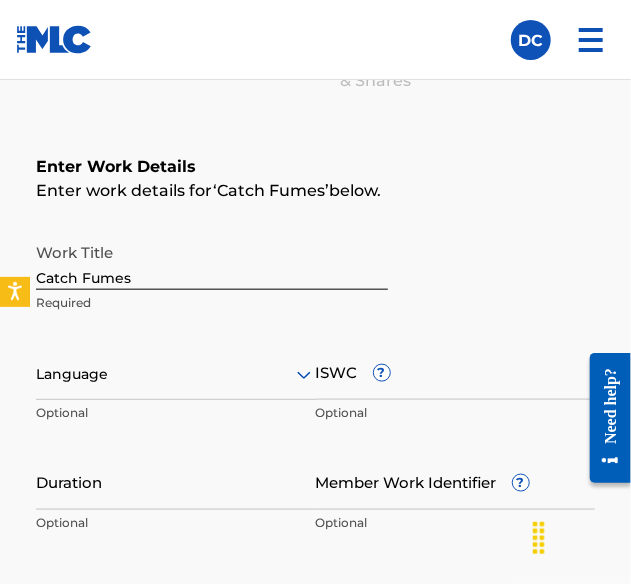 scroll, scrollTop: 376, scrollLeft: 0, axis: vertical 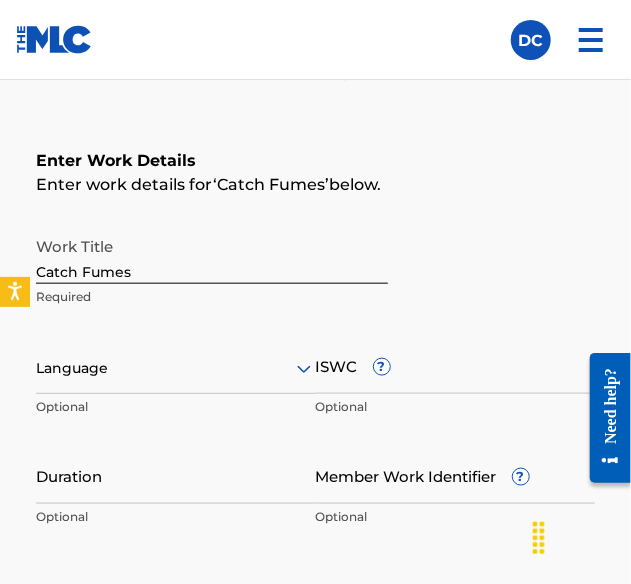 click 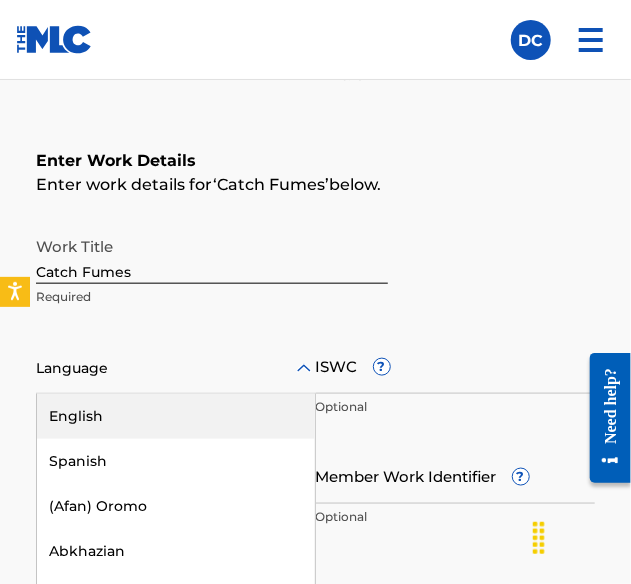 click on "English" at bounding box center (176, 416) 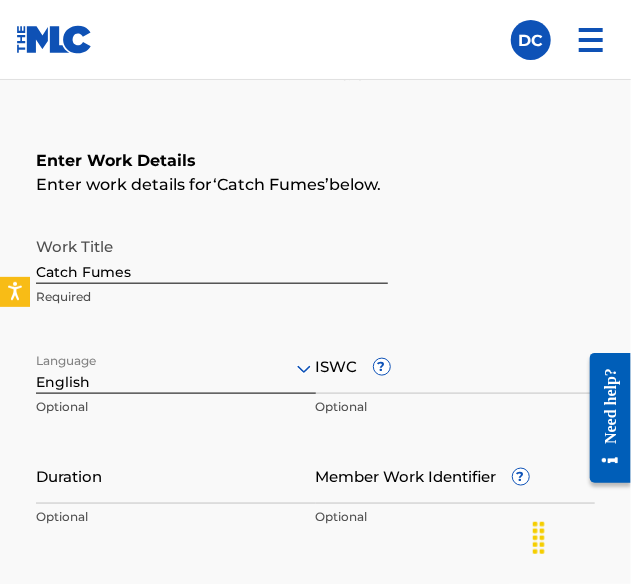 click on "ISWC   ?" at bounding box center [456, 365] 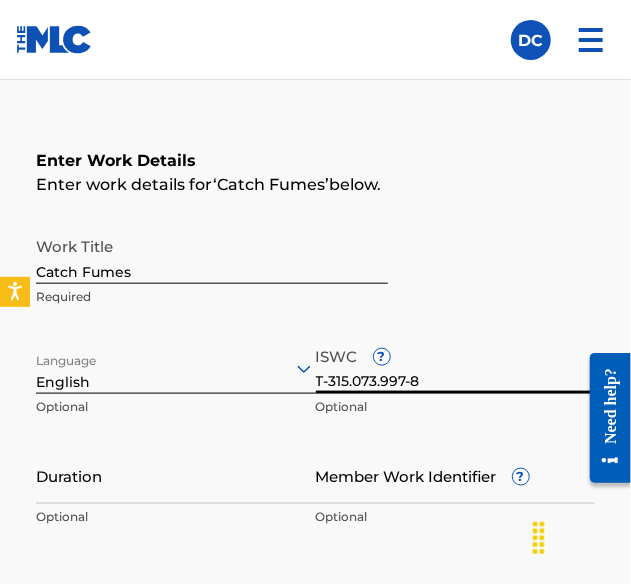 type on "T-315.073.997-8" 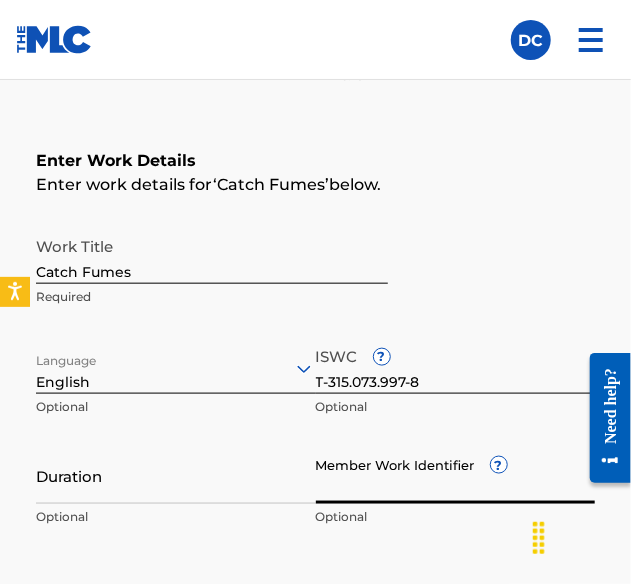 click on "Member Work Identifier   ?" at bounding box center (456, 475) 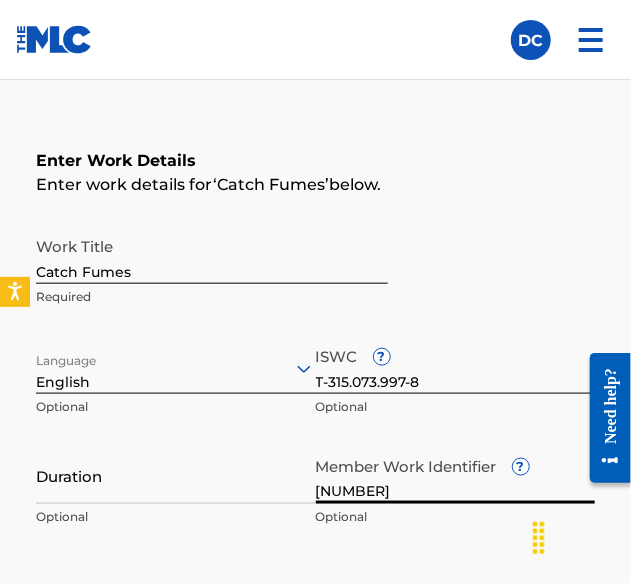 type on "59915720" 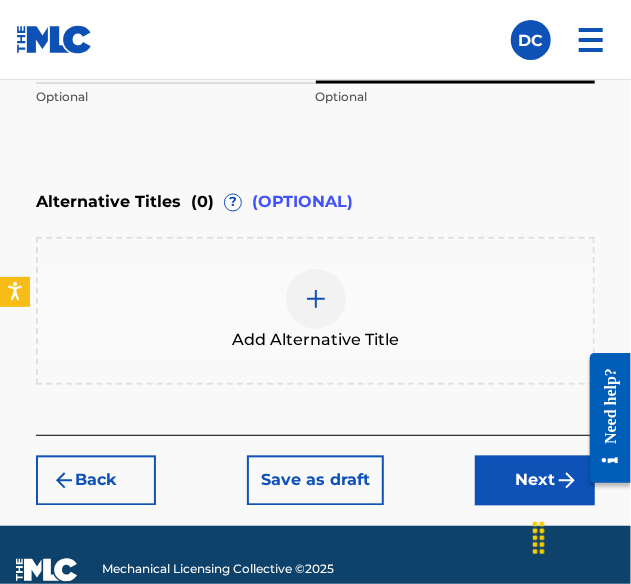 click on "Next" at bounding box center (535, 481) 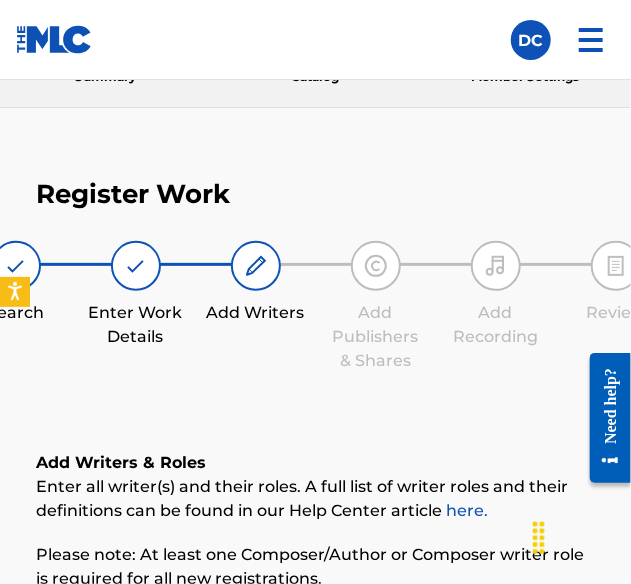 scroll, scrollTop: 435, scrollLeft: 0, axis: vertical 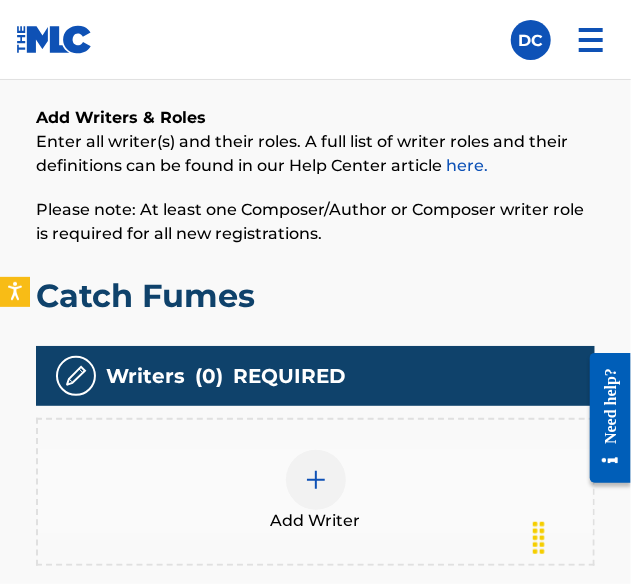 click at bounding box center (316, 480) 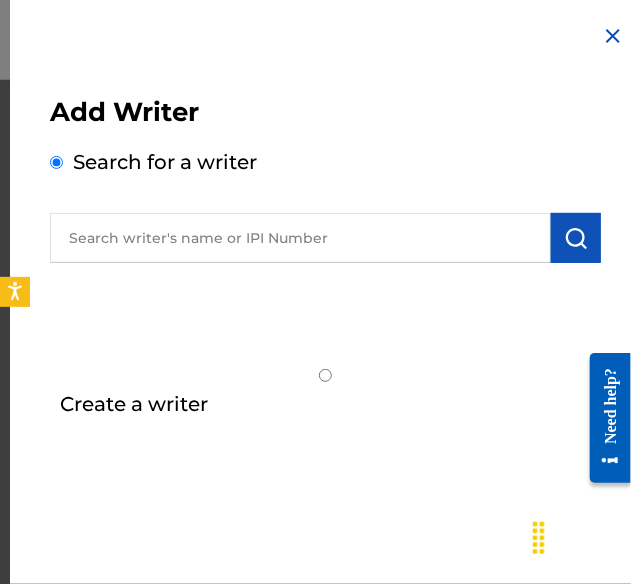 click on "Create a writer" at bounding box center [325, 375] 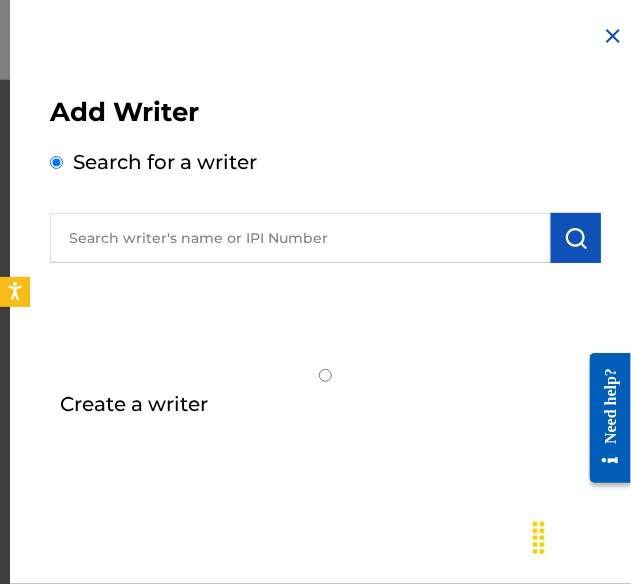 radio on "false" 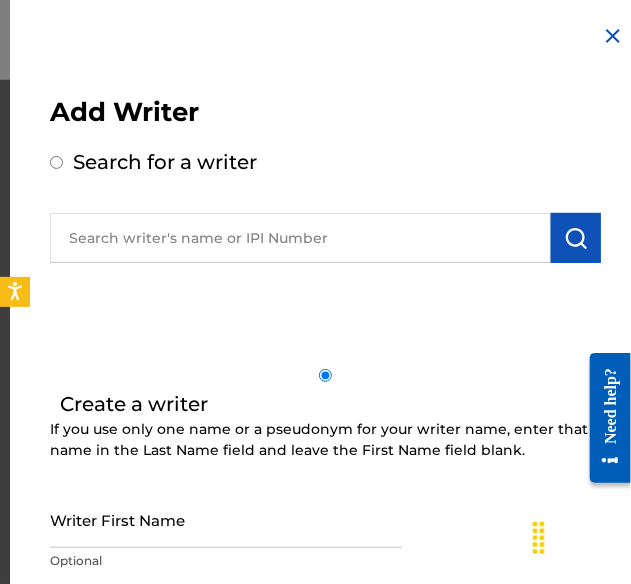 click on "Writer First Name" at bounding box center (226, 519) 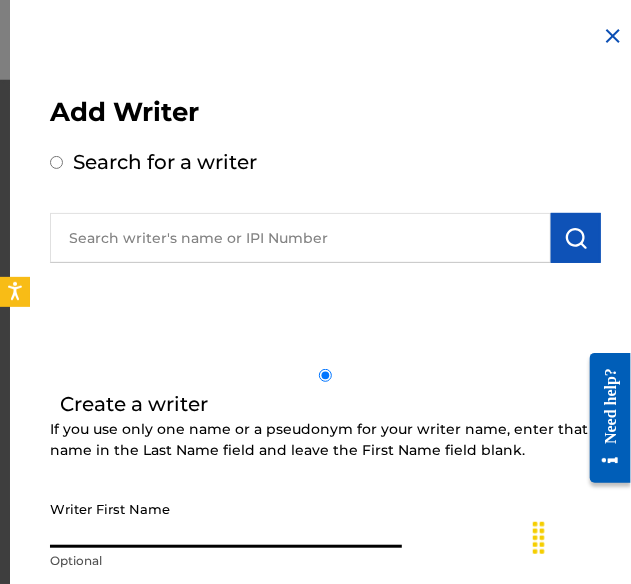 type on "d" 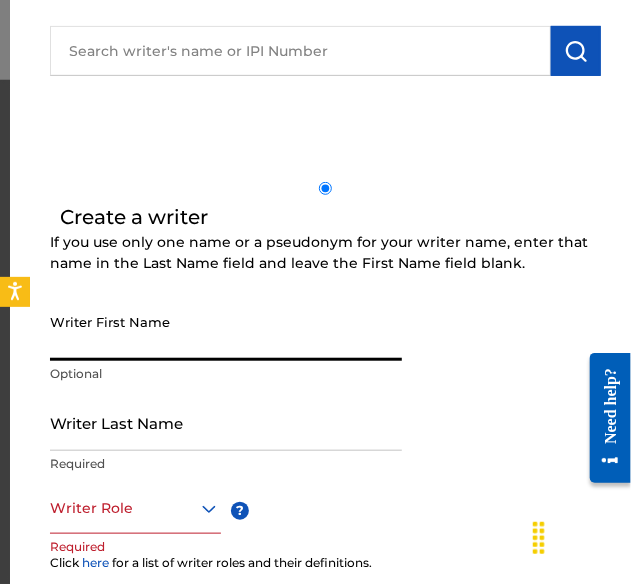 scroll, scrollTop: 211, scrollLeft: 0, axis: vertical 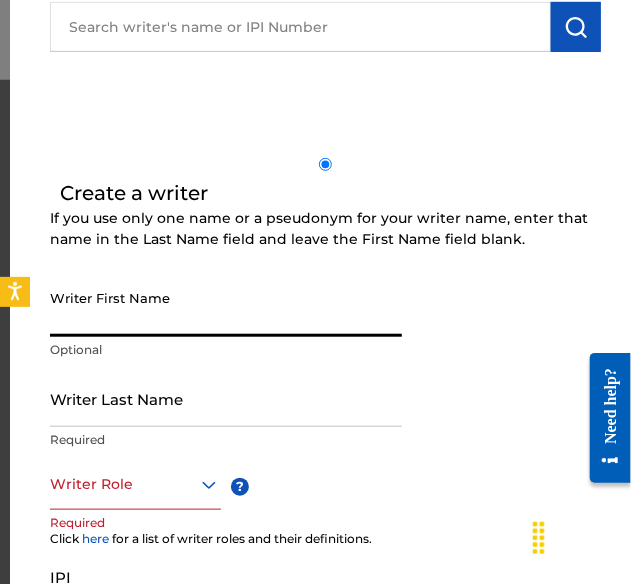 click on "Writer First Name" at bounding box center [226, 308] 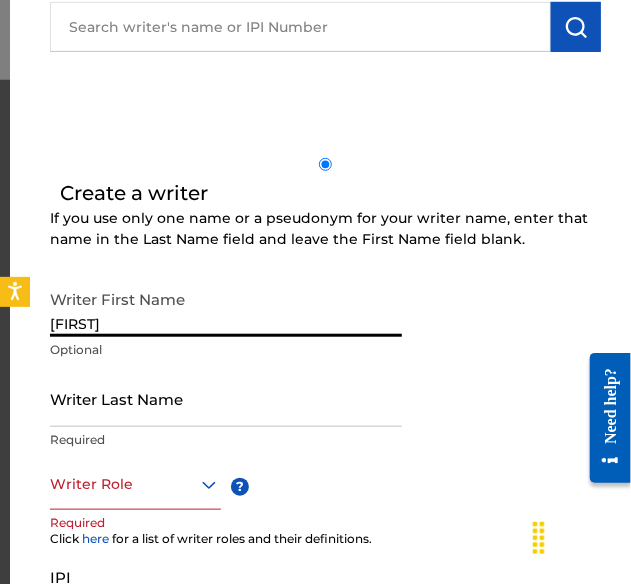 type on "[FIRST]" 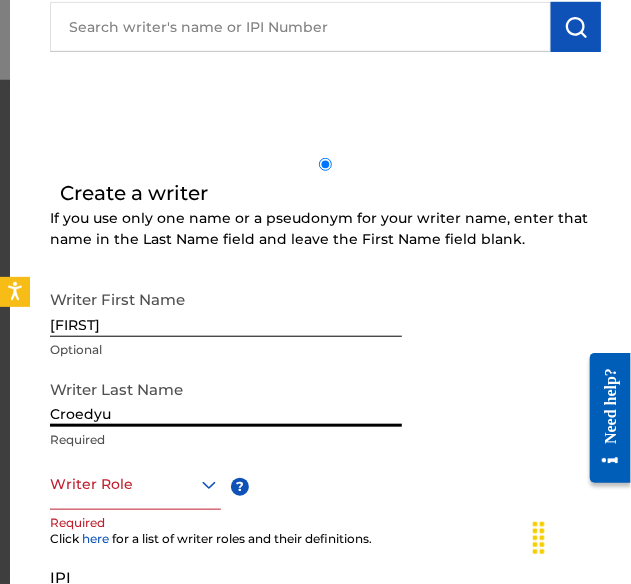 click on "Croedyu" at bounding box center [226, 398] 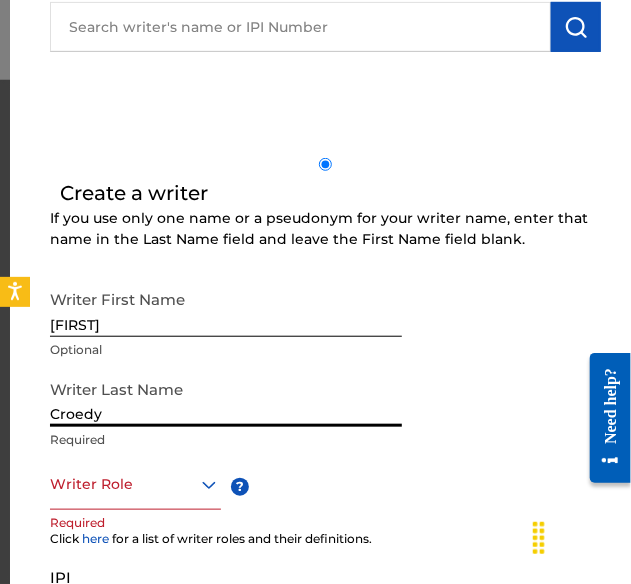 type on "Croedy" 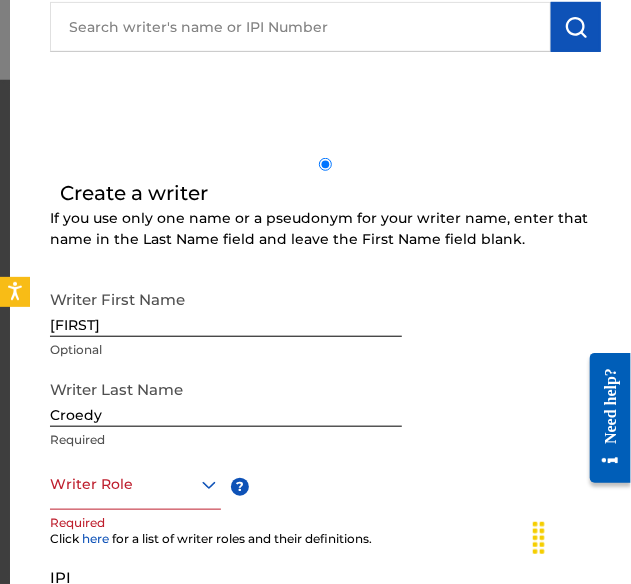 click 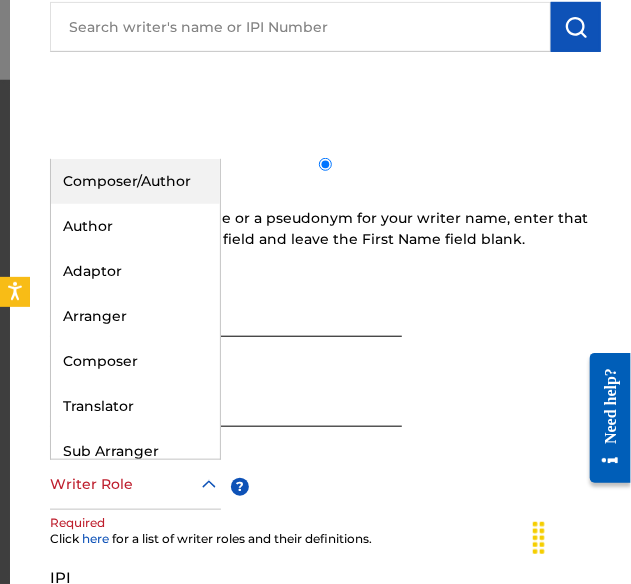 click on "Composer/Author" at bounding box center [135, 181] 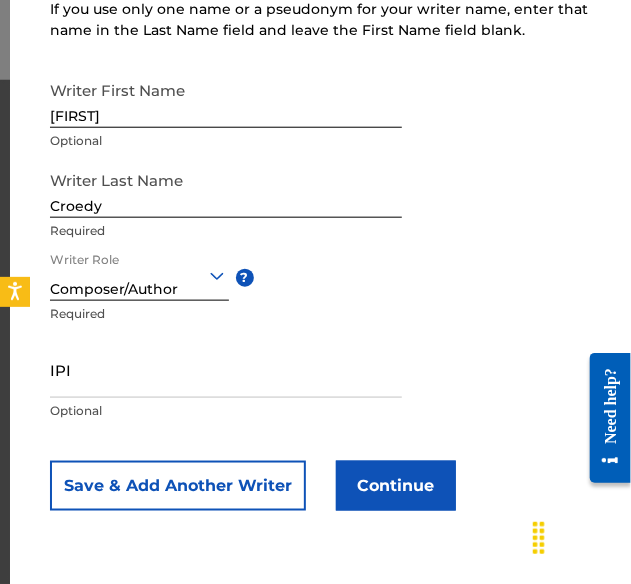 scroll, scrollTop: 424, scrollLeft: 0, axis: vertical 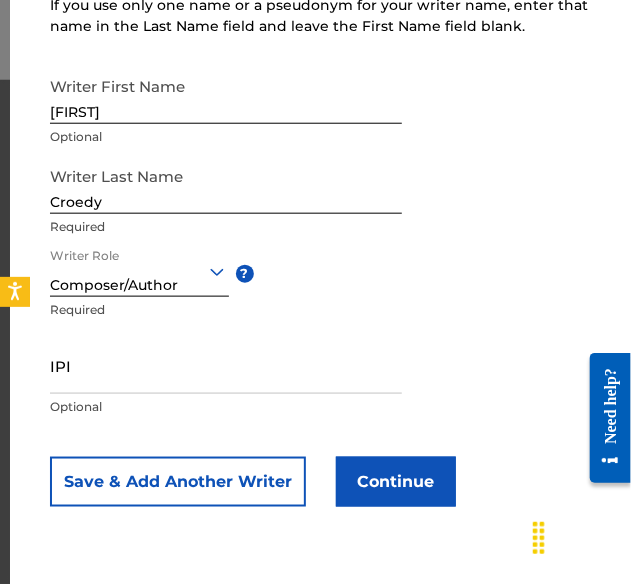 click on "IPI" at bounding box center [226, 365] 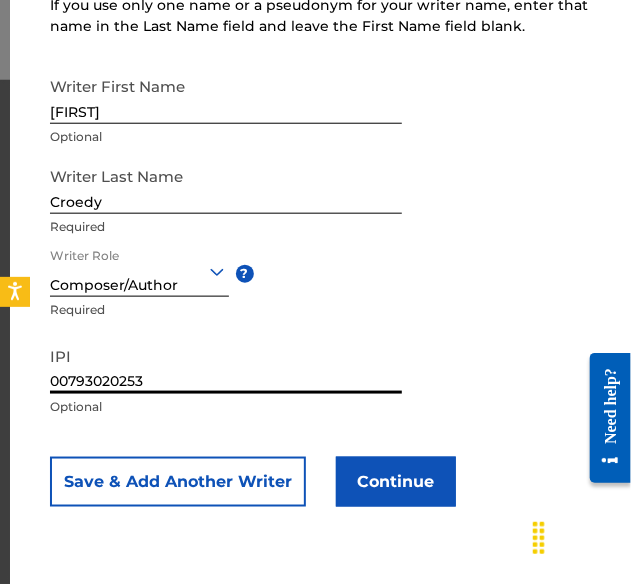 type on "00793020253" 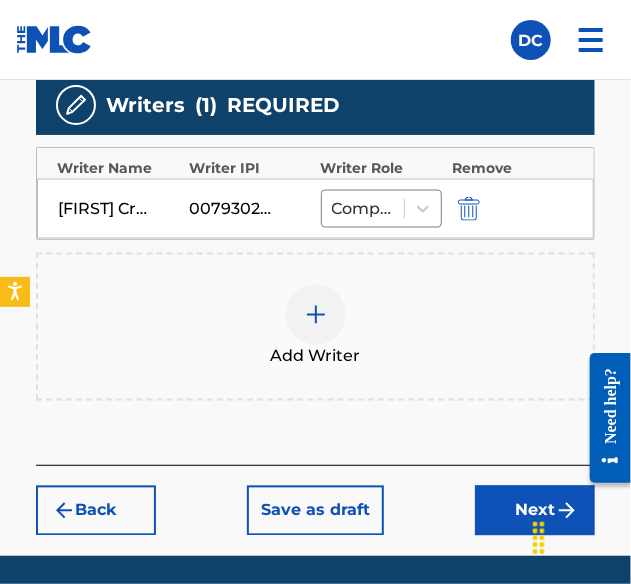 scroll, scrollTop: 707, scrollLeft: 0, axis: vertical 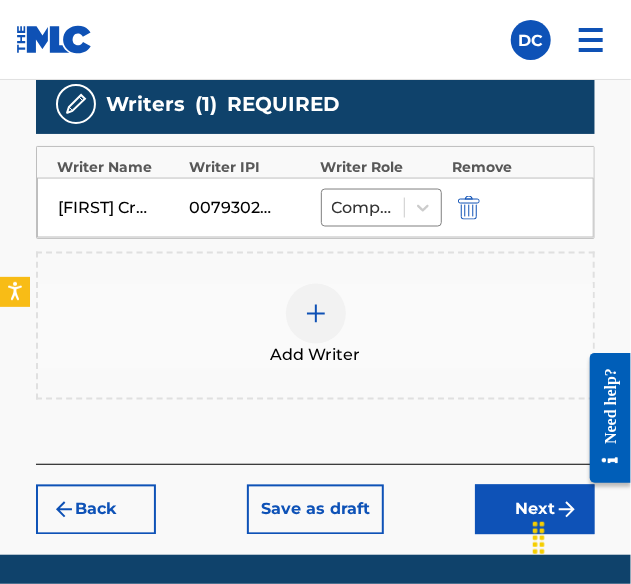 click on "Next" at bounding box center (535, 510) 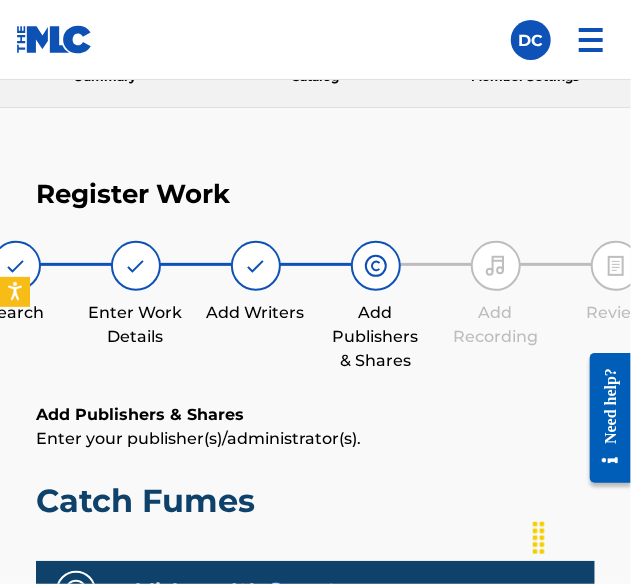 scroll, scrollTop: 483, scrollLeft: 0, axis: vertical 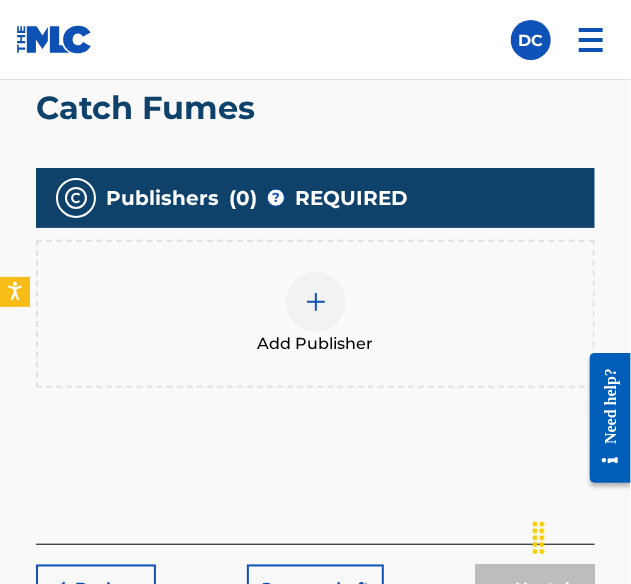 click at bounding box center (316, 302) 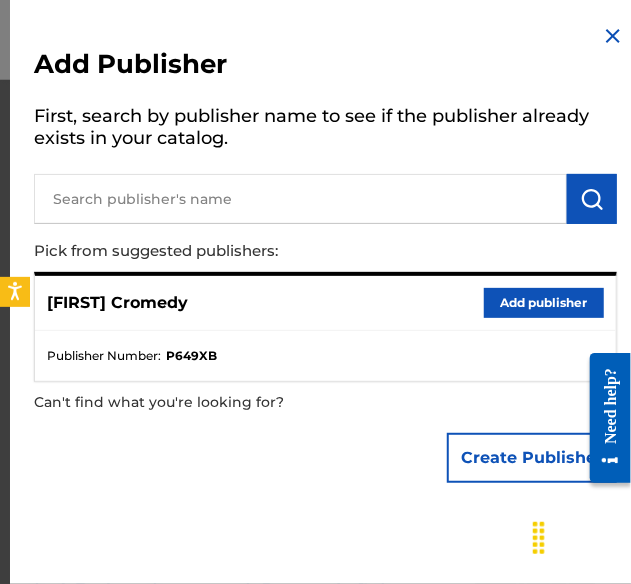 click on "Add publisher" at bounding box center [544, 303] 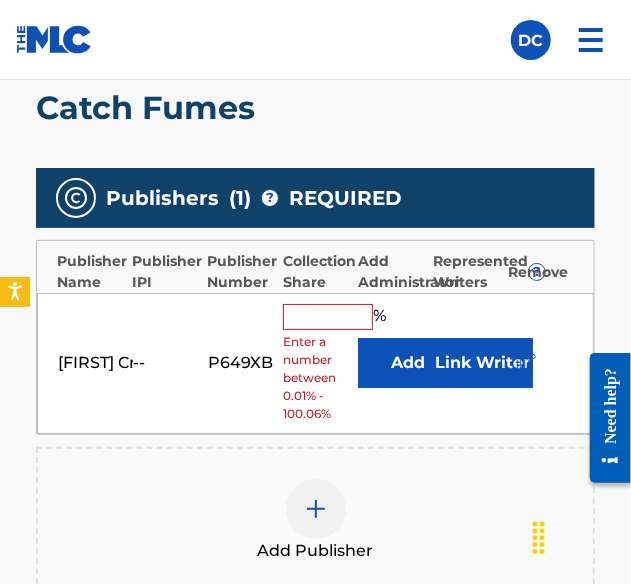 click at bounding box center [328, 317] 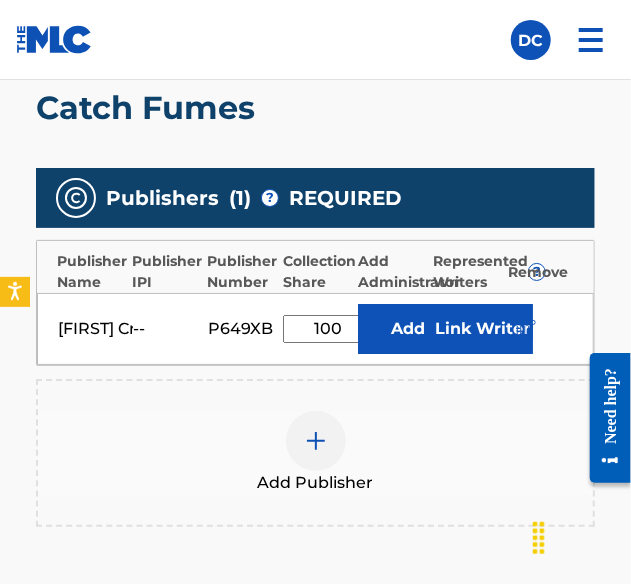 click on "Link Writer" at bounding box center [483, 329] 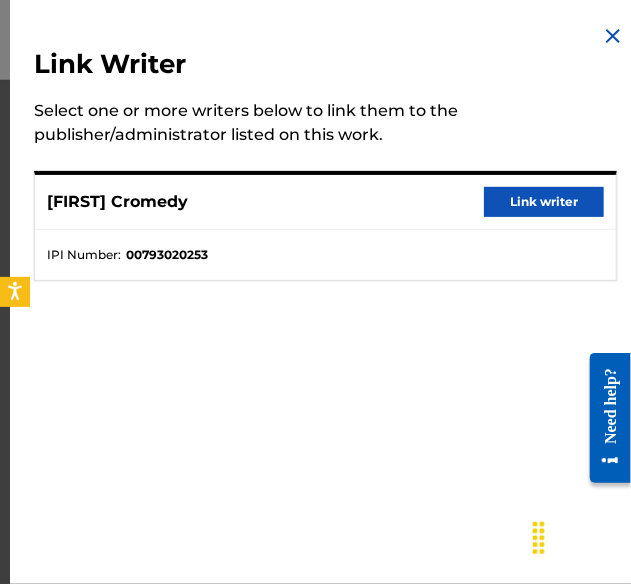 click on "Link writer" at bounding box center (544, 202) 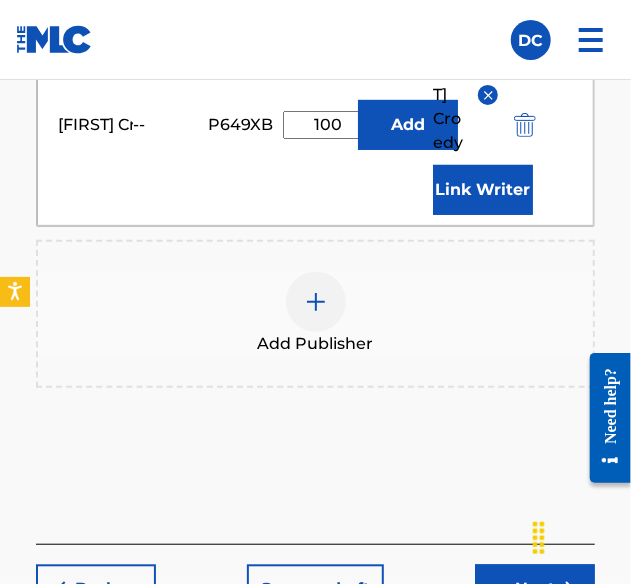 scroll, scrollTop: 946, scrollLeft: 0, axis: vertical 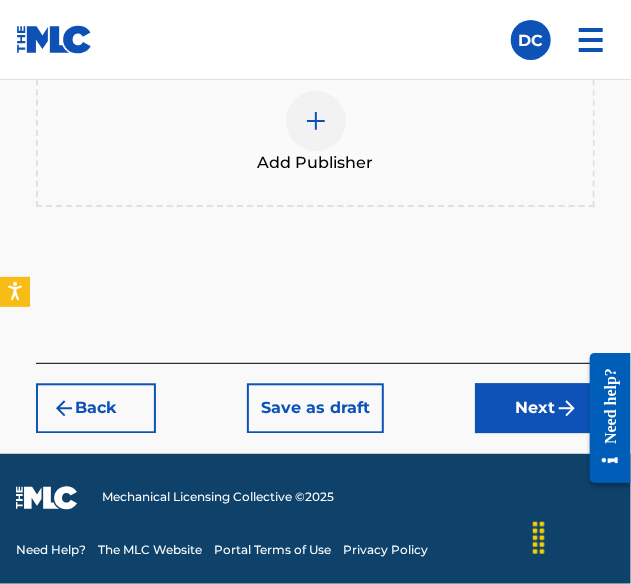 click on "Next" at bounding box center [535, 409] 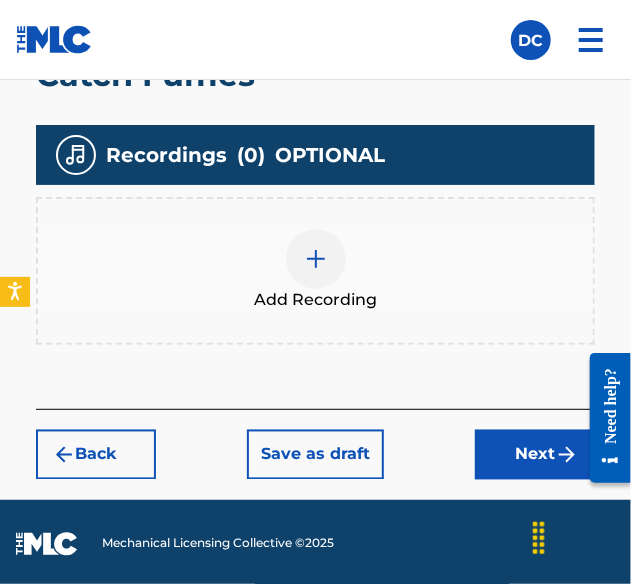 scroll, scrollTop: 701, scrollLeft: 0, axis: vertical 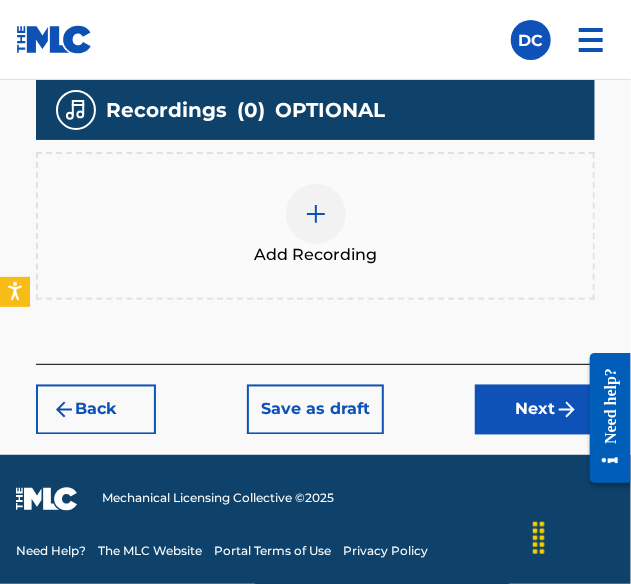 click at bounding box center [316, 214] 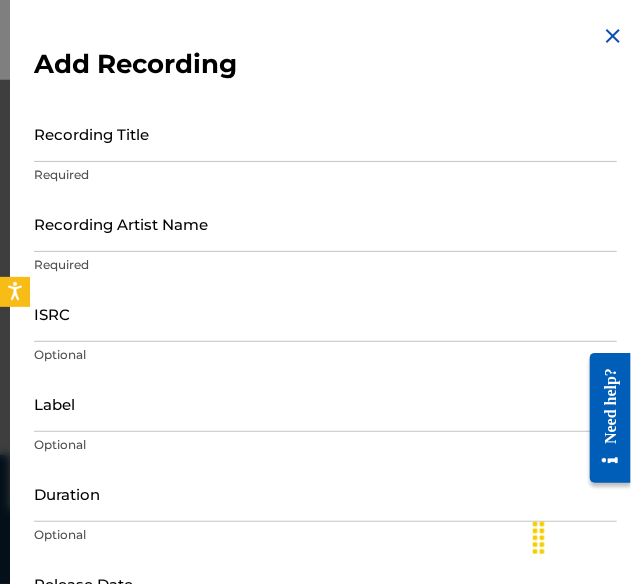 click on "Recording Title" at bounding box center (325, 133) 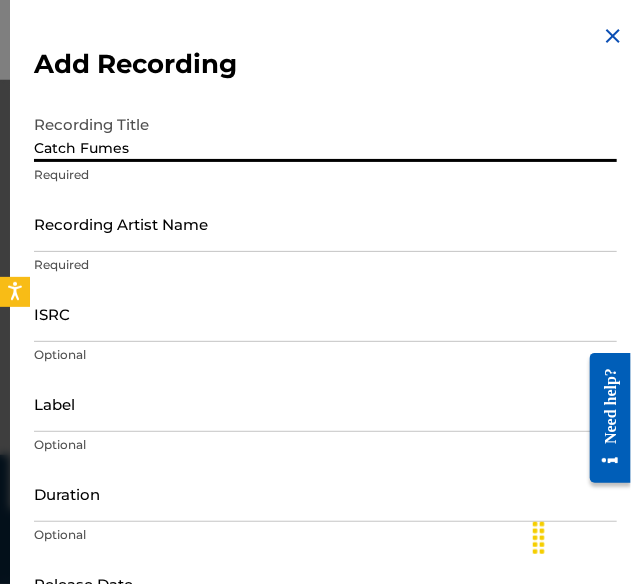 type on "Catch Fumes" 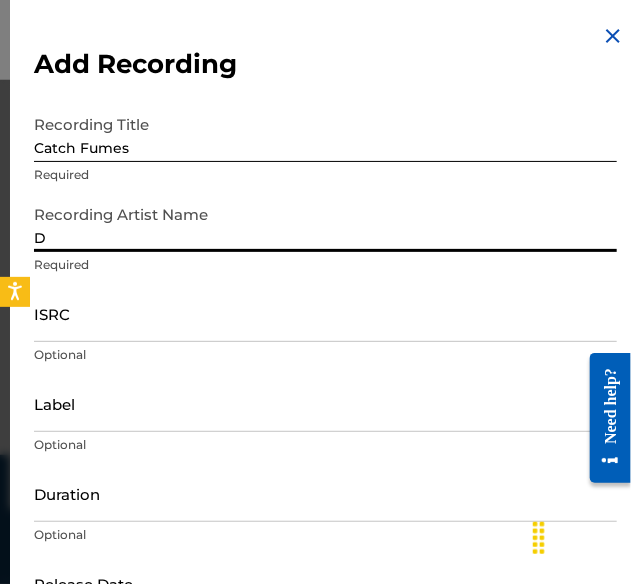 type on "D$ea" 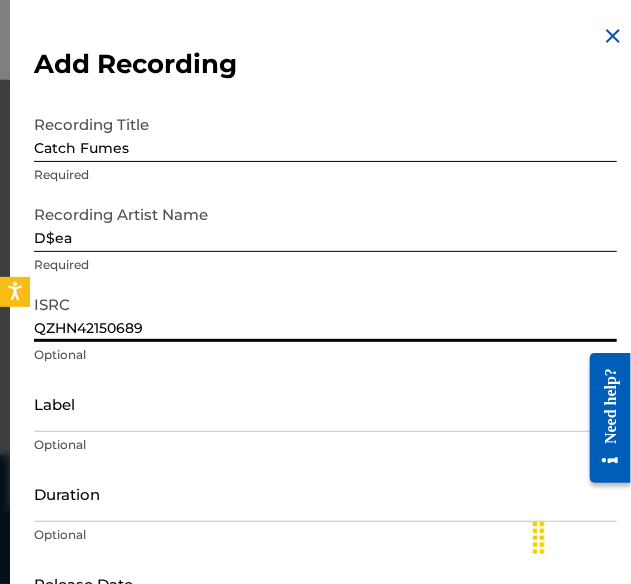 type on "QZHN42150689" 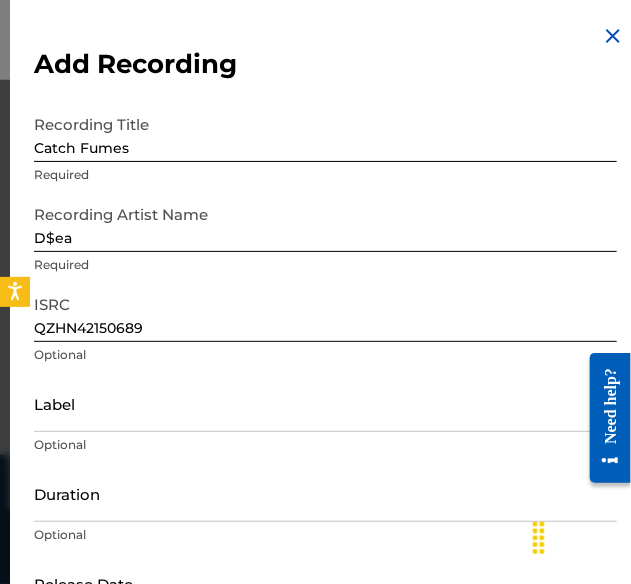 click on "Label" at bounding box center (325, 403) 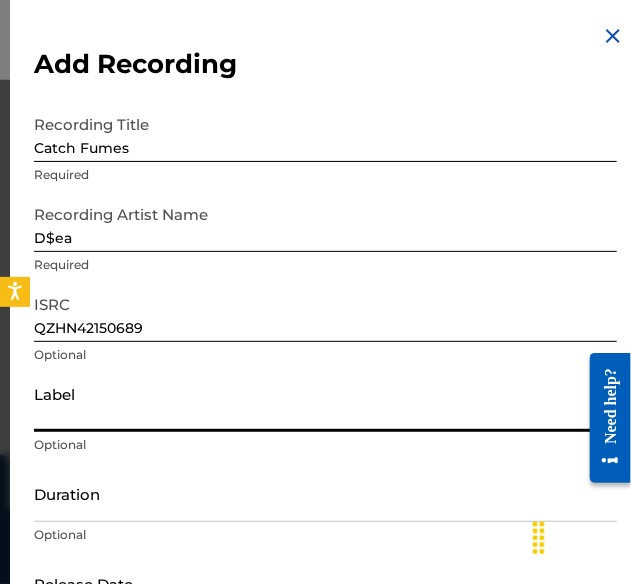 type on "WhatWavLLC" 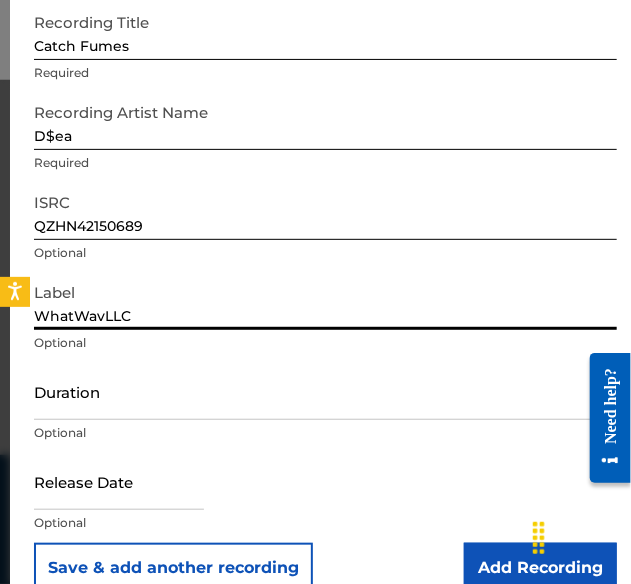 scroll, scrollTop: 134, scrollLeft: 0, axis: vertical 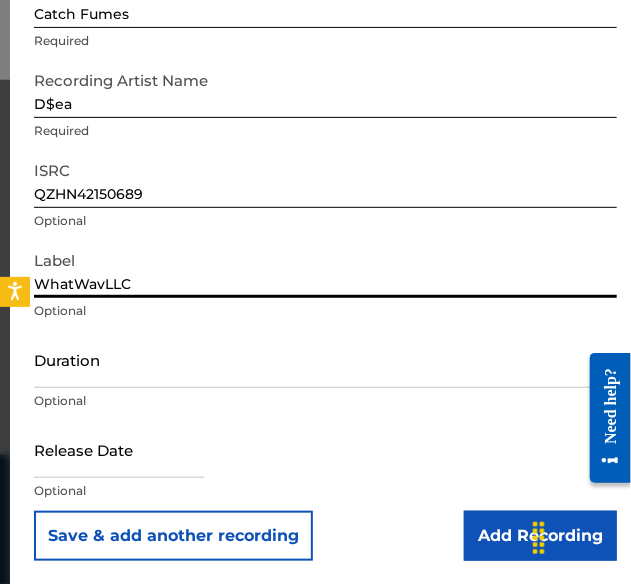 click at bounding box center [119, 449] 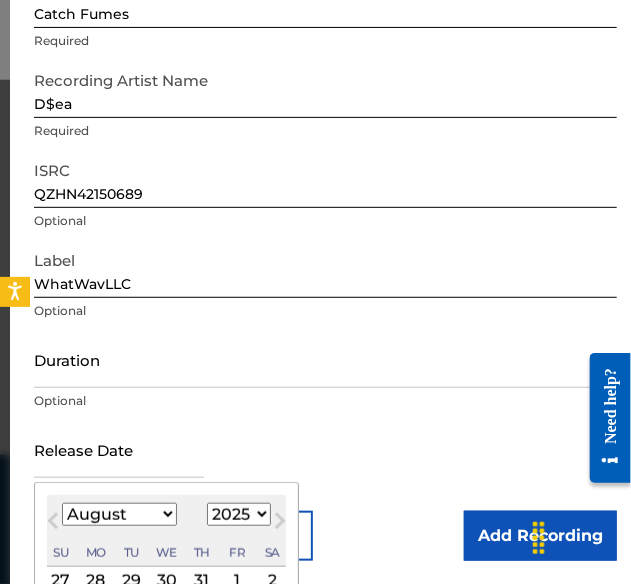 type on "May 7 2021" 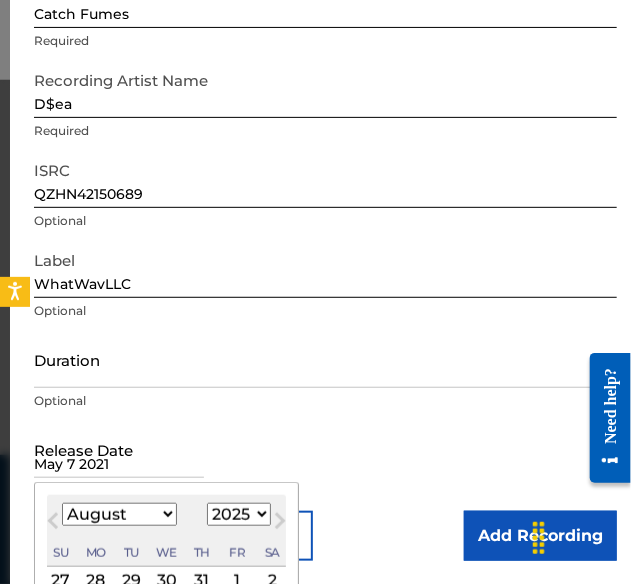 select on "4" 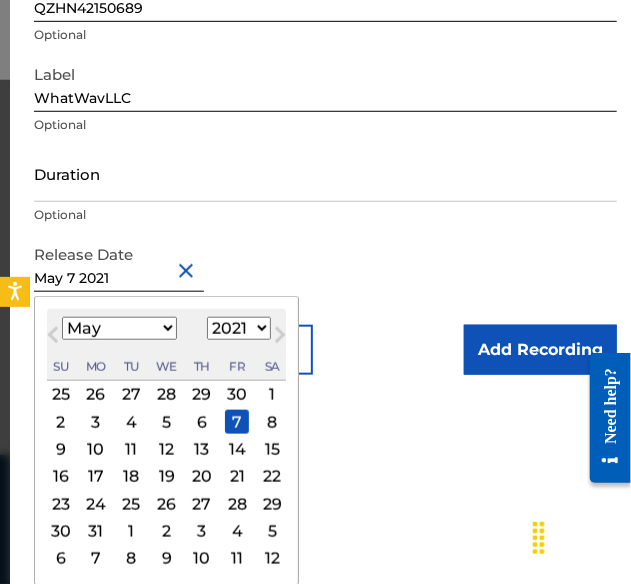 scroll, scrollTop: 134, scrollLeft: 0, axis: vertical 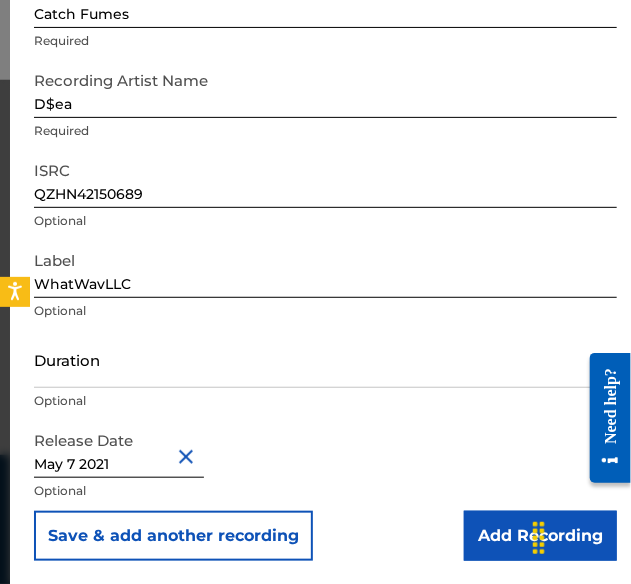 click on "Add Recording" at bounding box center (540, 536) 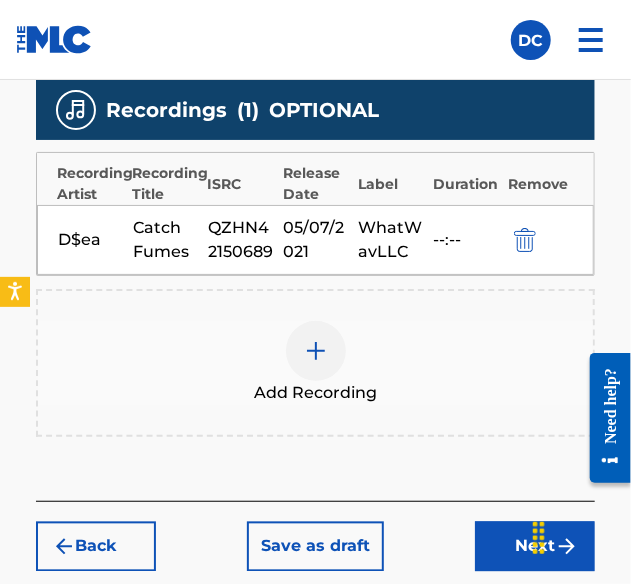 scroll, scrollTop: 852, scrollLeft: 0, axis: vertical 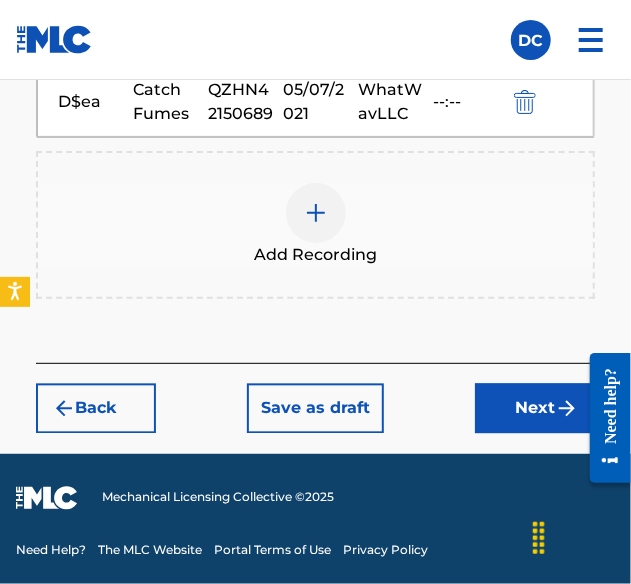 click on "Next" at bounding box center (535, 409) 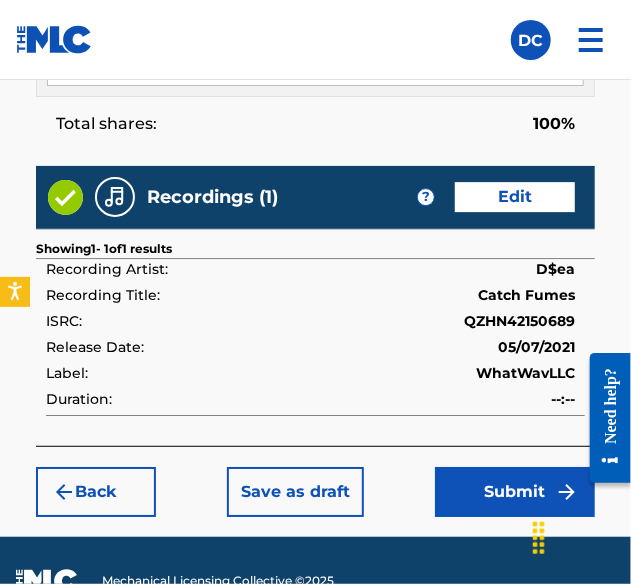 scroll, scrollTop: 1550, scrollLeft: 0, axis: vertical 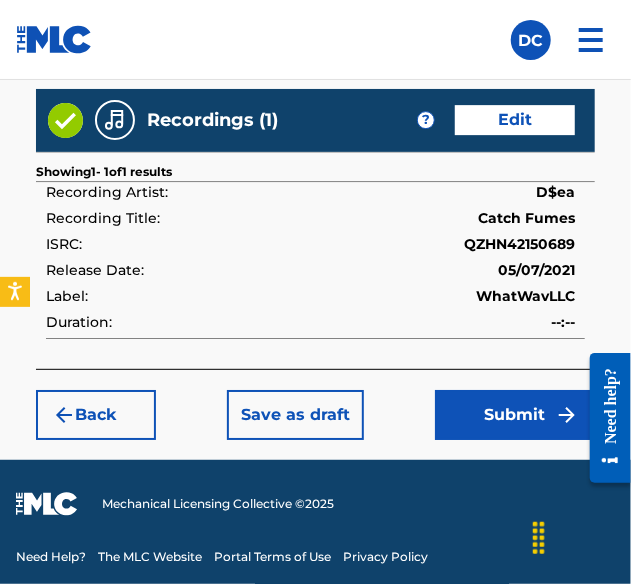 click on "Submit" at bounding box center [515, 415] 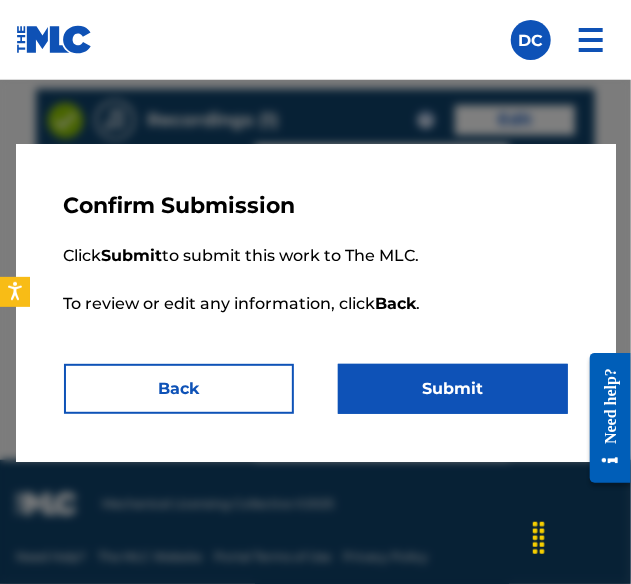 click on "Submit" at bounding box center (453, 389) 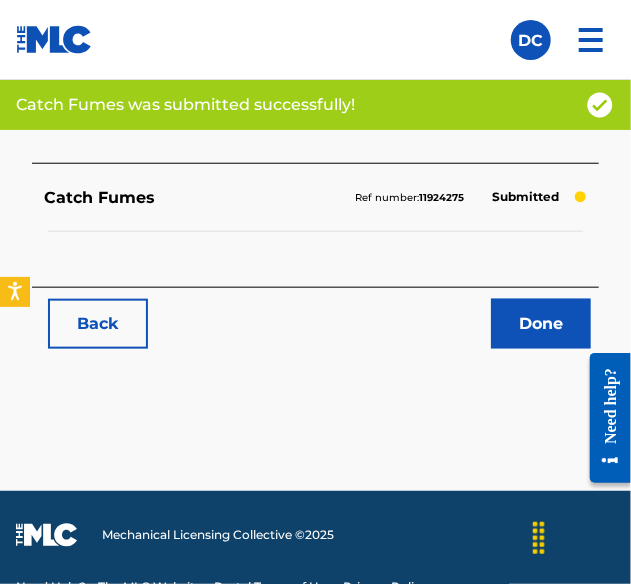 scroll, scrollTop: 361, scrollLeft: 0, axis: vertical 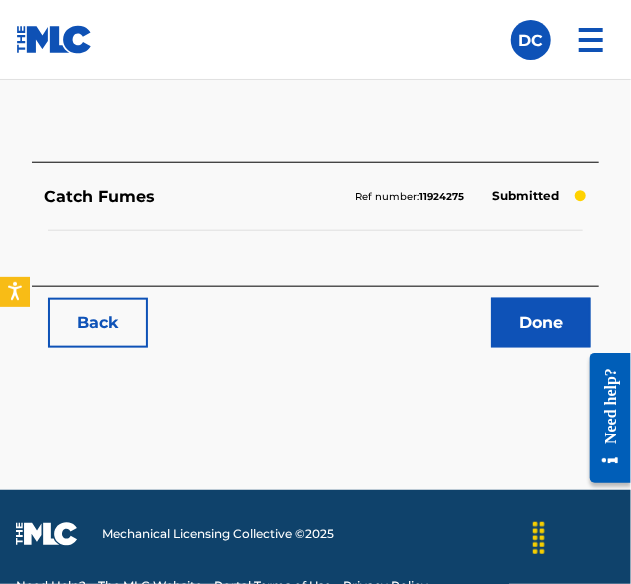 click on "Back" at bounding box center [98, 323] 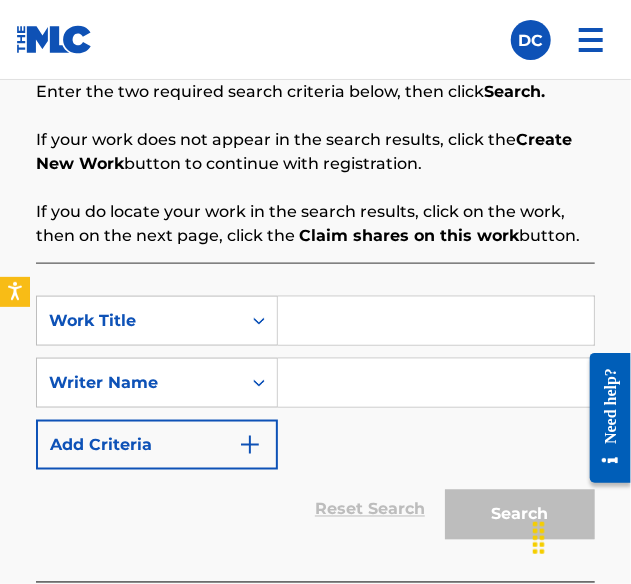 scroll, scrollTop: 487, scrollLeft: 0, axis: vertical 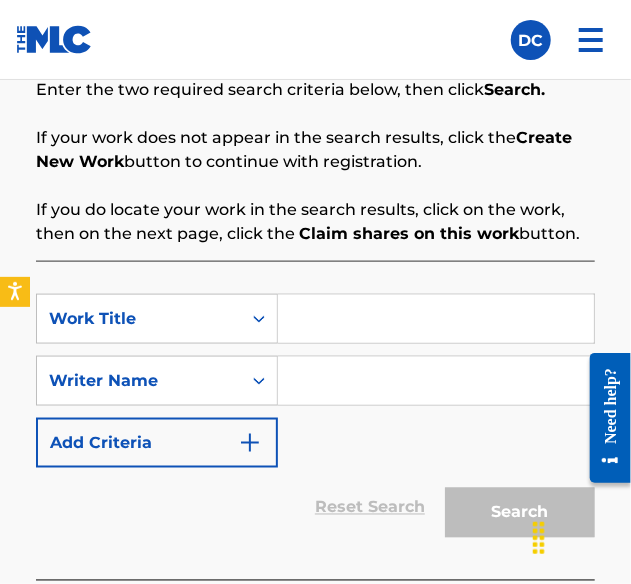 click at bounding box center [436, 319] 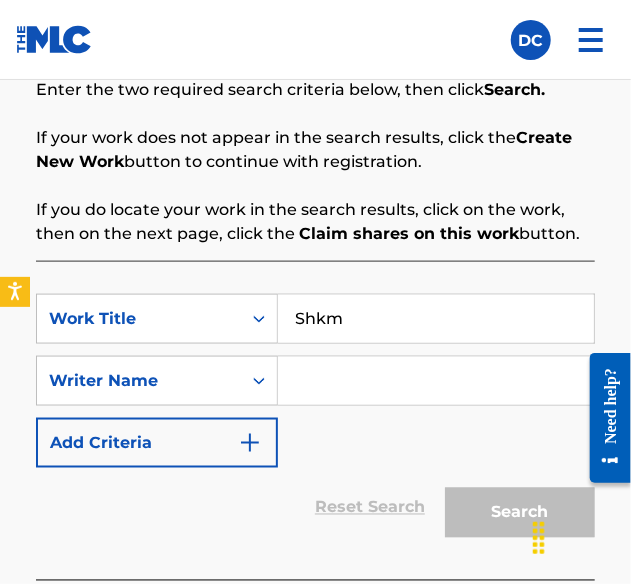 type on "Shkm" 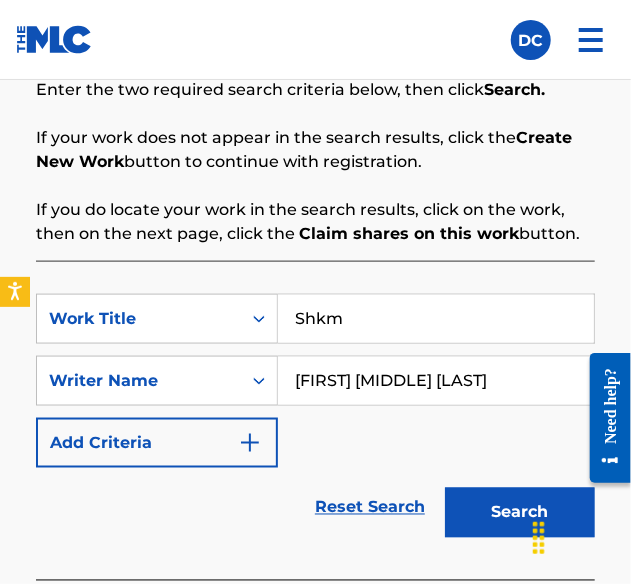 click on "Search" at bounding box center (520, 513) 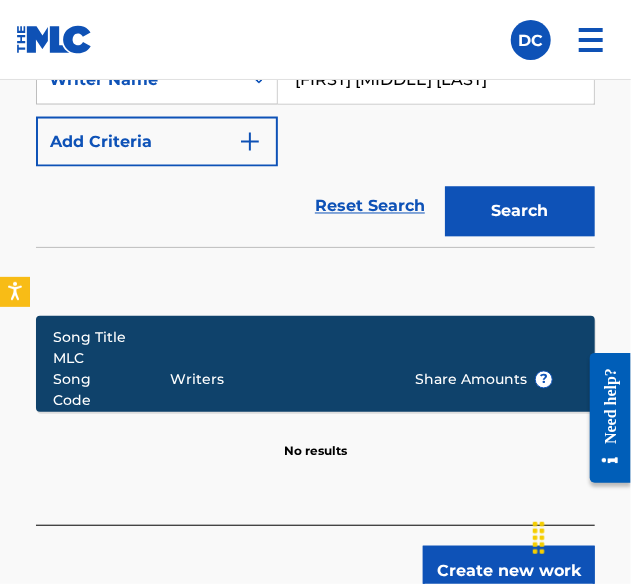 scroll, scrollTop: 814, scrollLeft: 0, axis: vertical 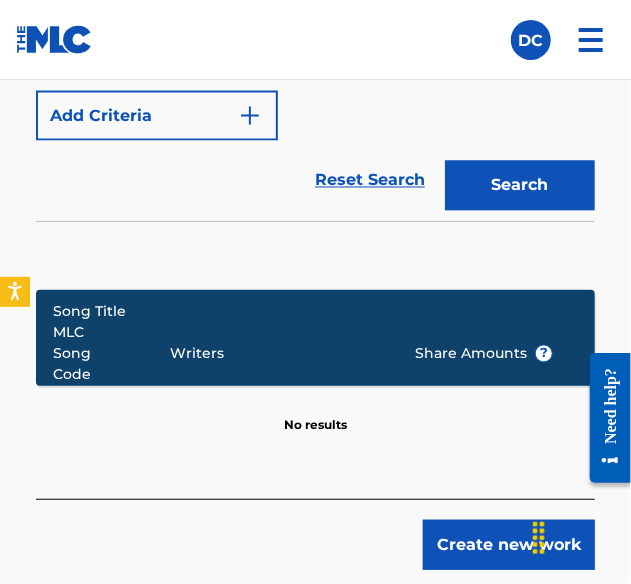 click on "Create new work" at bounding box center [509, 545] 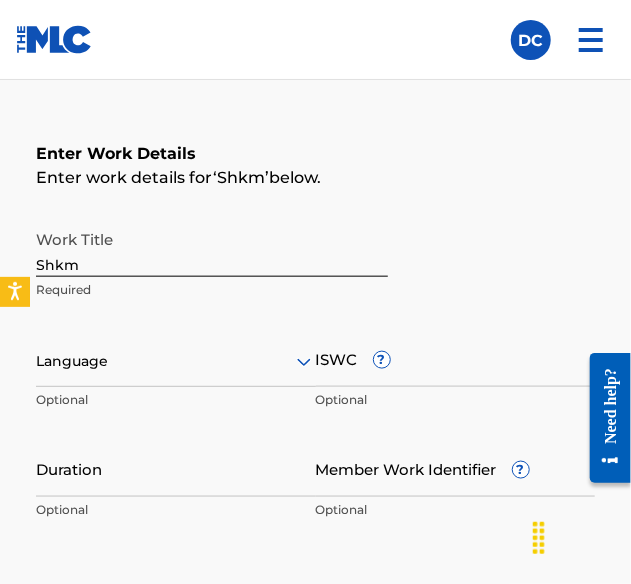 scroll, scrollTop: 384, scrollLeft: 0, axis: vertical 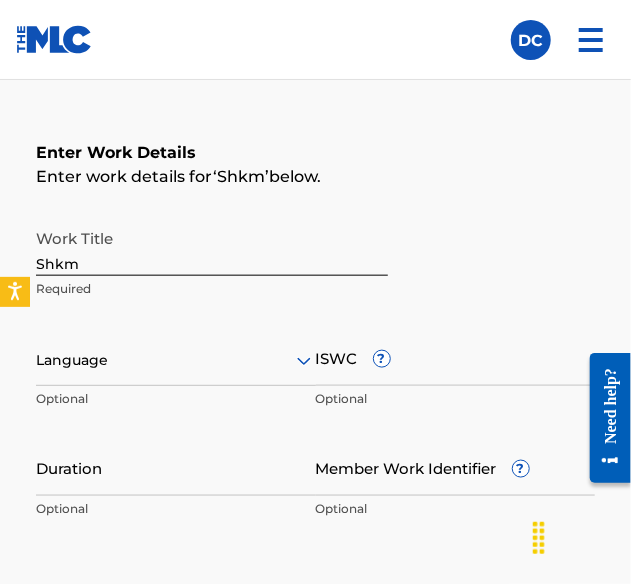 click at bounding box center (176, 360) 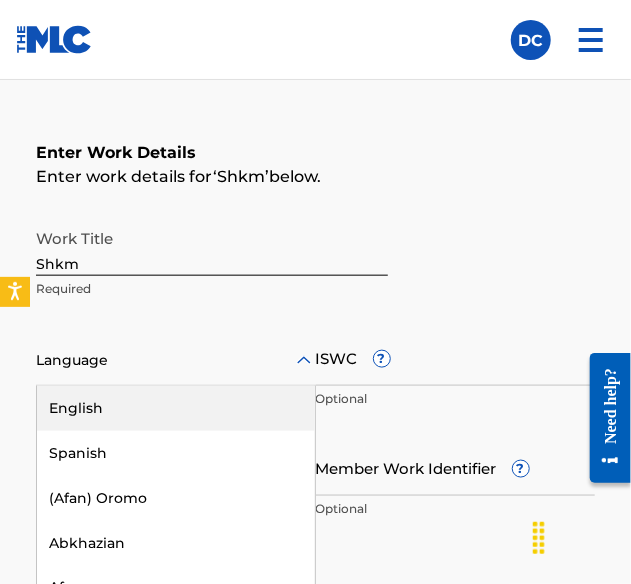 click on "English" at bounding box center [176, 408] 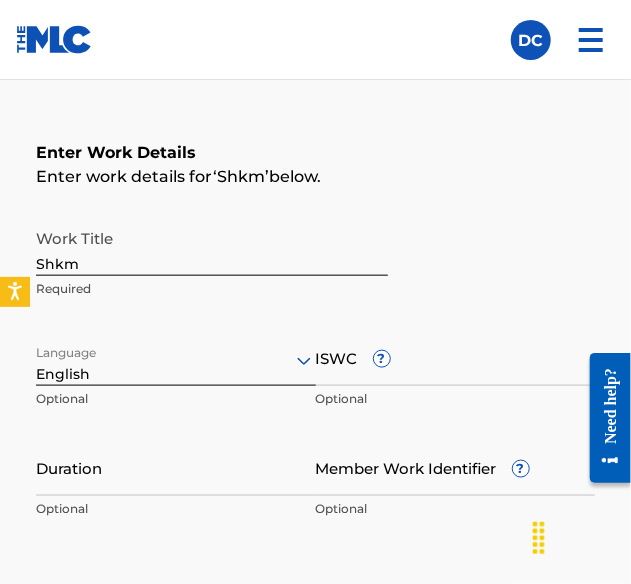 click on "ISWC   ?" at bounding box center (456, 357) 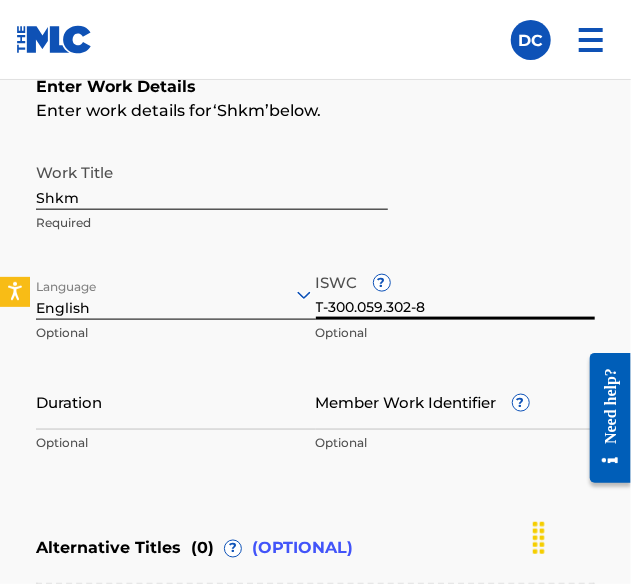 scroll, scrollTop: 454, scrollLeft: 0, axis: vertical 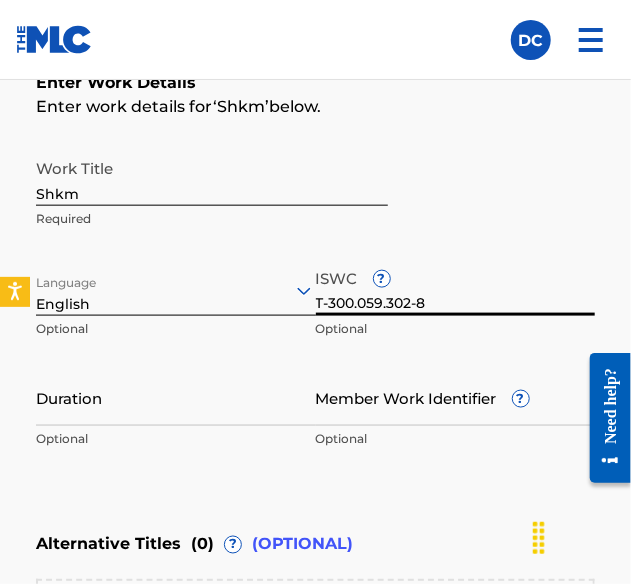 type on "T-300.059.302-8" 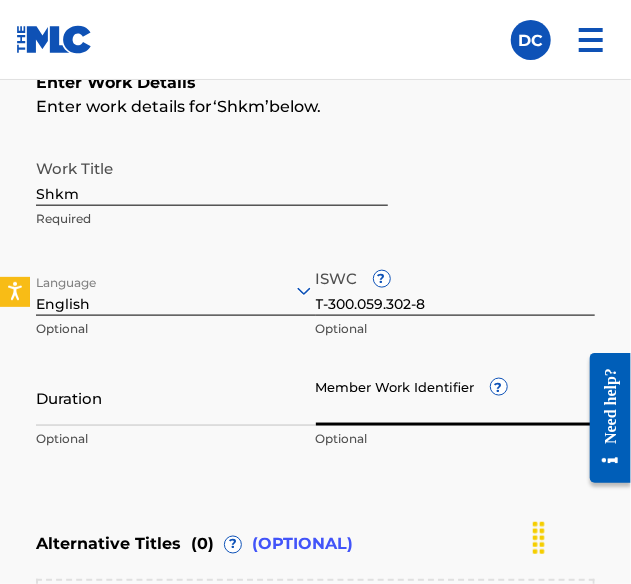 click on "Member Work Identifier   ?" at bounding box center [456, 397] 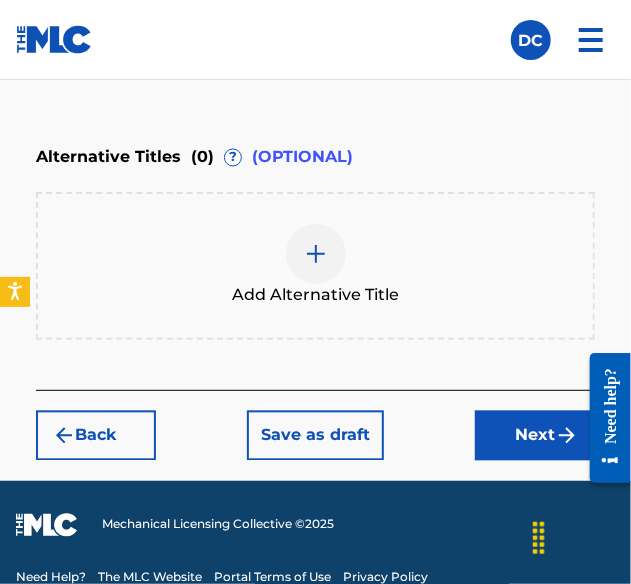 scroll, scrollTop: 843, scrollLeft: 0, axis: vertical 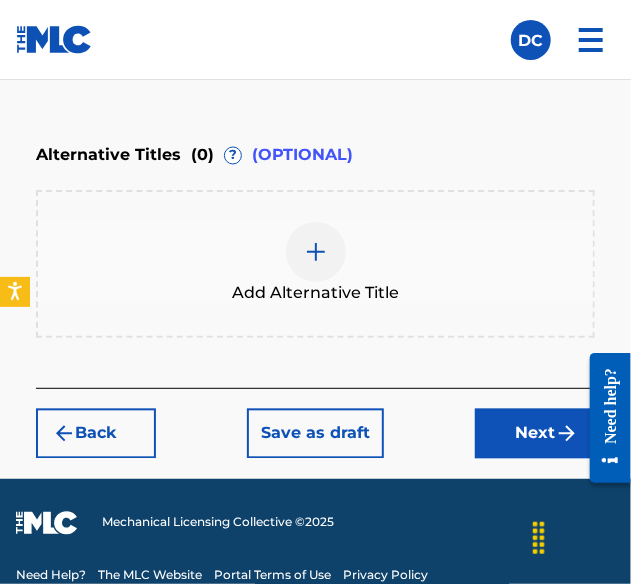 type on "44341101" 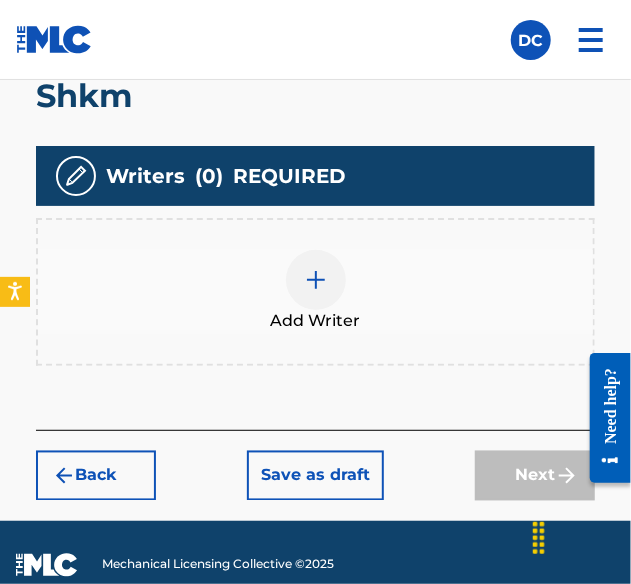 scroll, scrollTop: 636, scrollLeft: 0, axis: vertical 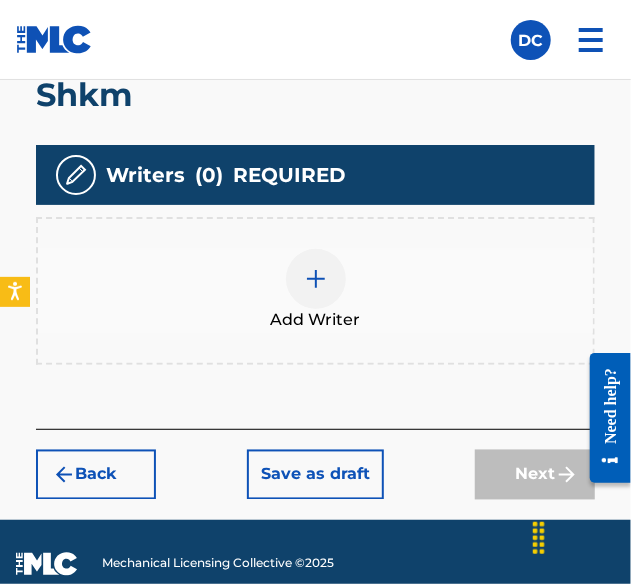 click at bounding box center [316, 279] 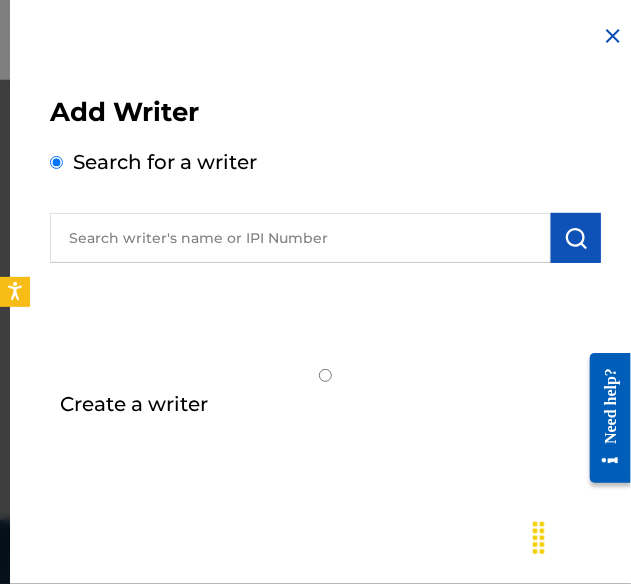 click on "Create a writer" at bounding box center (325, 375) 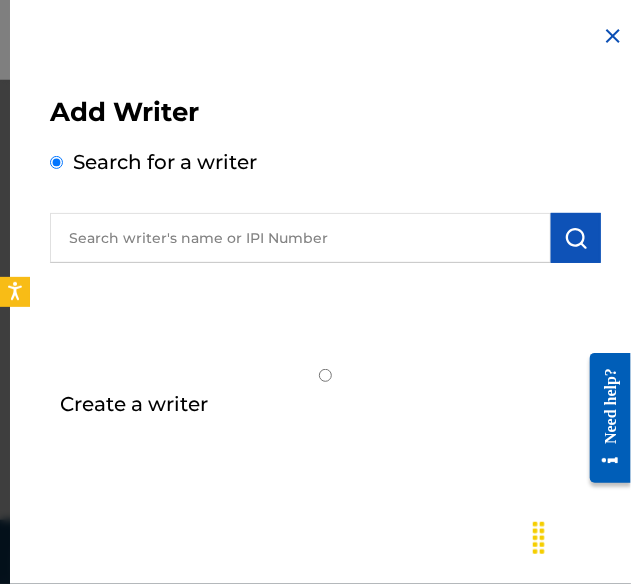 radio on "false" 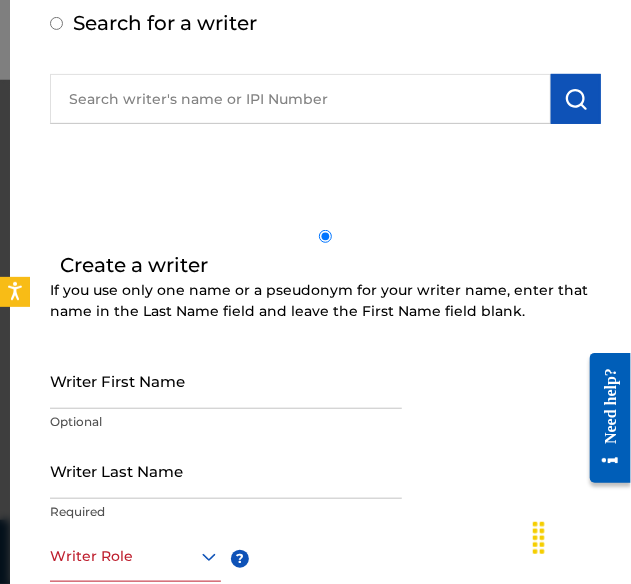 scroll, scrollTop: 140, scrollLeft: 0, axis: vertical 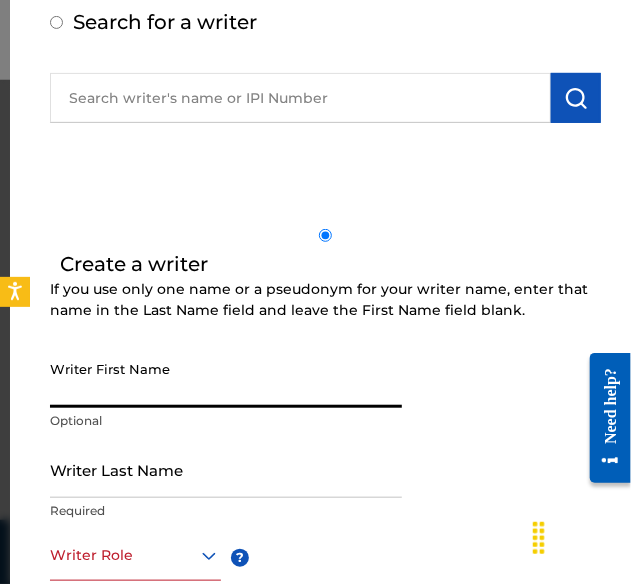 click on "Writer First Name" at bounding box center (226, 379) 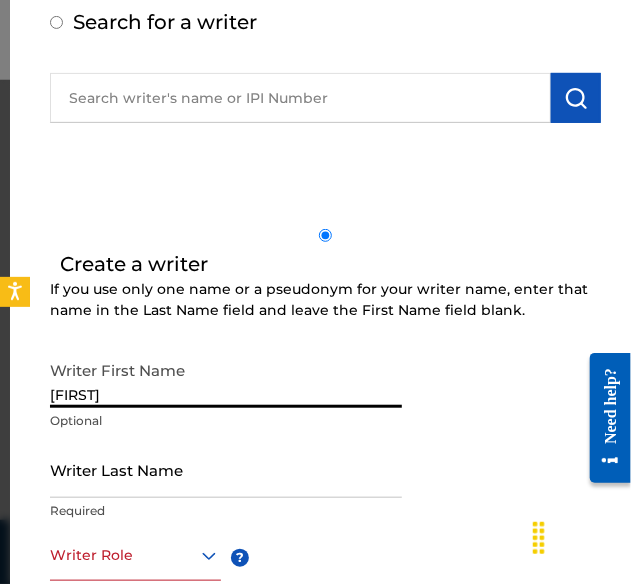 click on "Writer Last Name" at bounding box center (226, 469) 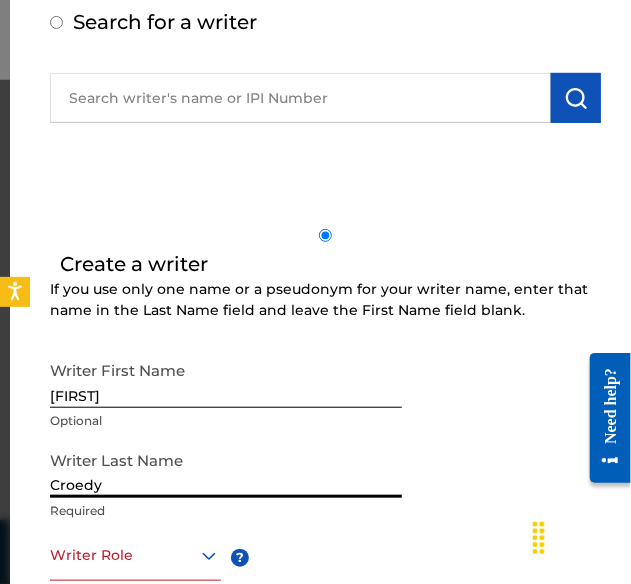 type on "Croedy" 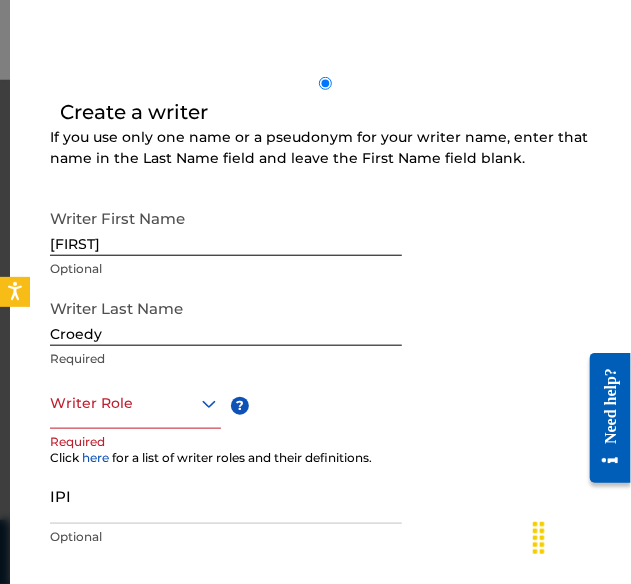 scroll, scrollTop: 300, scrollLeft: 0, axis: vertical 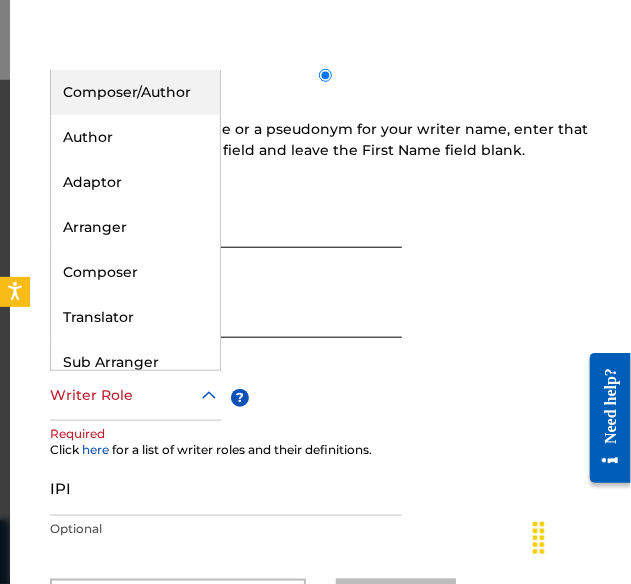 click 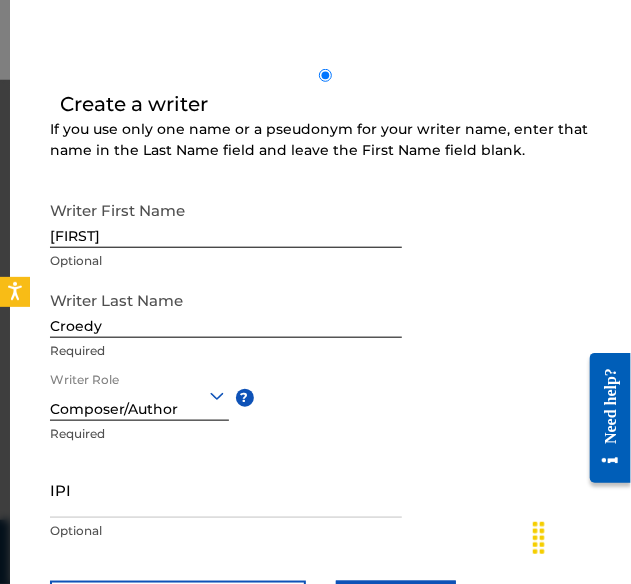 click on "IPI" at bounding box center (226, 489) 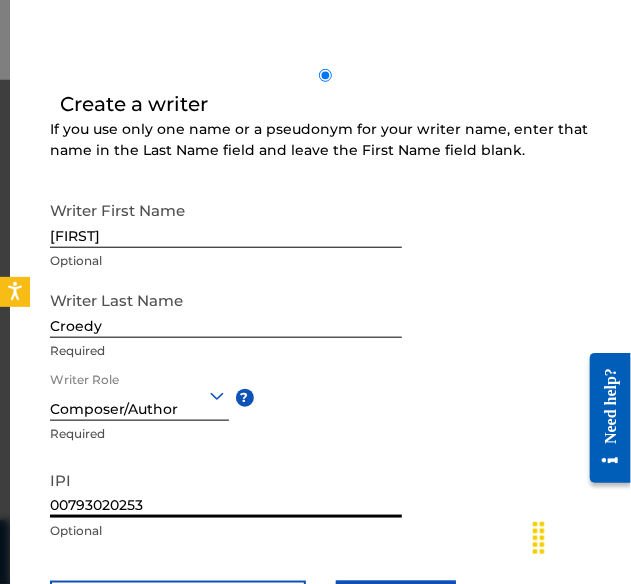 scroll, scrollTop: 424, scrollLeft: 0, axis: vertical 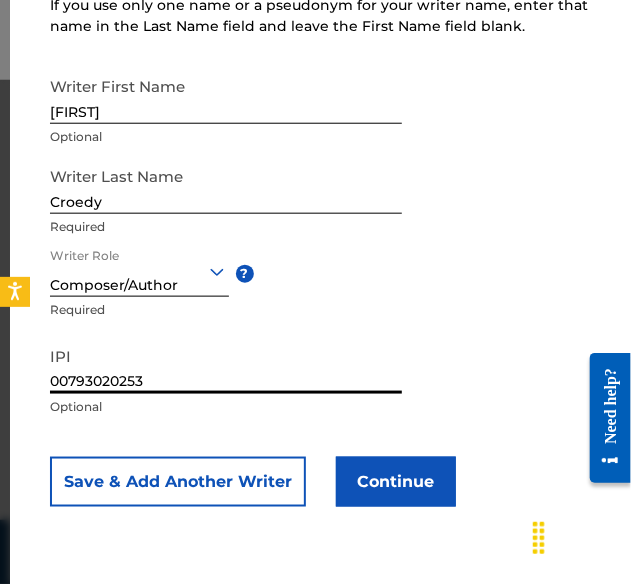 type on "00793020253" 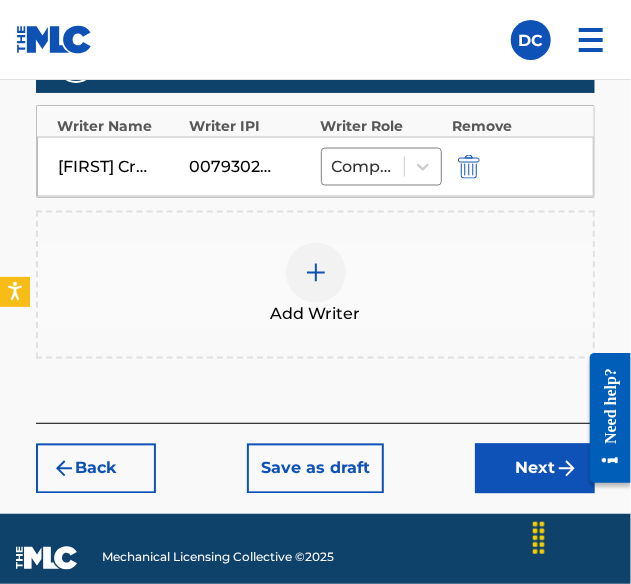 click on "Next" at bounding box center (535, 469) 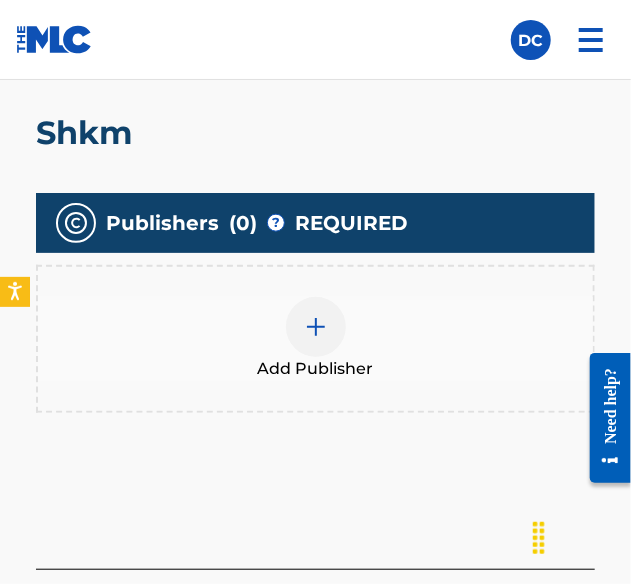 scroll, scrollTop: 459, scrollLeft: 0, axis: vertical 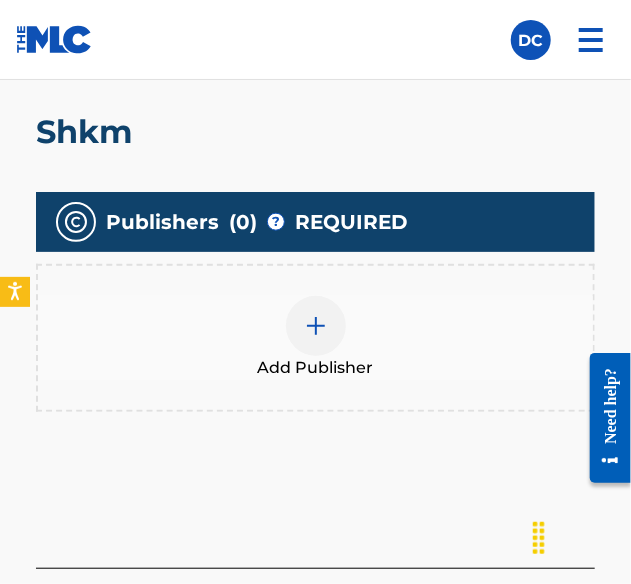 click at bounding box center (316, 326) 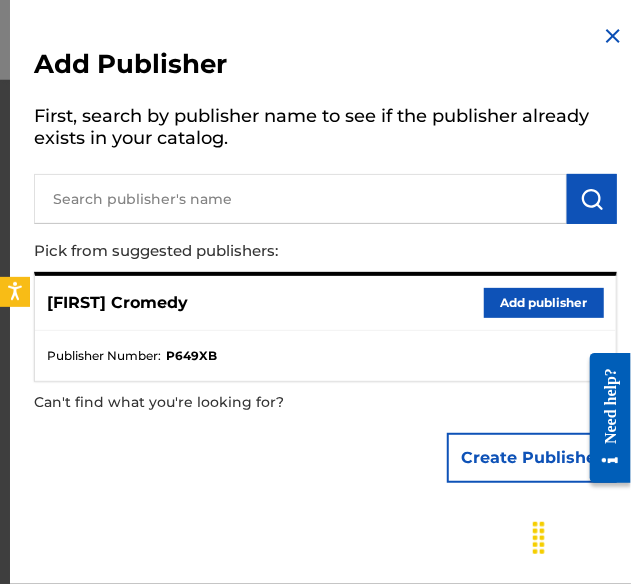 click on "Add publisher" at bounding box center [544, 303] 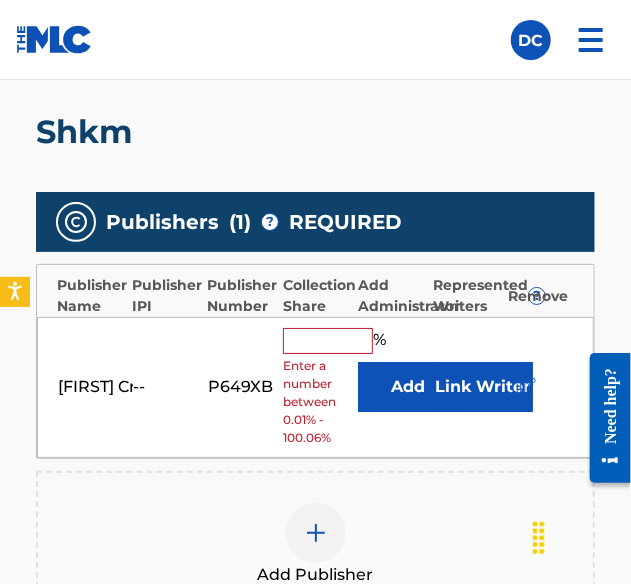 click at bounding box center (328, 341) 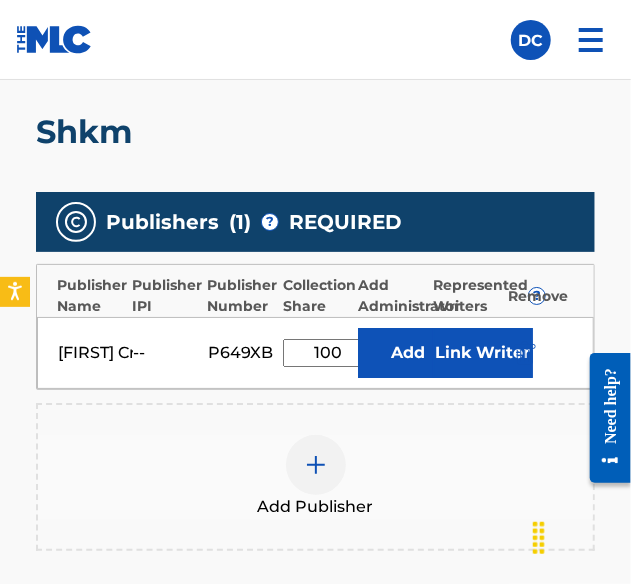 type on "100" 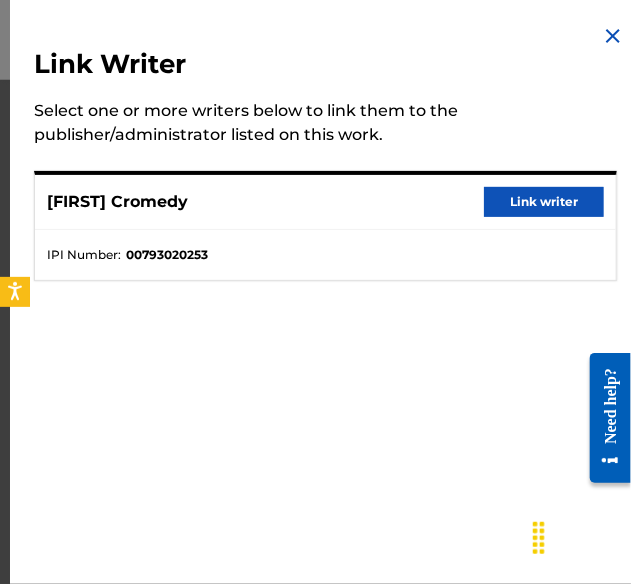 click on "Link writer" at bounding box center [544, 202] 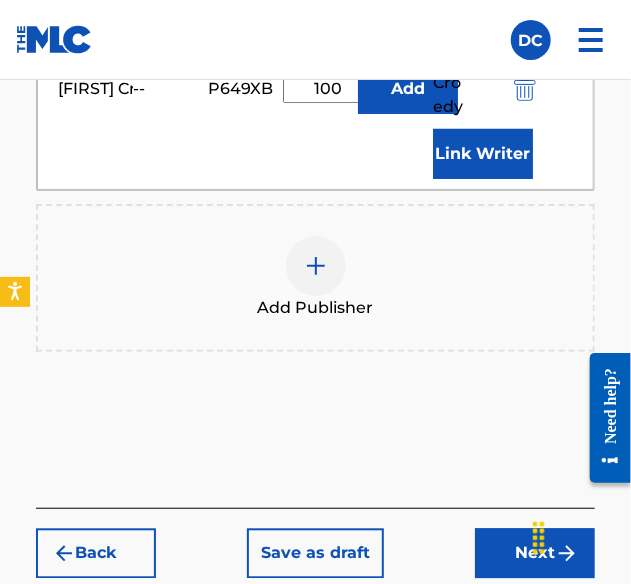 scroll, scrollTop: 946, scrollLeft: 0, axis: vertical 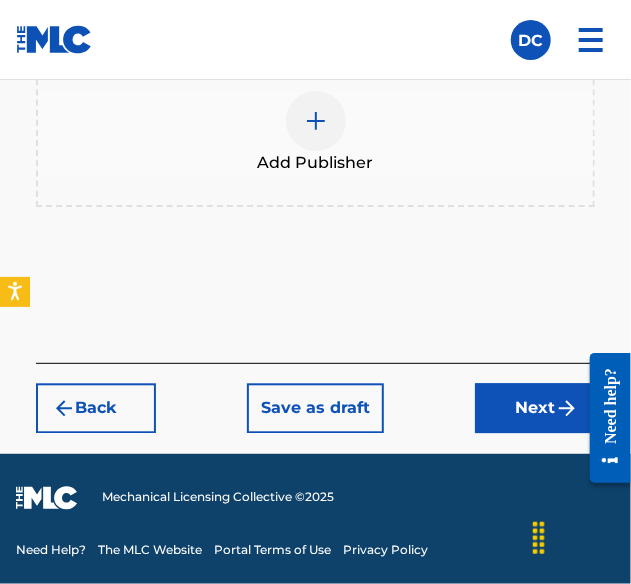 click on "Next" at bounding box center [535, 409] 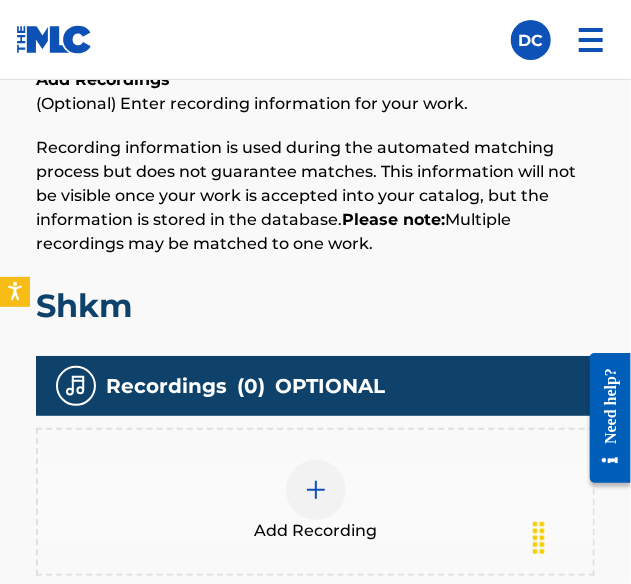 scroll, scrollTop: 527, scrollLeft: 0, axis: vertical 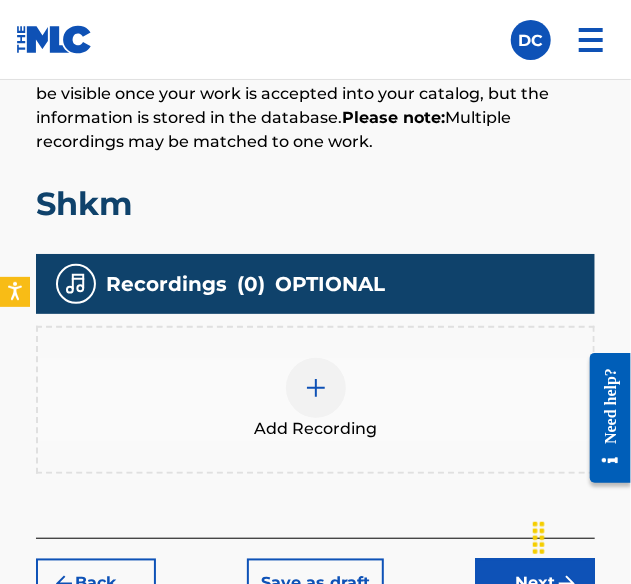 click at bounding box center (316, 388) 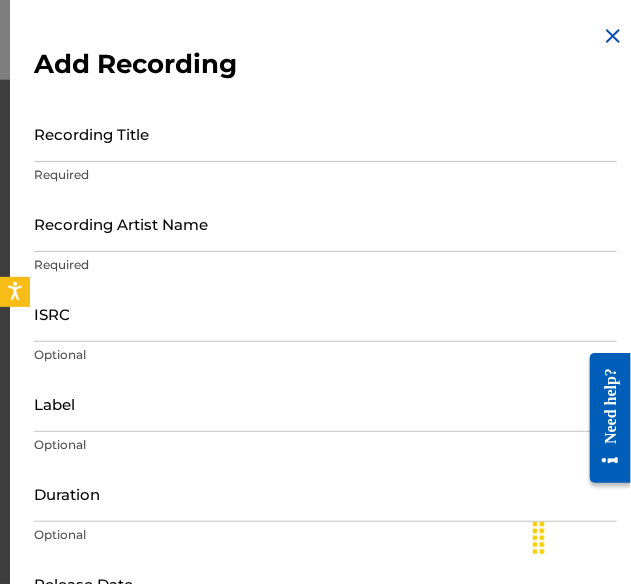 click on "Recording Title" at bounding box center (325, 133) 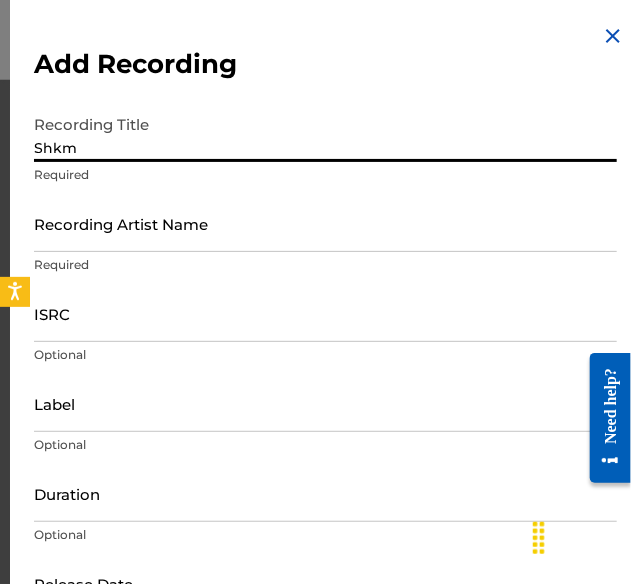 type on "Shkm" 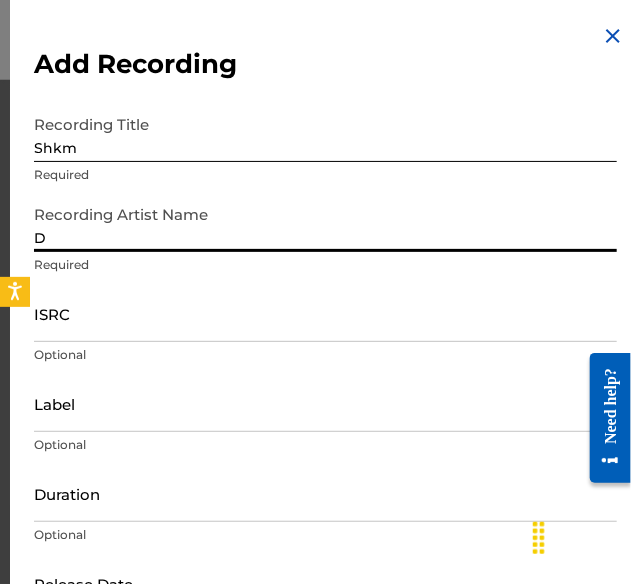 type on "D$ea" 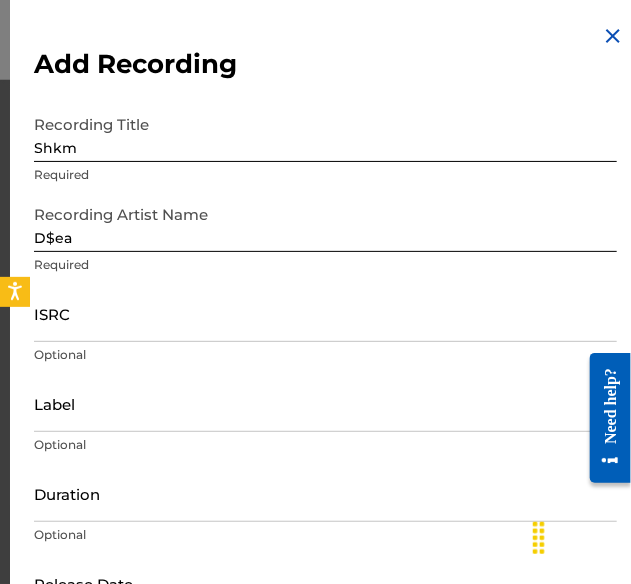 click on "ISRC" at bounding box center (325, 313) 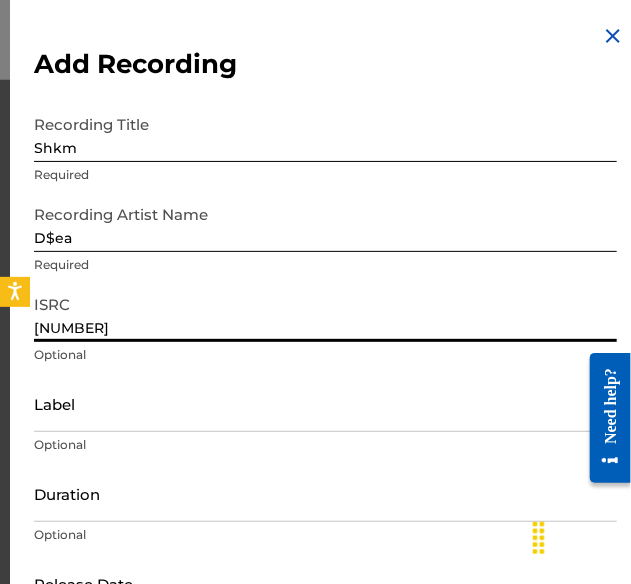 type on "[NUMBER]" 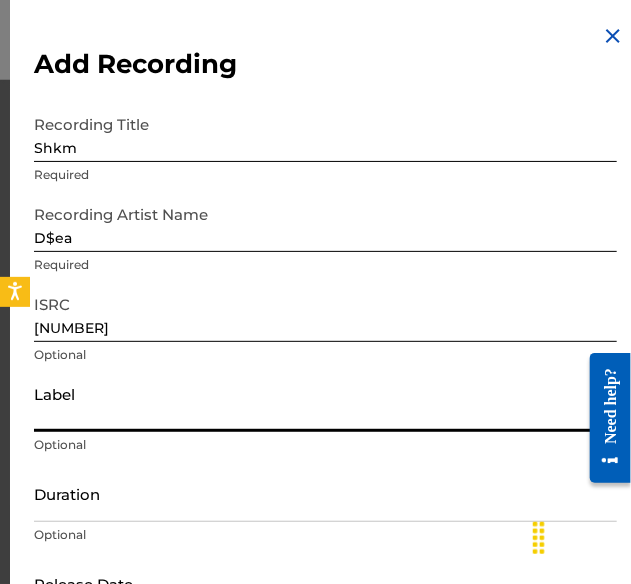 click on "Label" at bounding box center [325, 403] 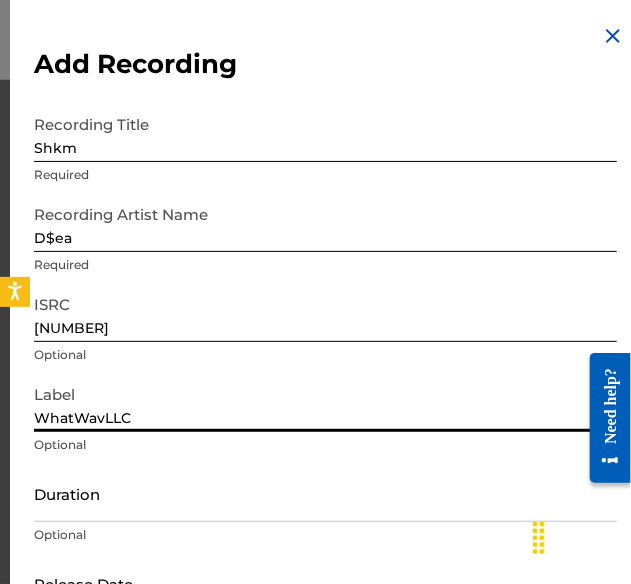 scroll, scrollTop: 134, scrollLeft: 0, axis: vertical 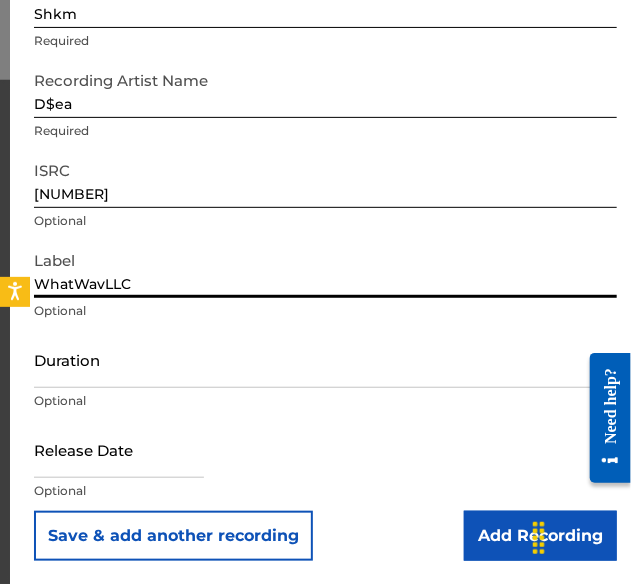 select on "7" 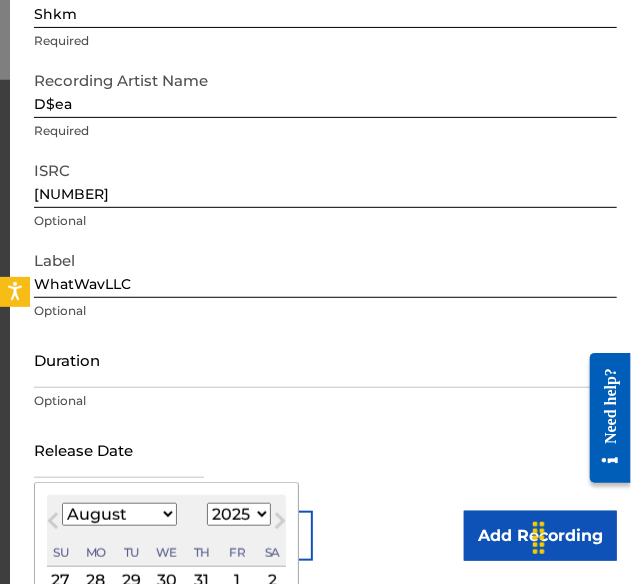 click at bounding box center (119, 449) 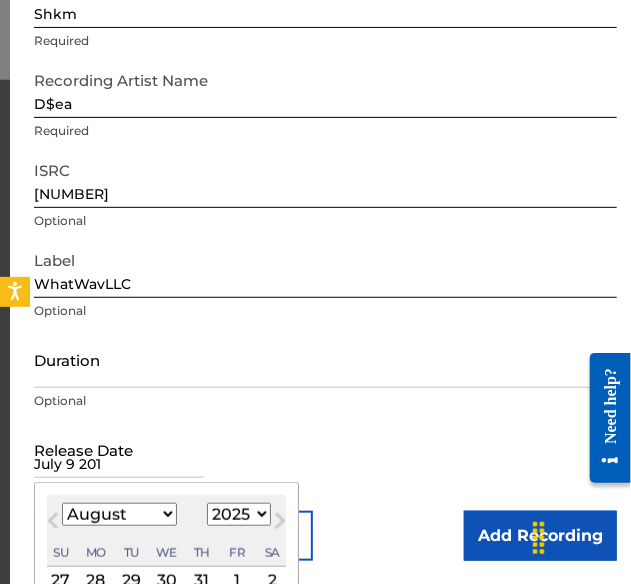 type on "July 9 2018" 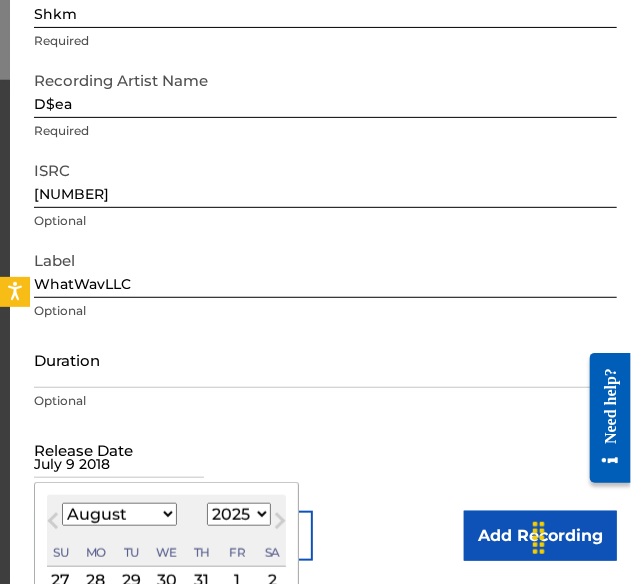 select on "6" 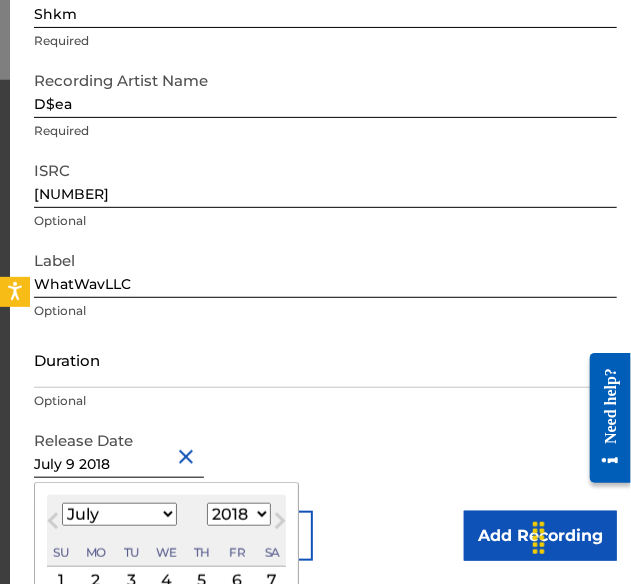 type on "July 9 2018" 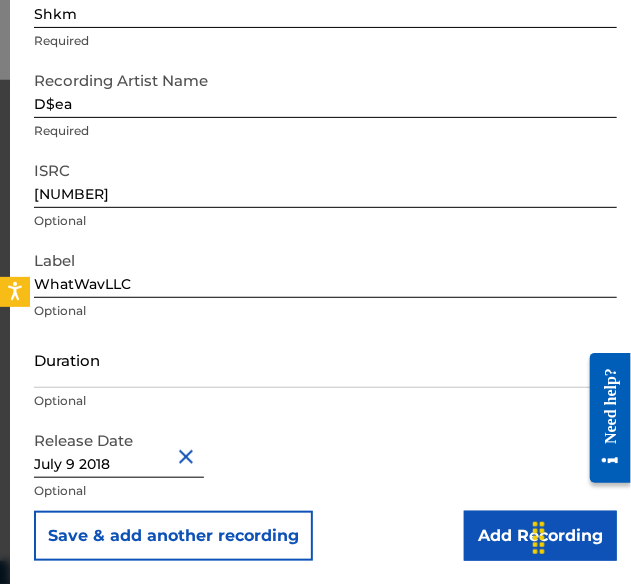 scroll, scrollTop: 597, scrollLeft: 0, axis: vertical 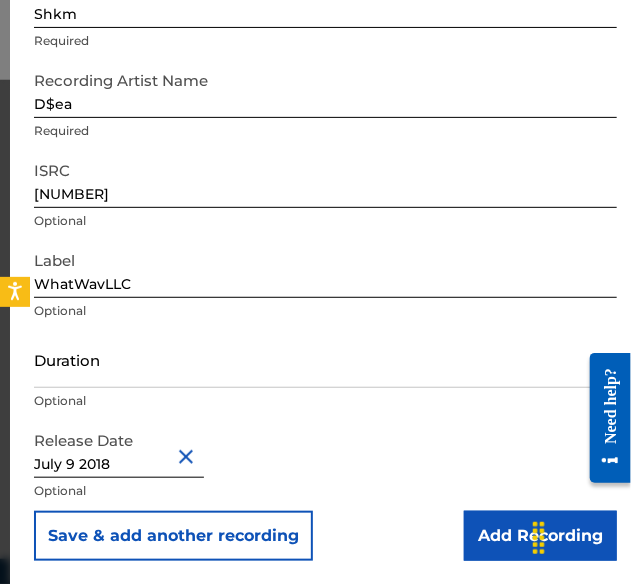 click on "Add Recording" at bounding box center (540, 536) 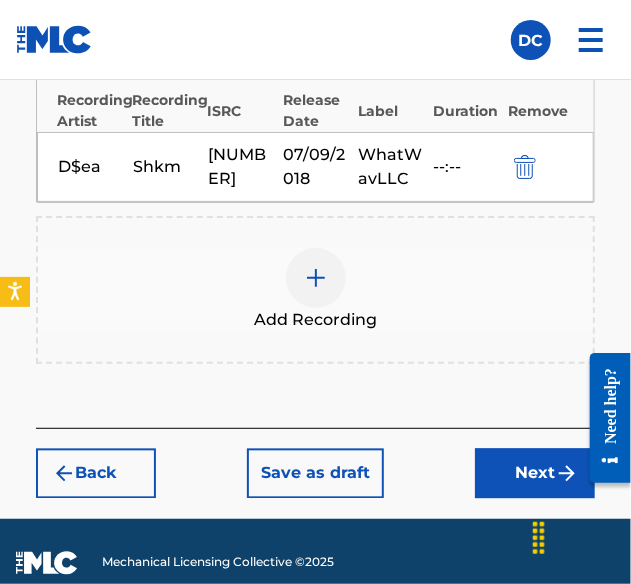 scroll, scrollTop: 833, scrollLeft: 0, axis: vertical 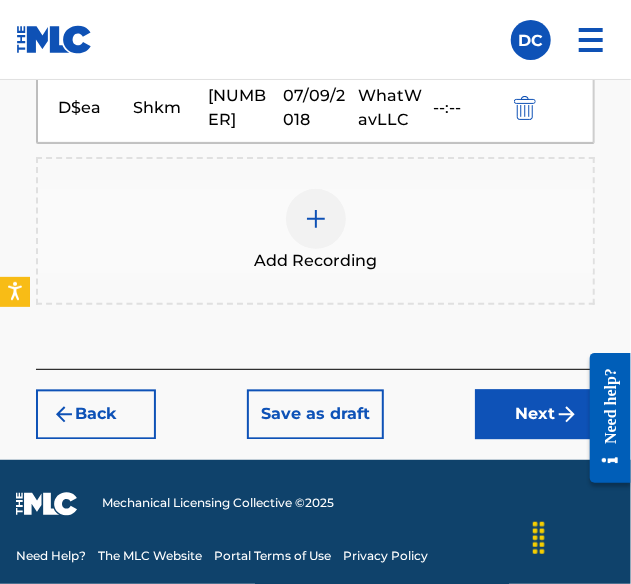 click on "Next" at bounding box center (535, 415) 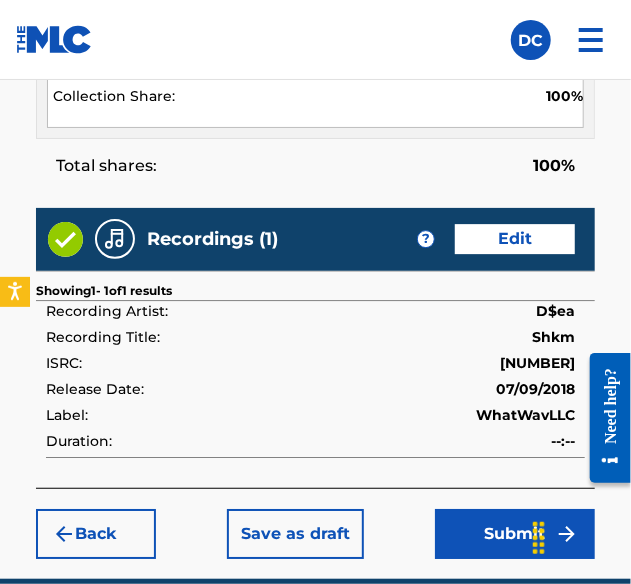 scroll, scrollTop: 1550, scrollLeft: 0, axis: vertical 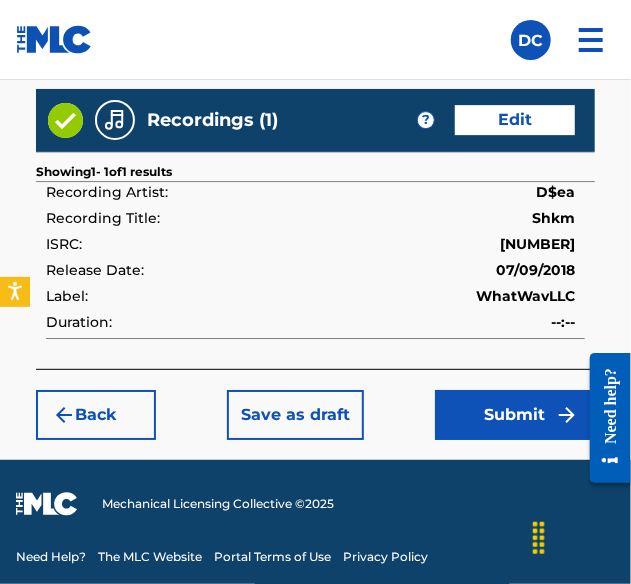 click on "Submit" at bounding box center [515, 415] 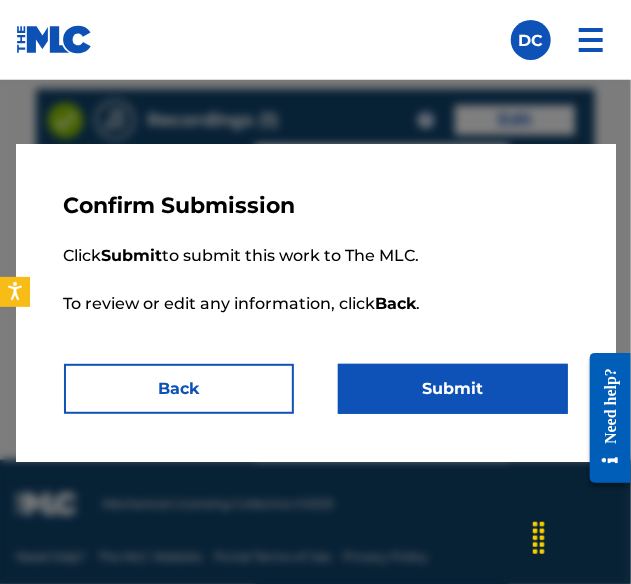 click on "Submit" at bounding box center [453, 389] 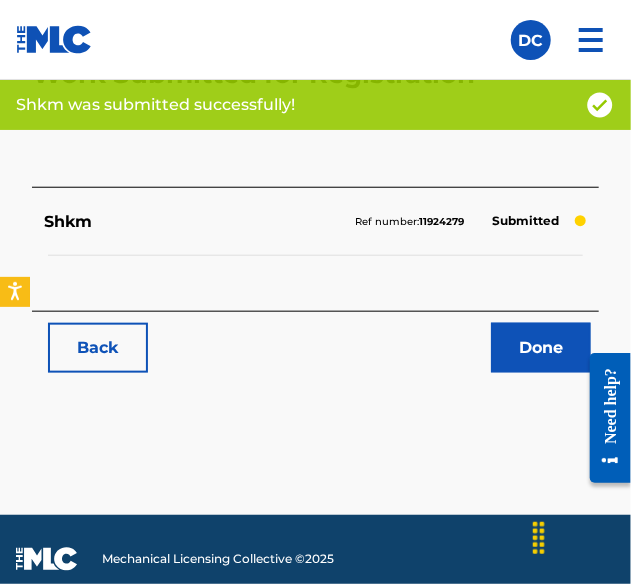 scroll, scrollTop: 338, scrollLeft: 0, axis: vertical 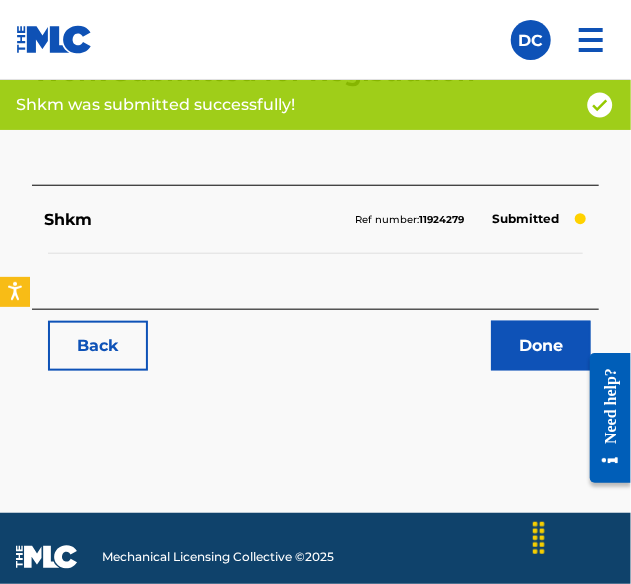 click on "Back" at bounding box center (98, 346) 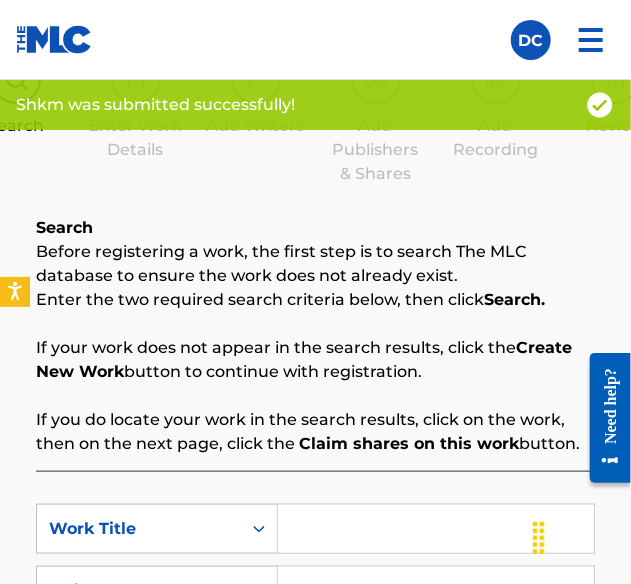 scroll, scrollTop: 293, scrollLeft: 0, axis: vertical 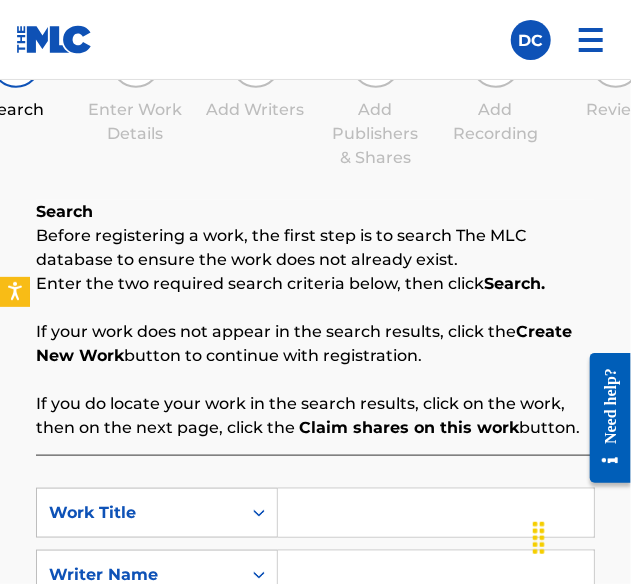 click at bounding box center [436, 513] 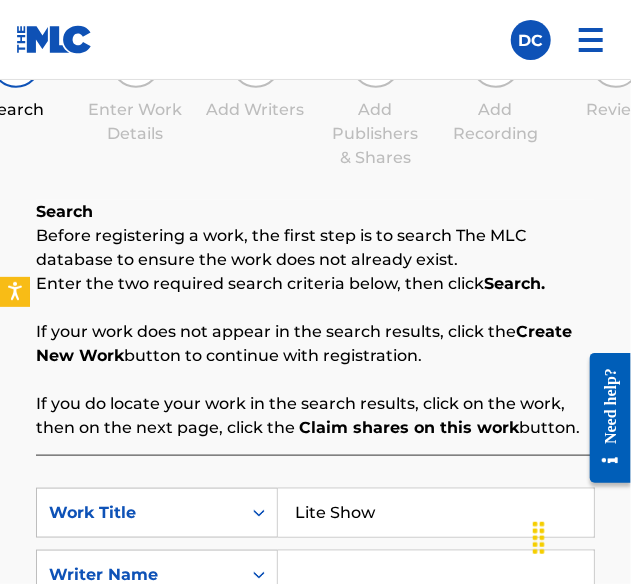 type on "Lite Show" 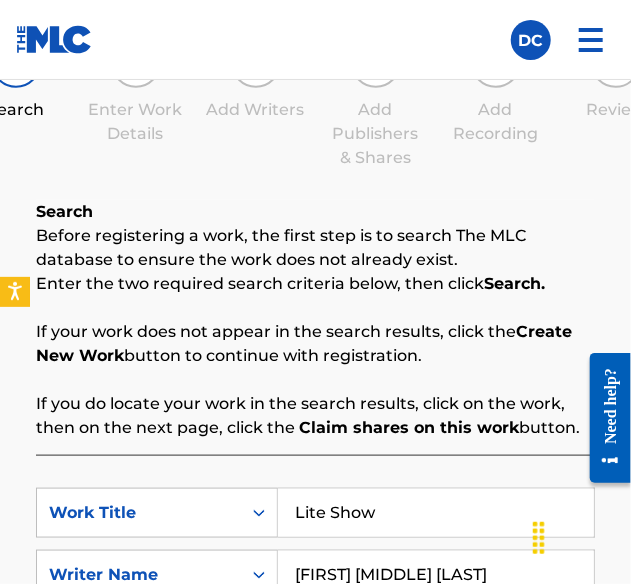 scroll, scrollTop: 652, scrollLeft: 0, axis: vertical 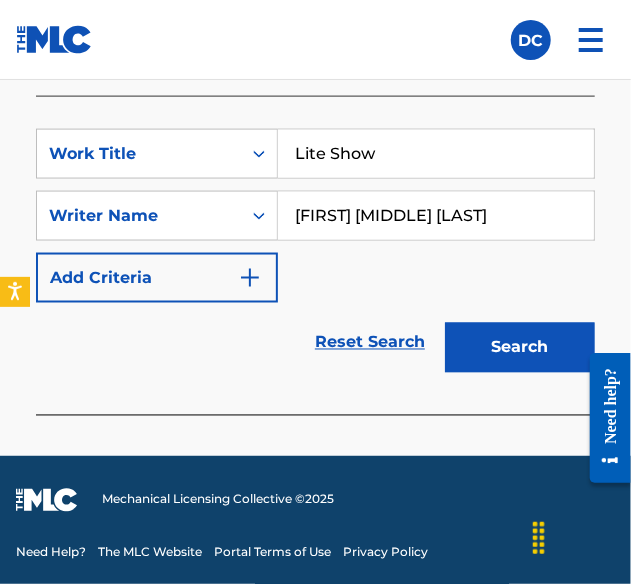 click on "Search" at bounding box center (520, 348) 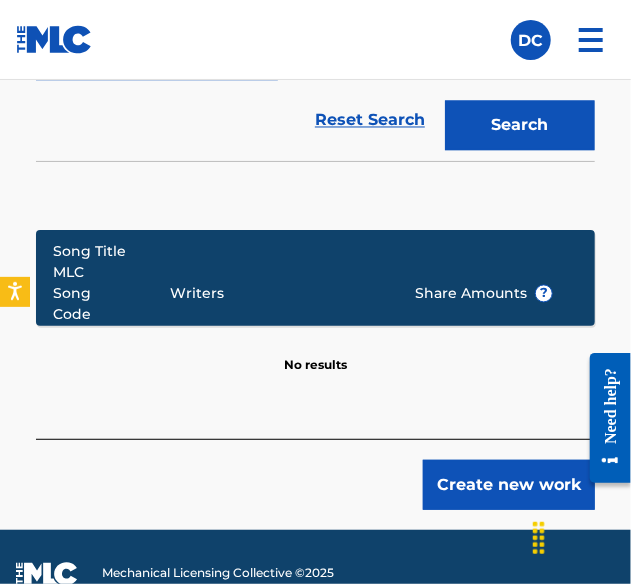 scroll, scrollTop: 898, scrollLeft: 0, axis: vertical 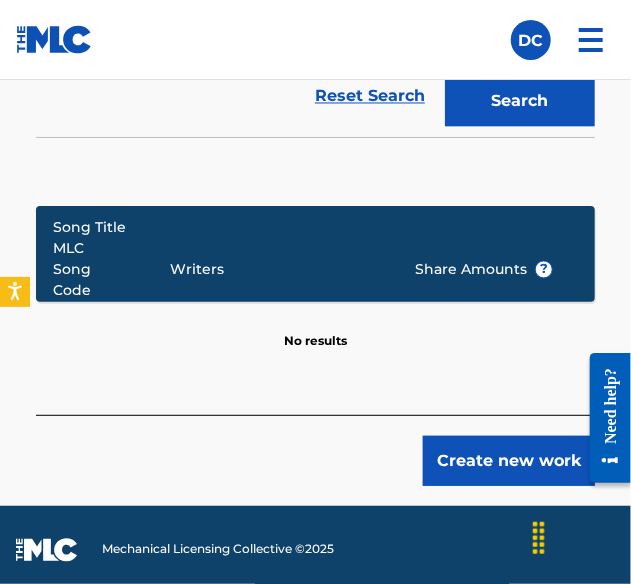 click on "Create new work" at bounding box center (509, 461) 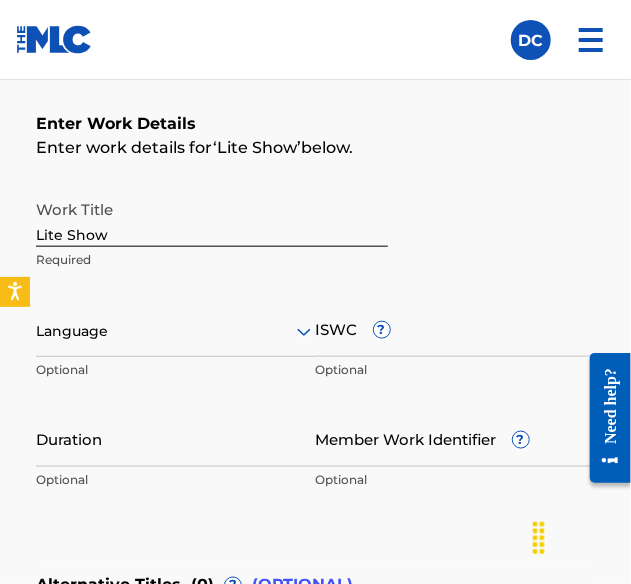 scroll, scrollTop: 414, scrollLeft: 0, axis: vertical 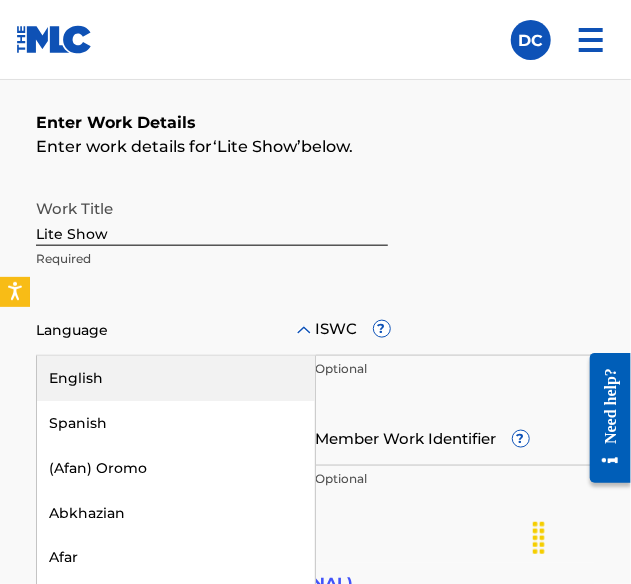 click 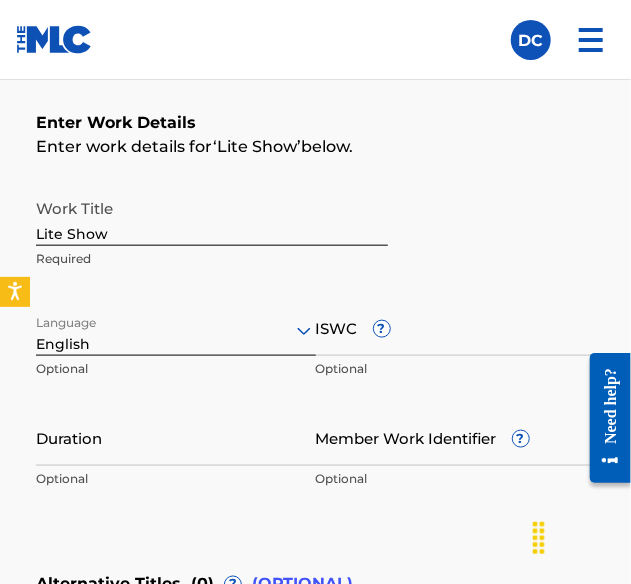 click on "ISWC   ?" at bounding box center (456, 327) 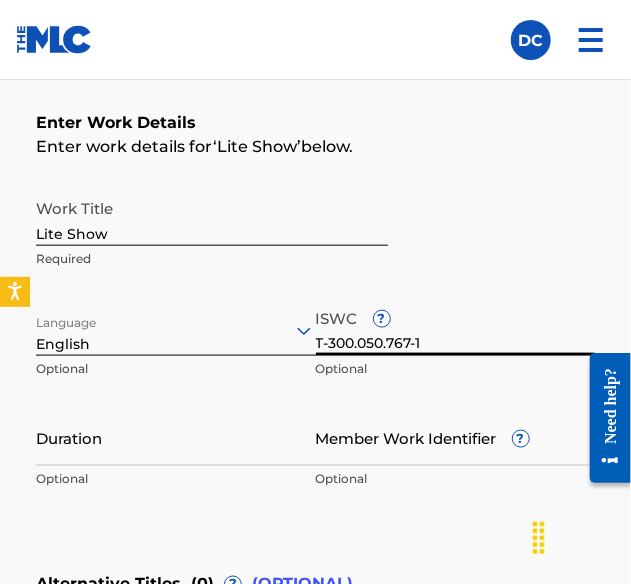 type on "T-300.050.767-1" 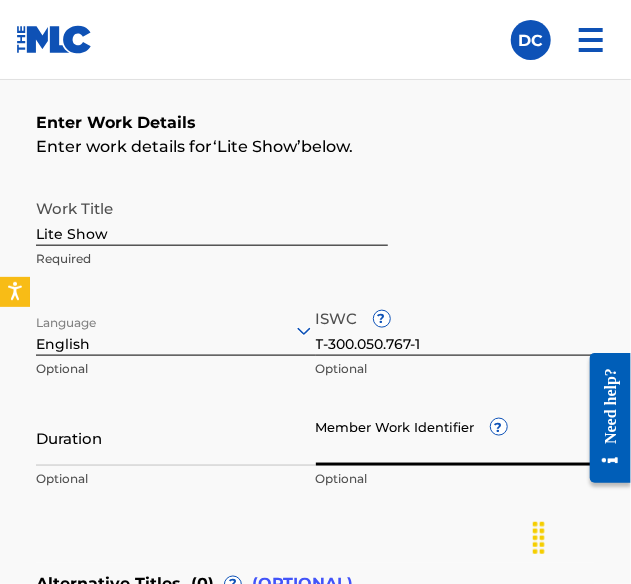 click on "Member Work Identifier   ?" at bounding box center [456, 437] 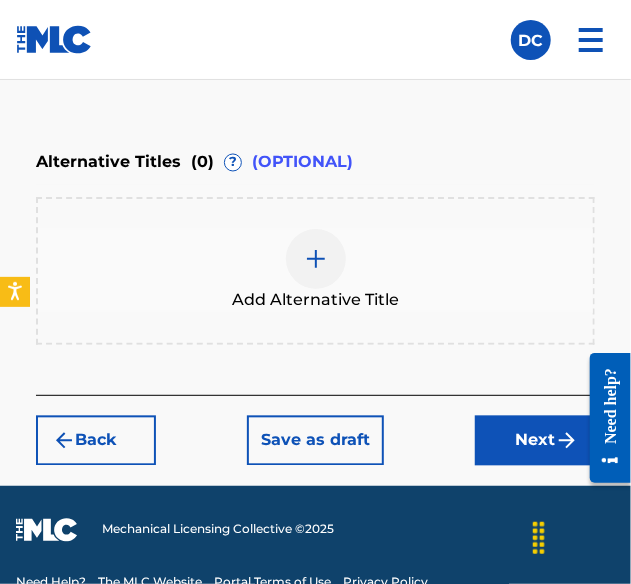 scroll, scrollTop: 837, scrollLeft: 0, axis: vertical 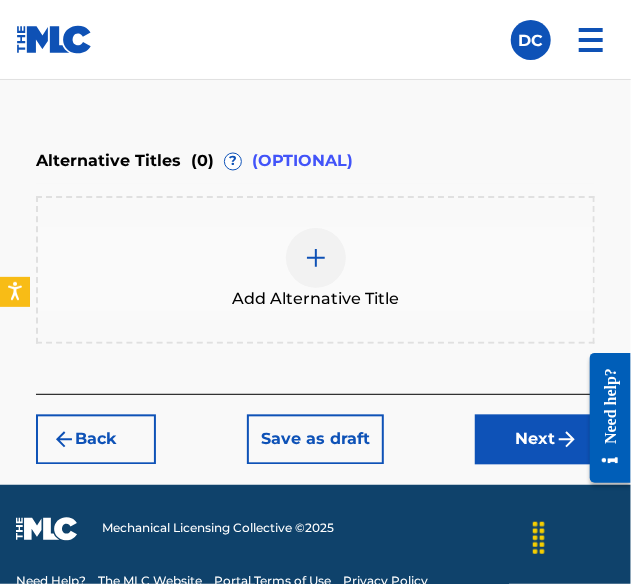 type on "44341101" 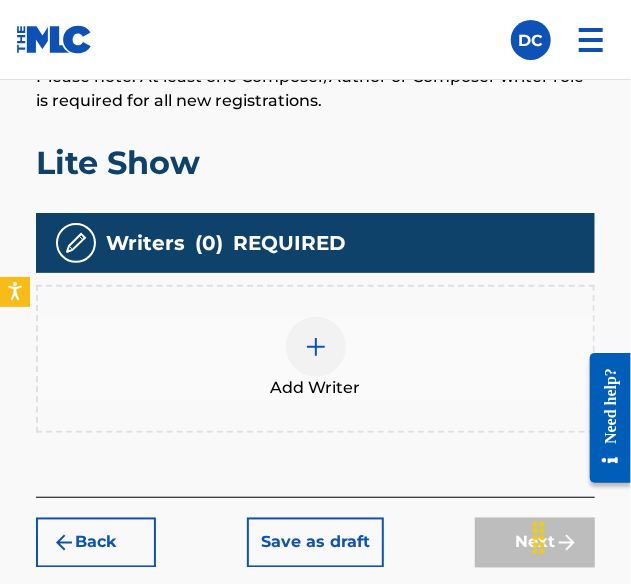 scroll, scrollTop: 569, scrollLeft: 0, axis: vertical 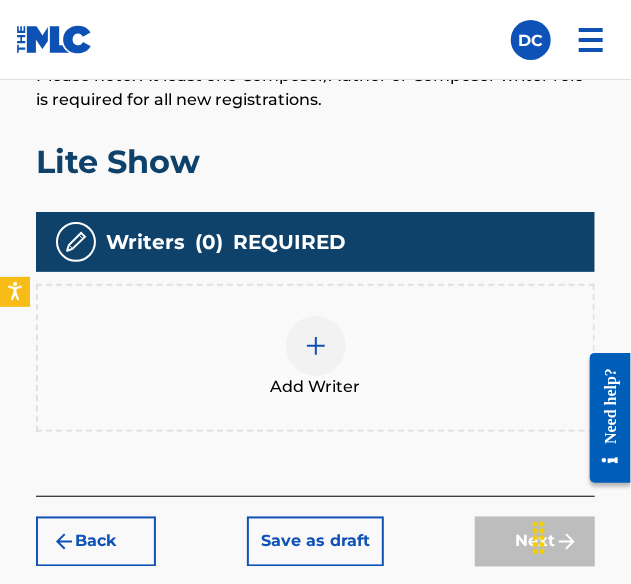 click at bounding box center [316, 346] 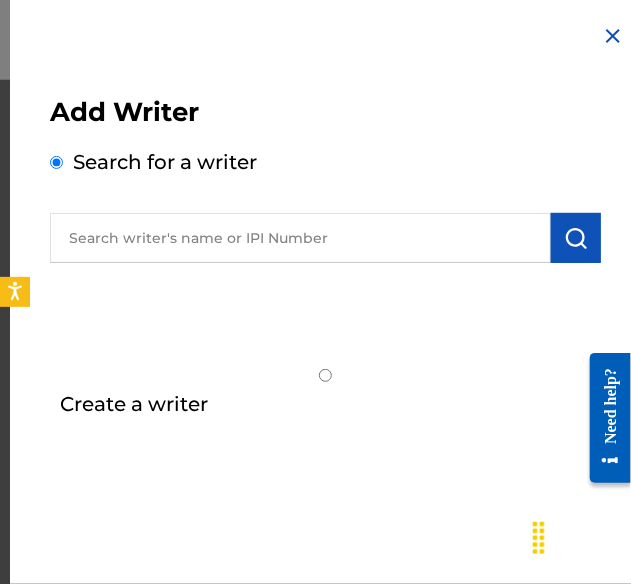 click on "Create a writer" at bounding box center [325, 375] 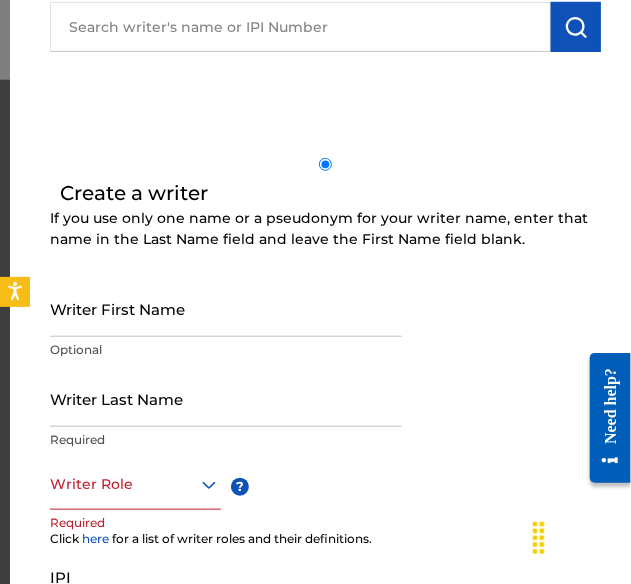 scroll, scrollTop: 212, scrollLeft: 0, axis: vertical 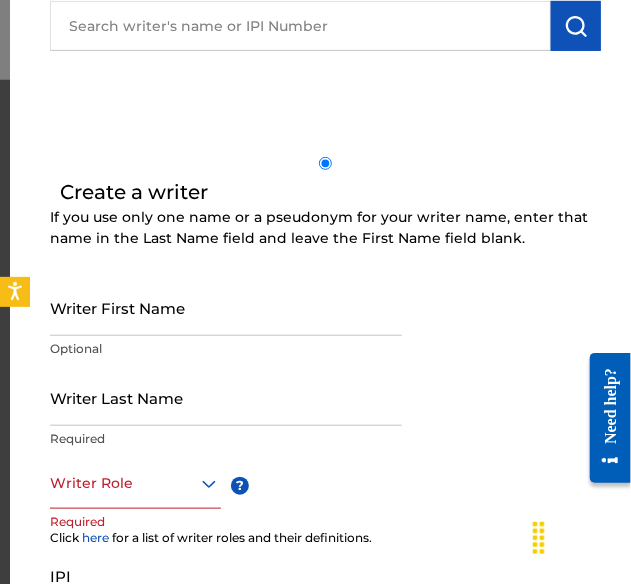 click on "Writer First Name" at bounding box center (226, 307) 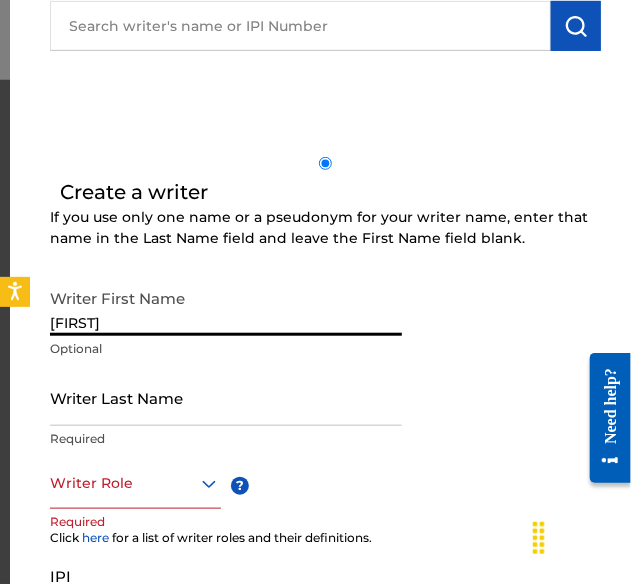 type on "[FIRST]" 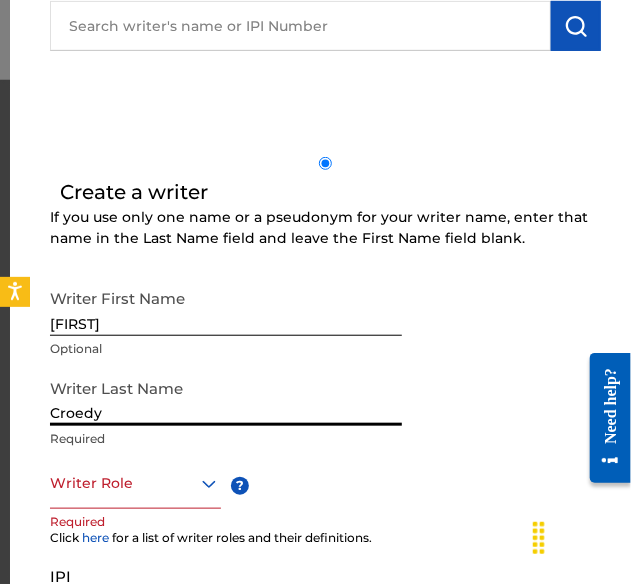 type on "Croedy" 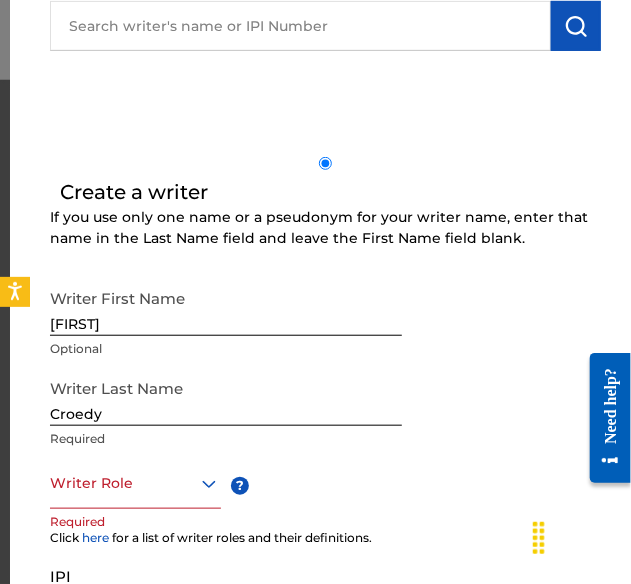click at bounding box center [135, 483] 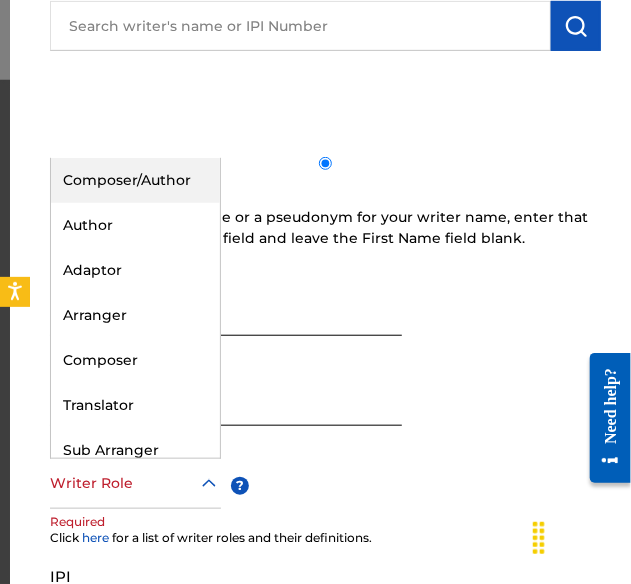 click on "Composer/Author" at bounding box center (135, 180) 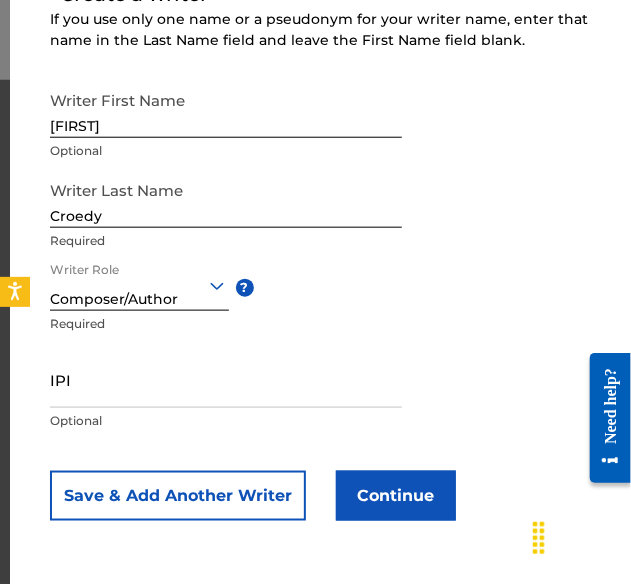scroll, scrollTop: 424, scrollLeft: 0, axis: vertical 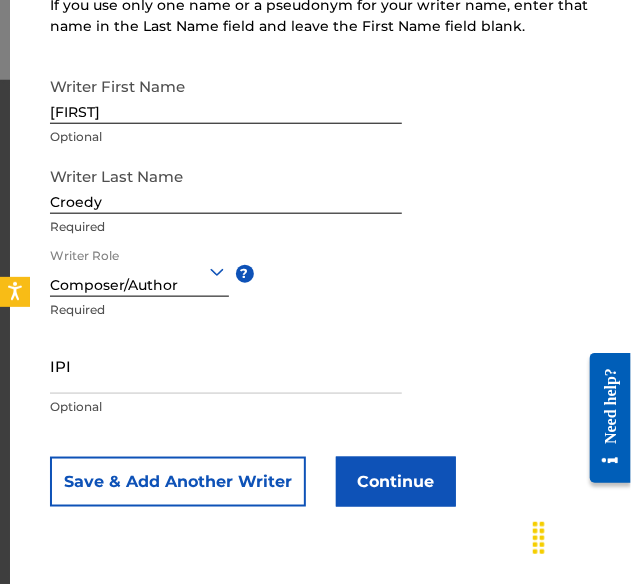 click on "IPI" at bounding box center (226, 365) 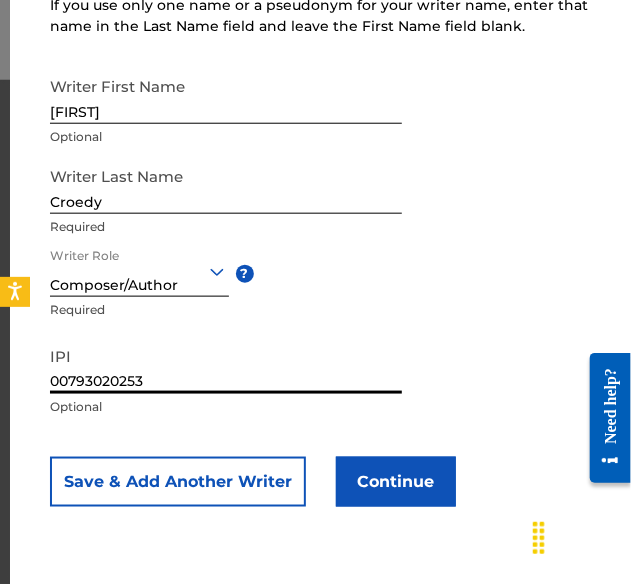 type on "00793020253" 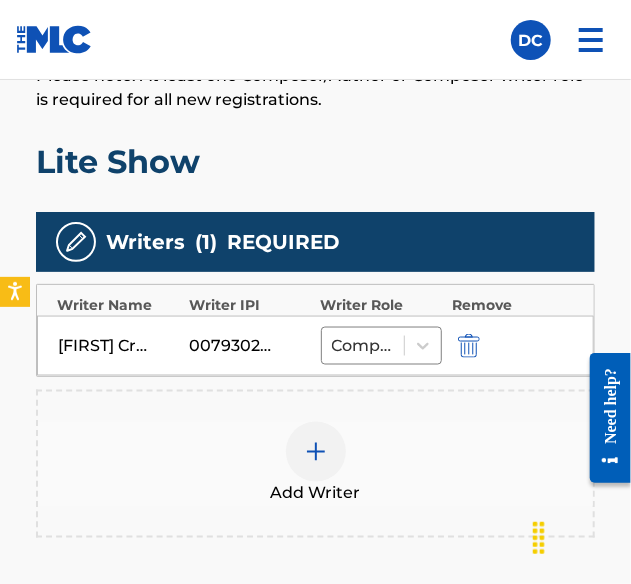 scroll, scrollTop: 805, scrollLeft: 0, axis: vertical 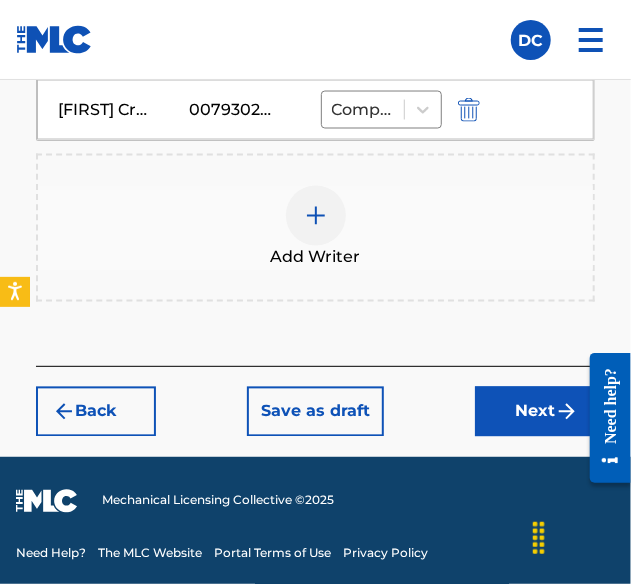 click on "Next" at bounding box center [535, 412] 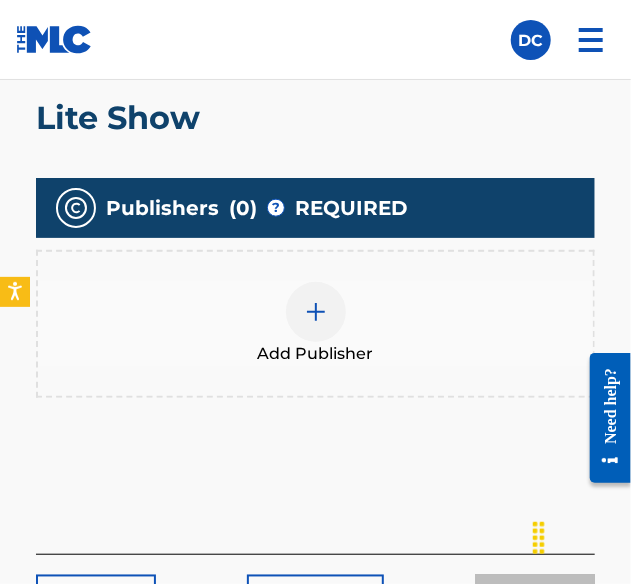 scroll, scrollTop: 480, scrollLeft: 0, axis: vertical 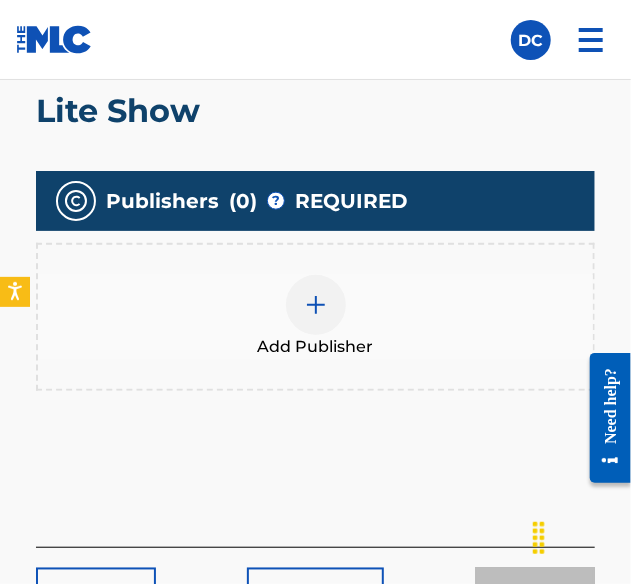 click at bounding box center (316, 305) 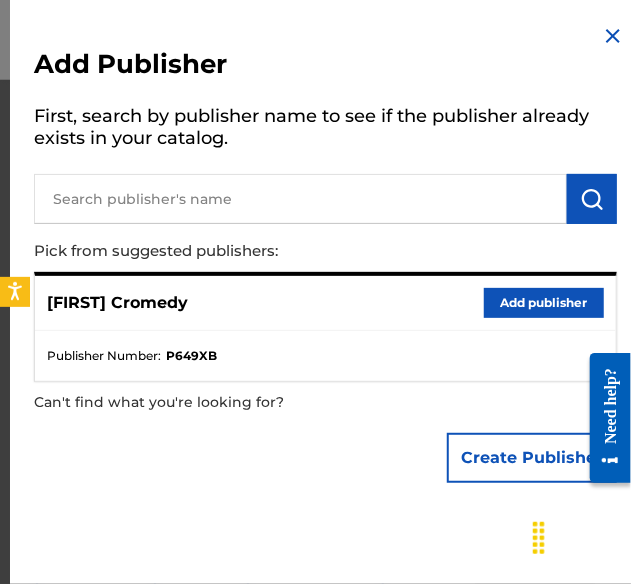 click on "Add publisher" at bounding box center (544, 303) 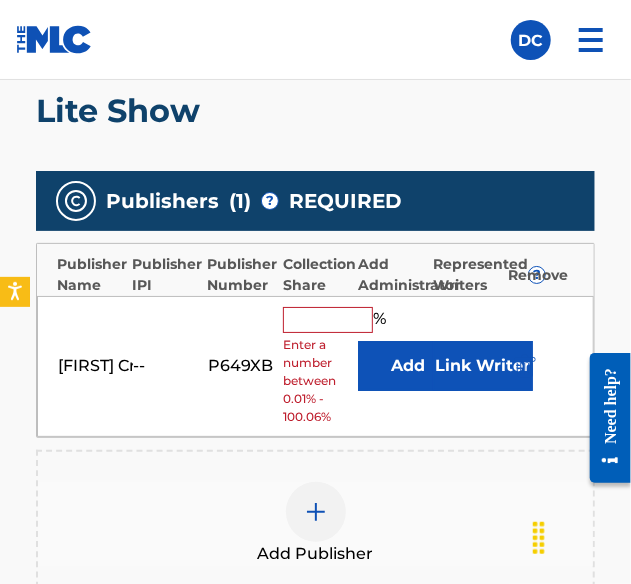 click at bounding box center (328, 320) 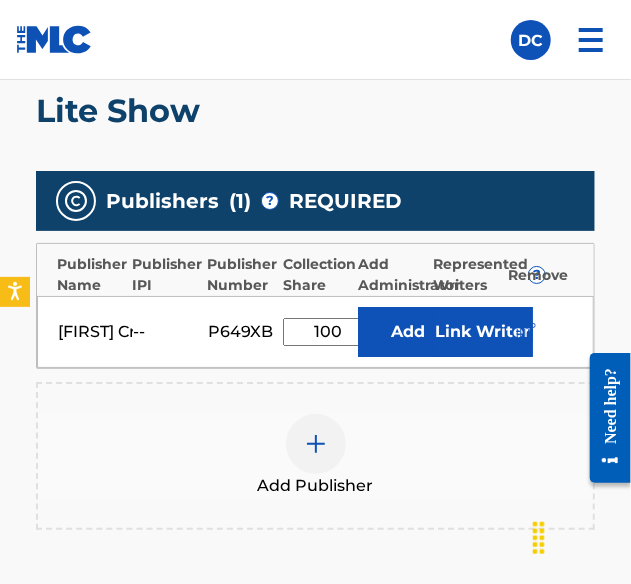 click on "Link Writer" at bounding box center [483, 332] 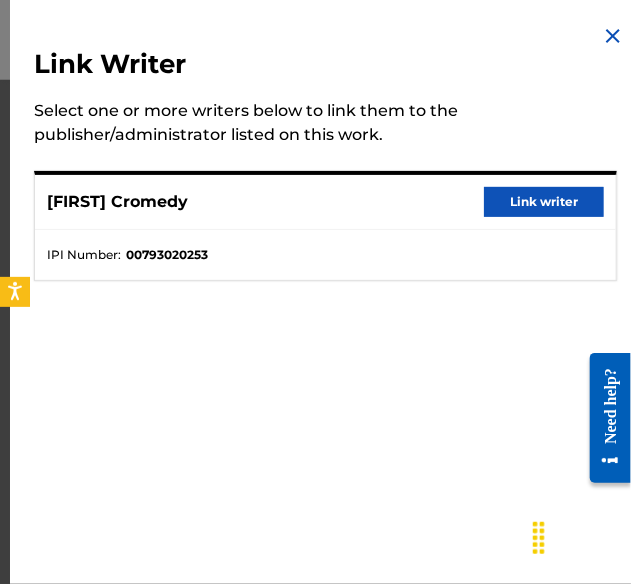click on "Link writer" at bounding box center [544, 202] 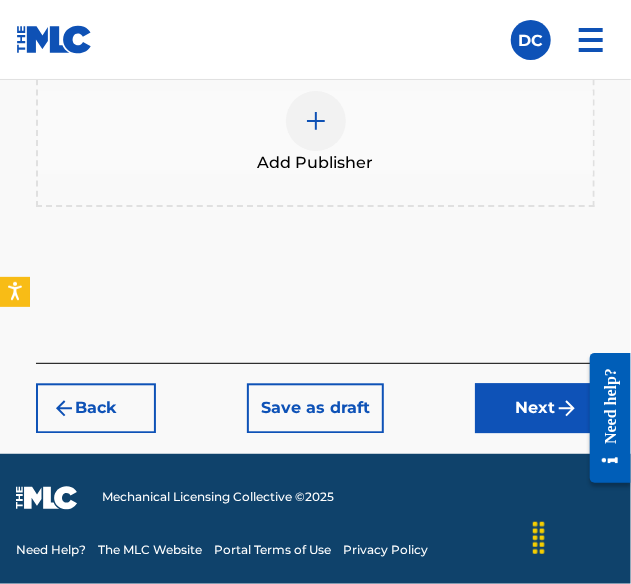 click on "Next" at bounding box center (535, 409) 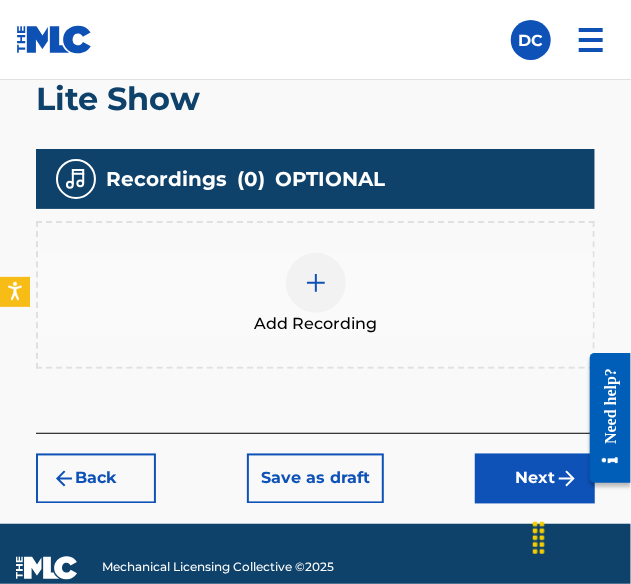 scroll, scrollTop: 690, scrollLeft: 0, axis: vertical 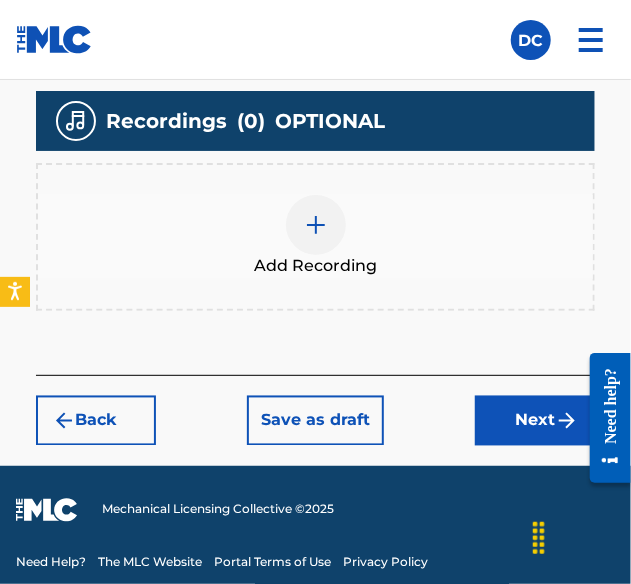 click at bounding box center [316, 225] 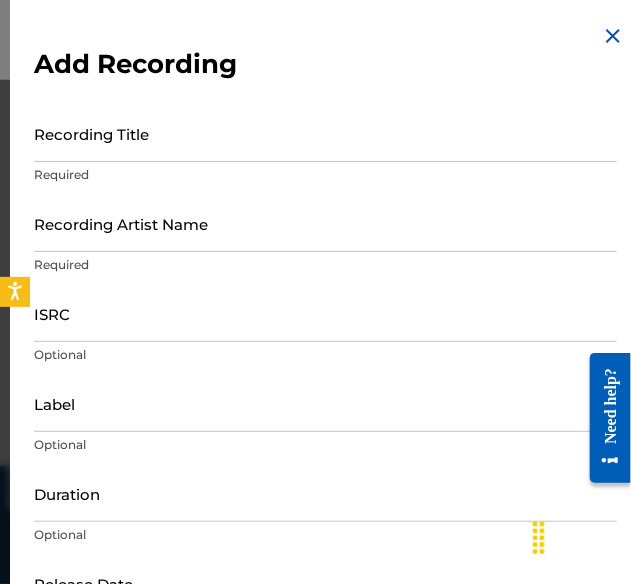 click on "Recording Title" at bounding box center [325, 133] 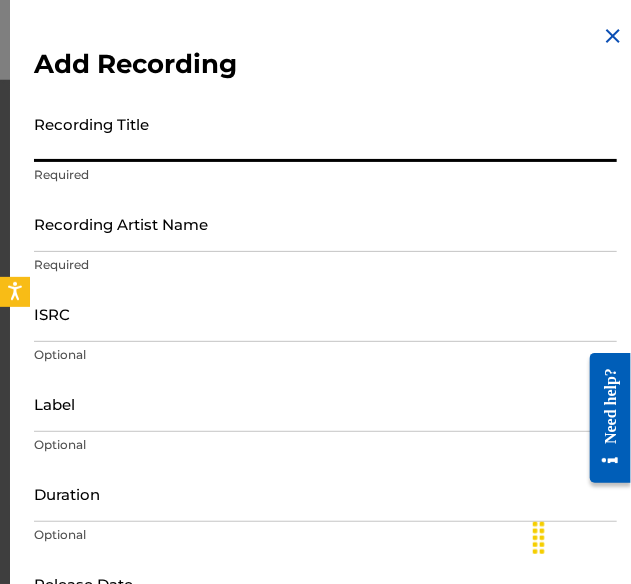 scroll, scrollTop: 348, scrollLeft: 0, axis: vertical 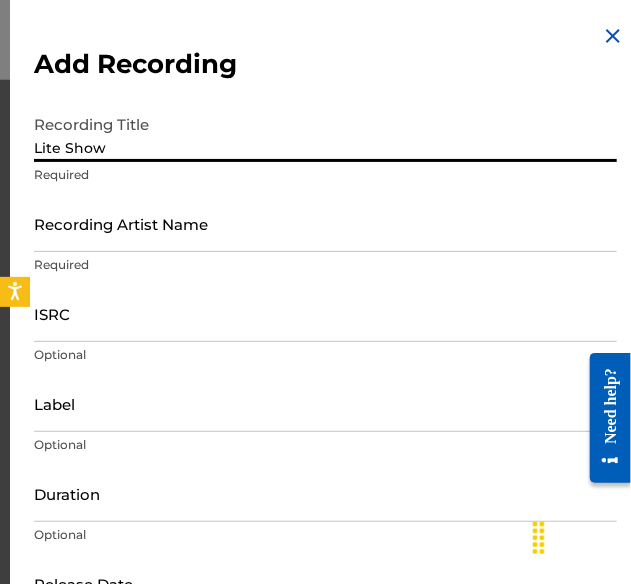 type on "Lite Show" 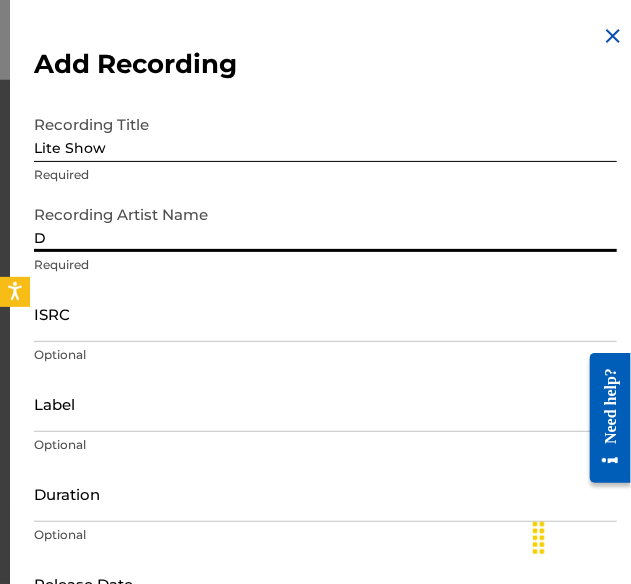 type on "D$ea" 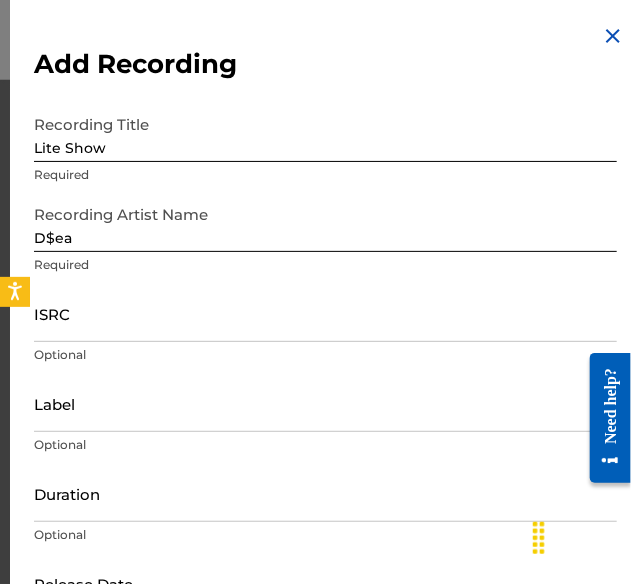 click on "ISRC" at bounding box center [325, 313] 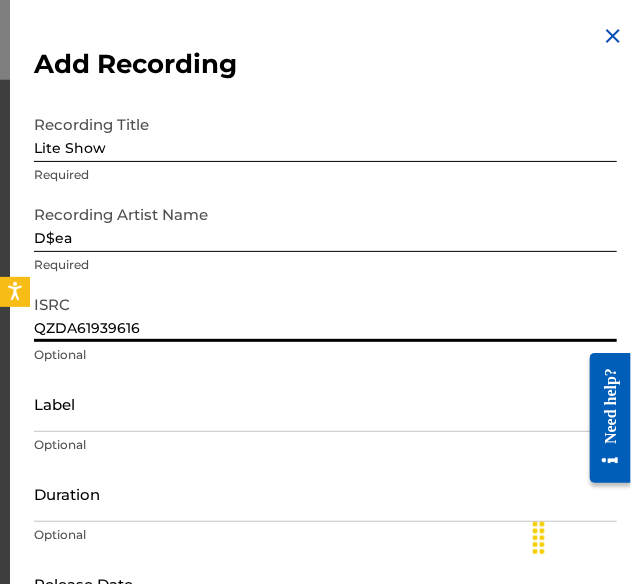 type on "QZDA61939616" 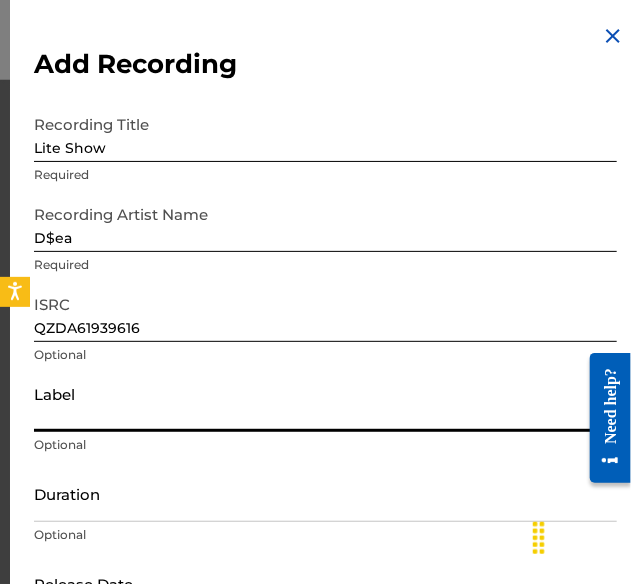 type on "WhatWavLLC" 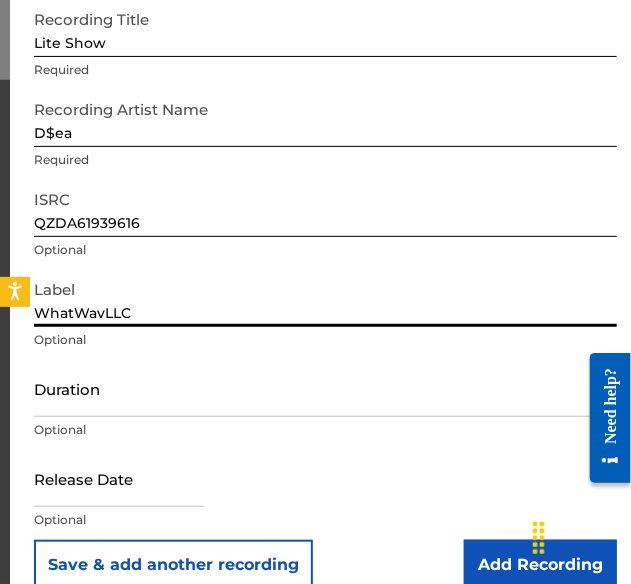 scroll, scrollTop: 134, scrollLeft: 0, axis: vertical 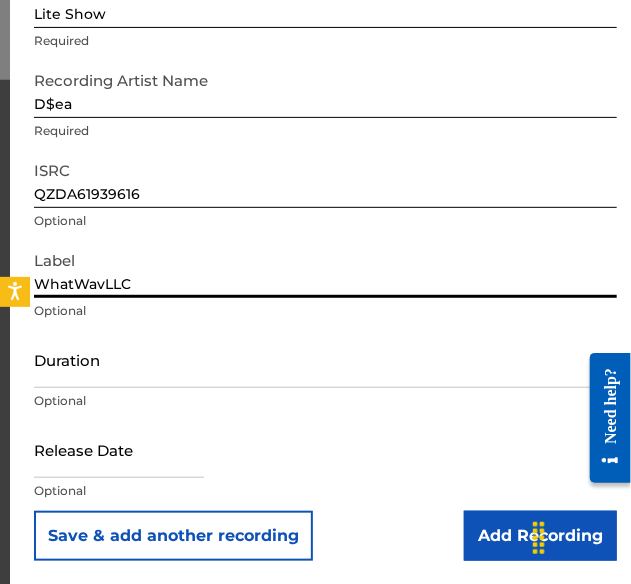 click at bounding box center (119, 449) 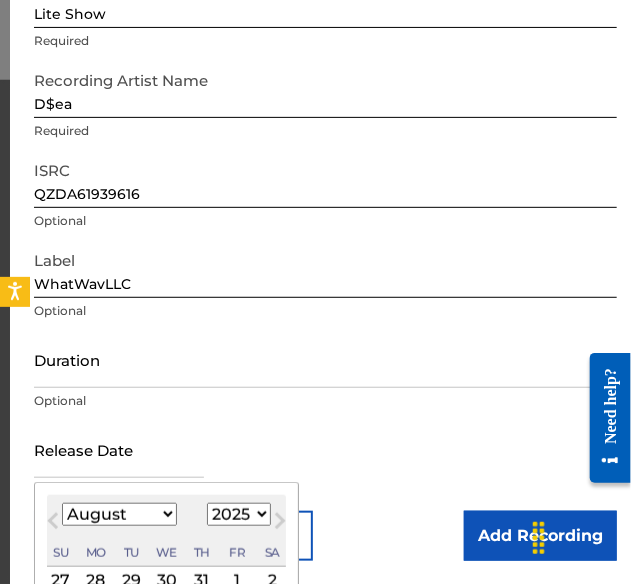 type on "July 9 2018" 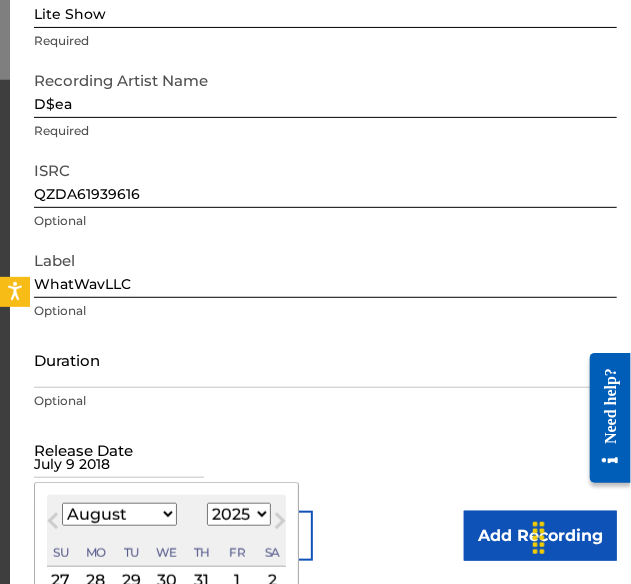 select on "6" 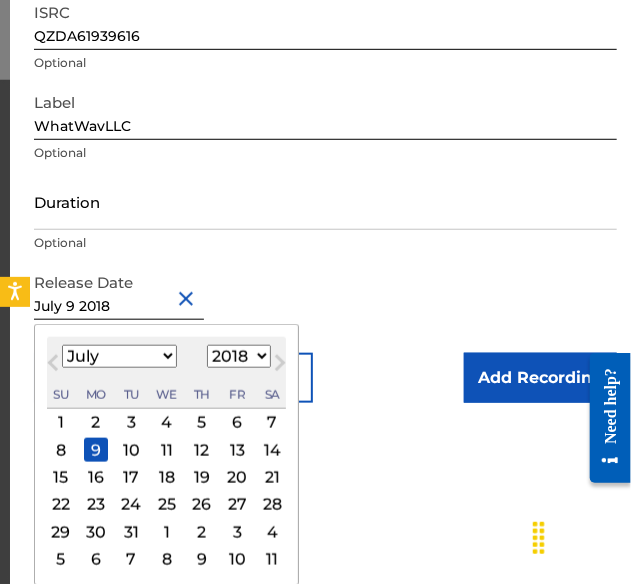 scroll, scrollTop: 292, scrollLeft: 0, axis: vertical 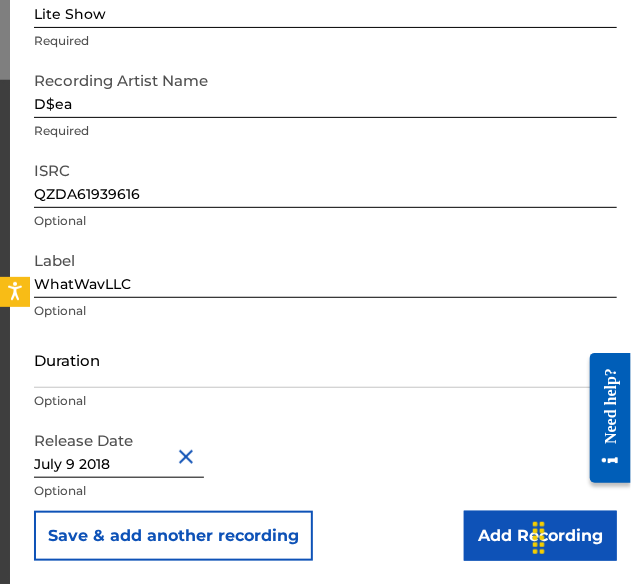 click on "Add Recording" at bounding box center [540, 536] 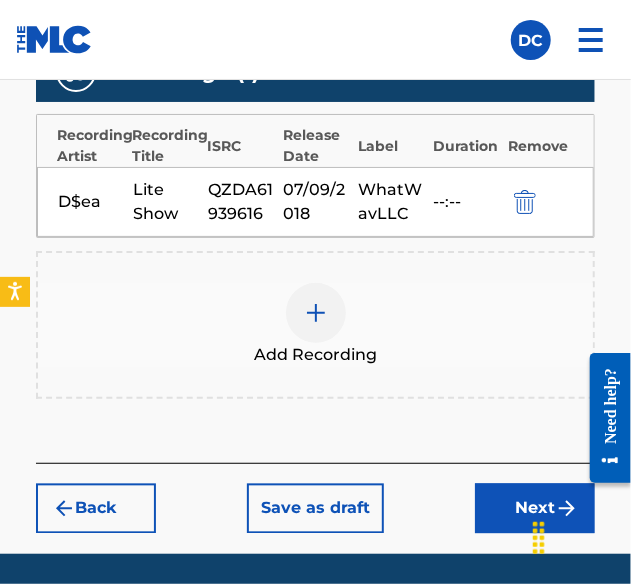 scroll, scrollTop: 852, scrollLeft: 0, axis: vertical 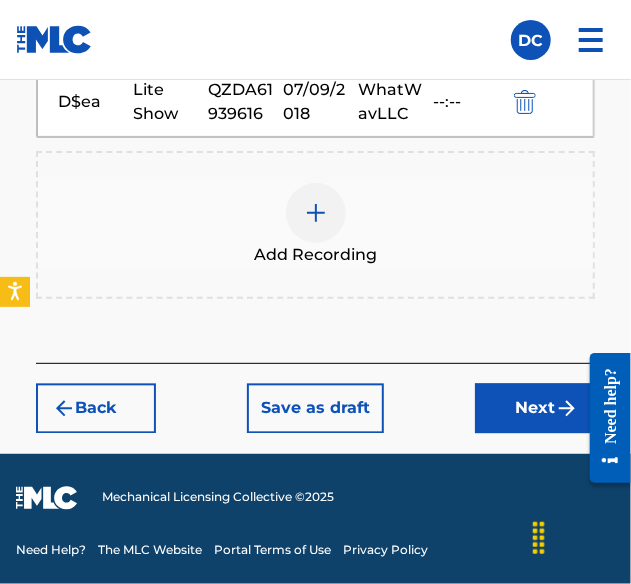 click on "Next" at bounding box center [535, 409] 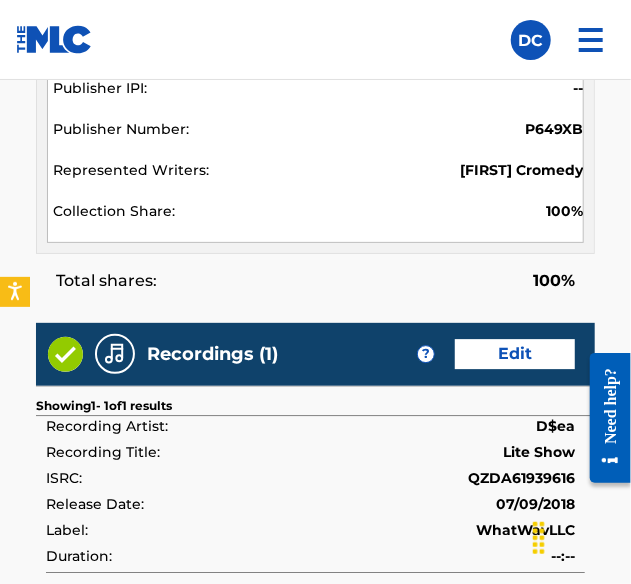 scroll, scrollTop: 1550, scrollLeft: 0, axis: vertical 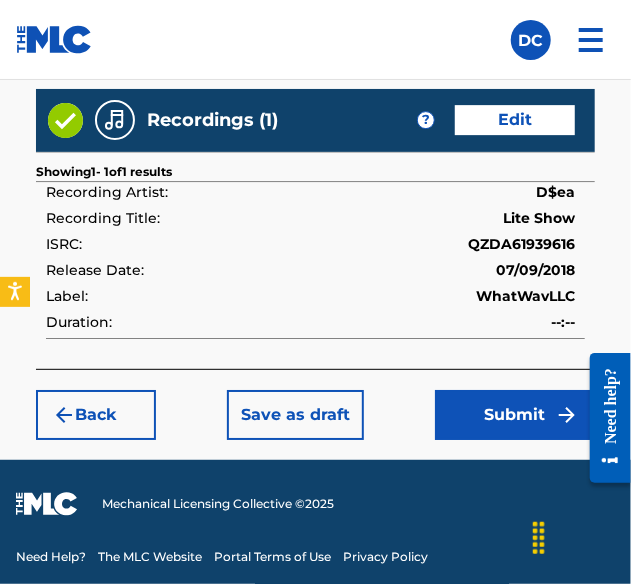 click on "Submit" at bounding box center (515, 415) 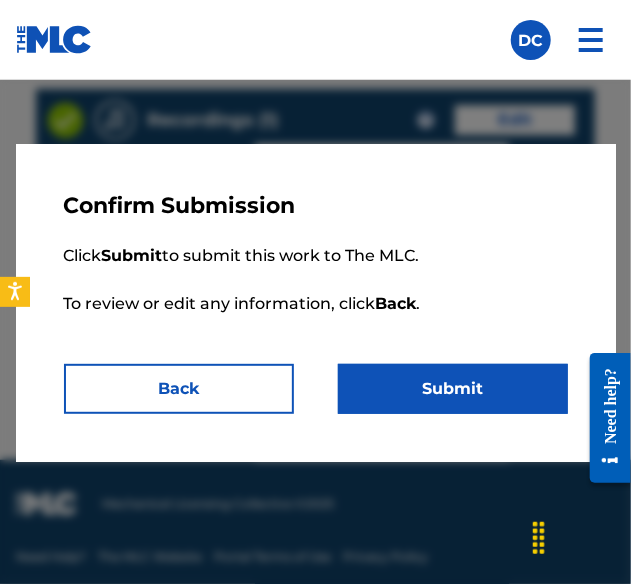 click on "Submit" at bounding box center [453, 389] 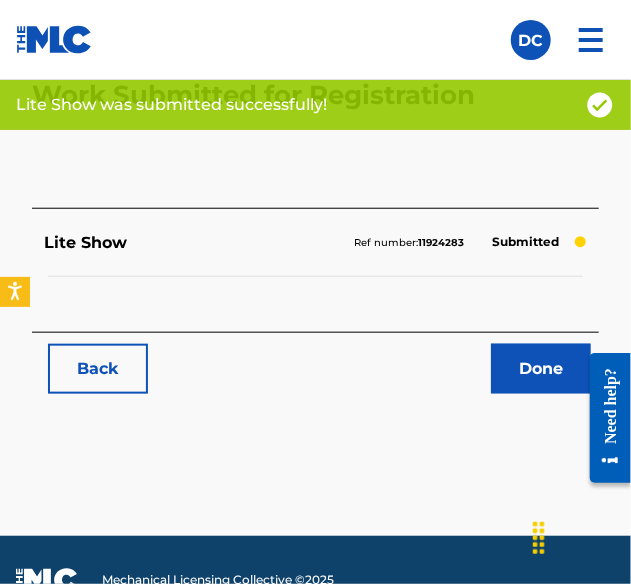 scroll, scrollTop: 314, scrollLeft: 0, axis: vertical 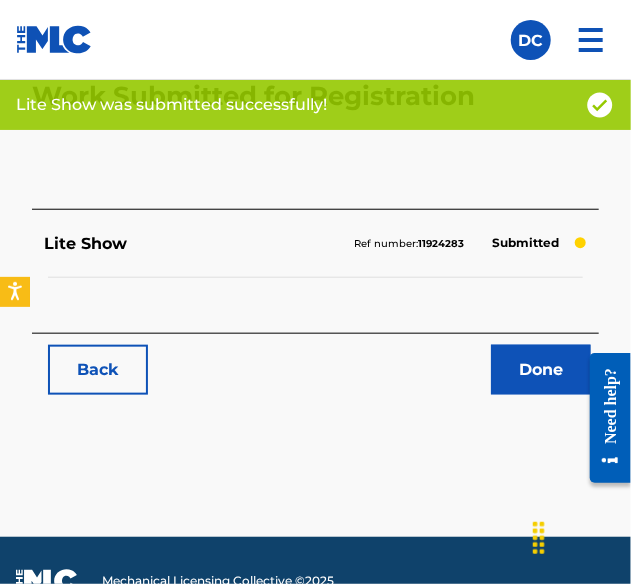 click on "Back" at bounding box center (98, 370) 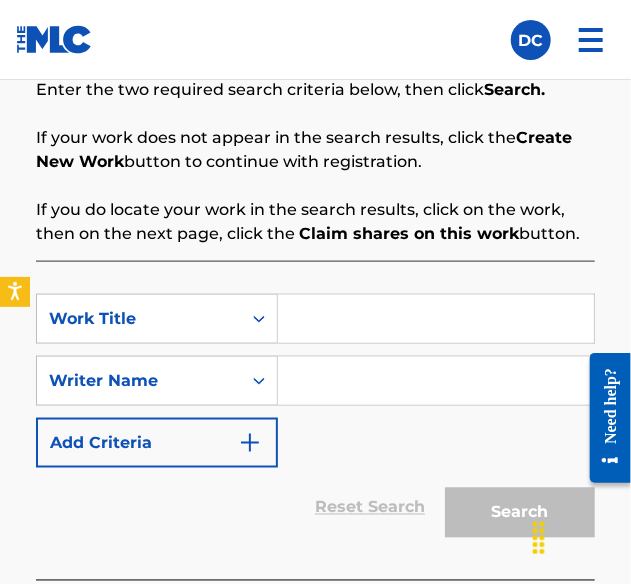 scroll, scrollTop: 494, scrollLeft: 0, axis: vertical 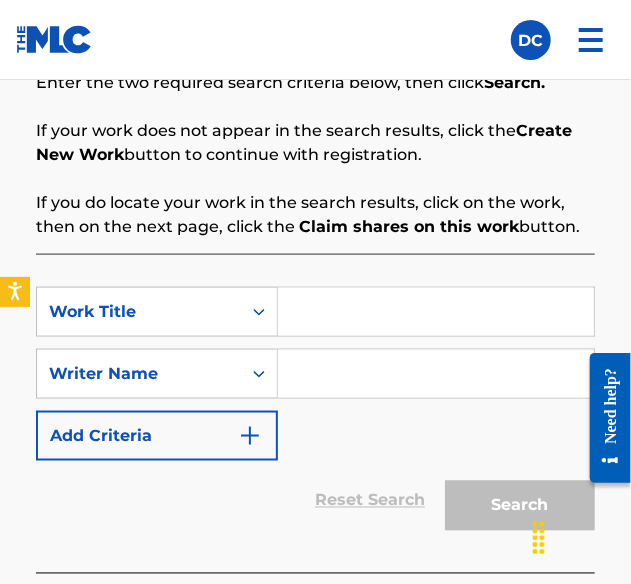 click at bounding box center [436, 312] 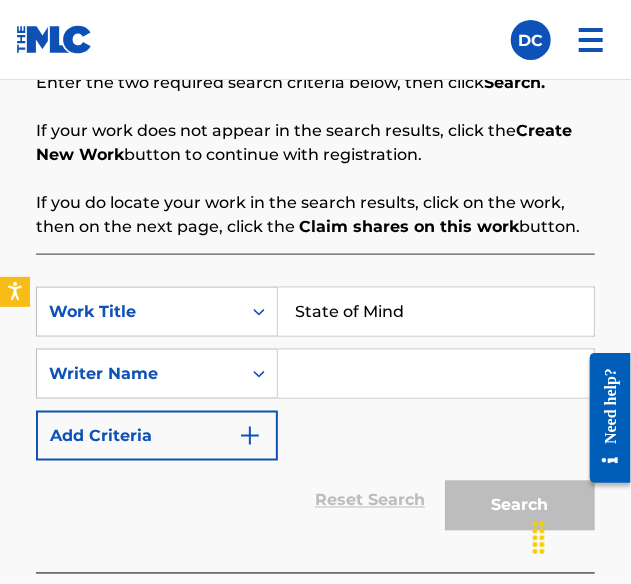 type on "State of Mind" 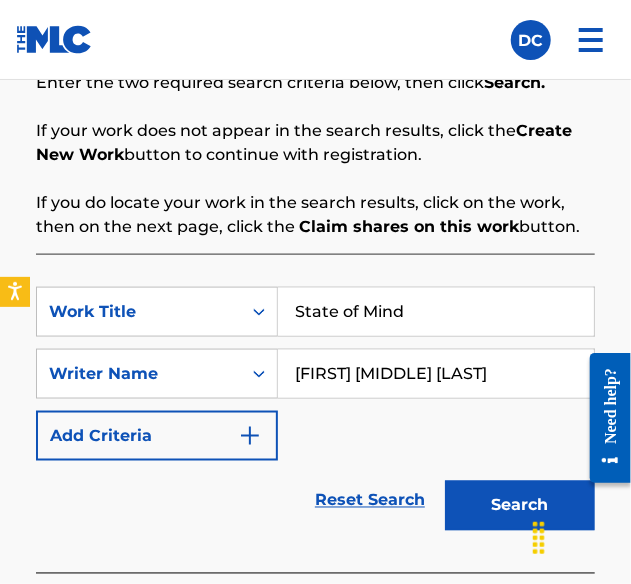 click on "[FIRST] [MIDDLE] [LAST]" at bounding box center [436, 374] 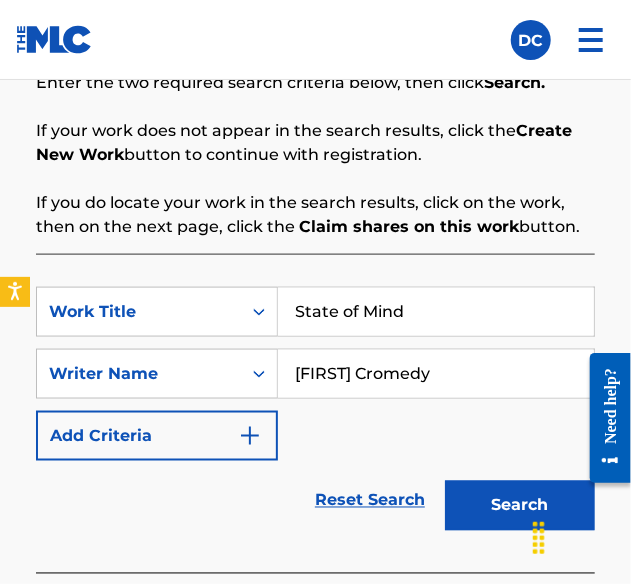 type on "[FIRST] Cromedy" 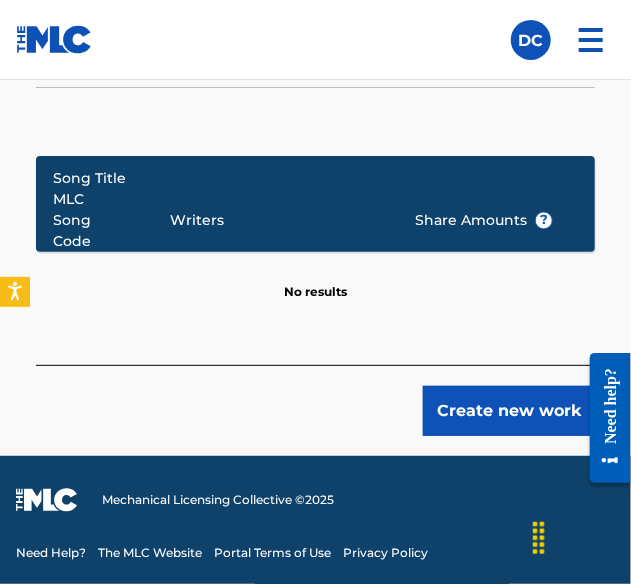 click on "Create new work" at bounding box center (509, 411) 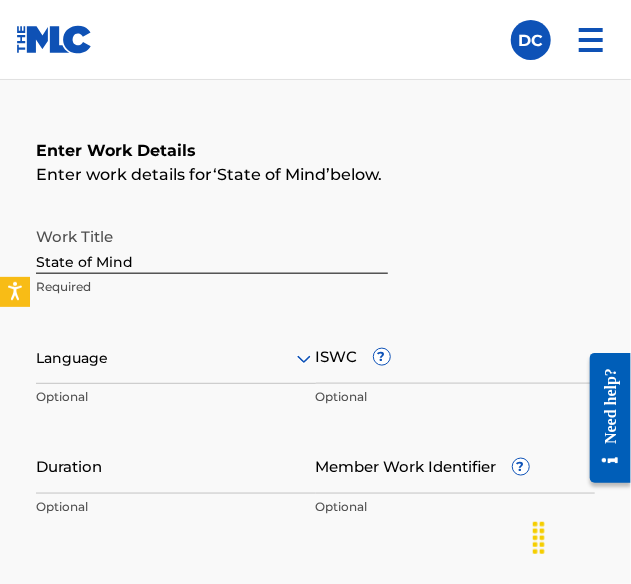 scroll, scrollTop: 388, scrollLeft: 0, axis: vertical 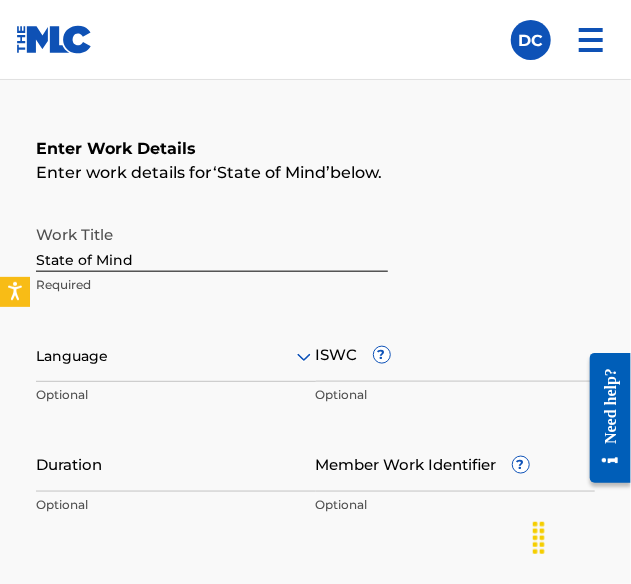 click at bounding box center [176, 356] 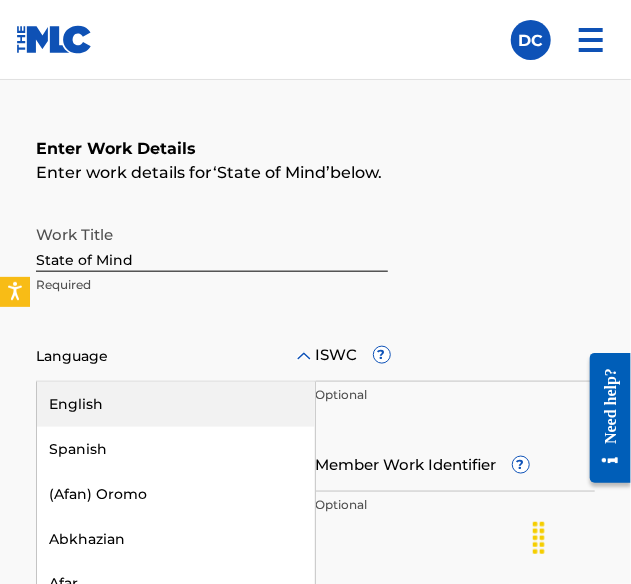 click on "English" at bounding box center (176, 404) 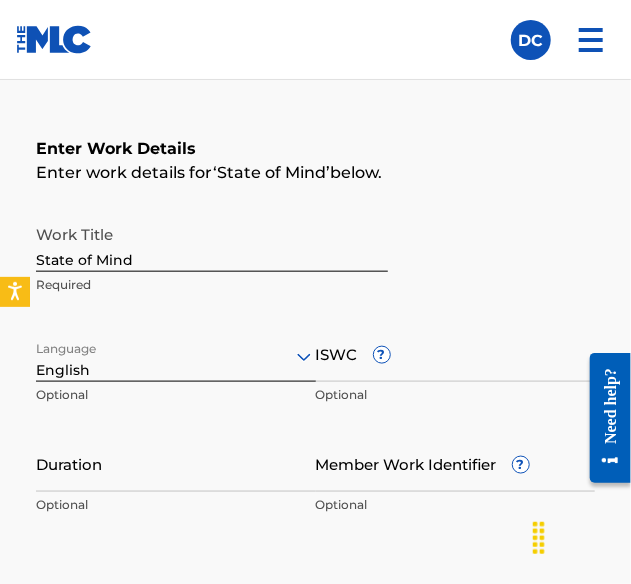 click on "ISWC   ?" at bounding box center (456, 353) 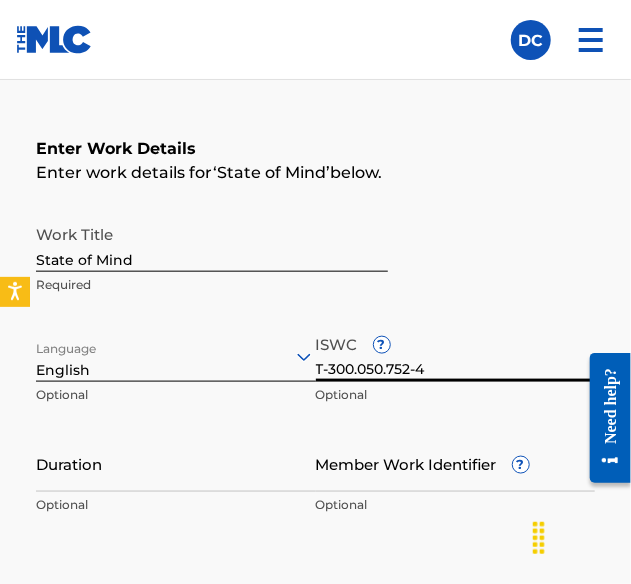 type on "T-300.050.752-4" 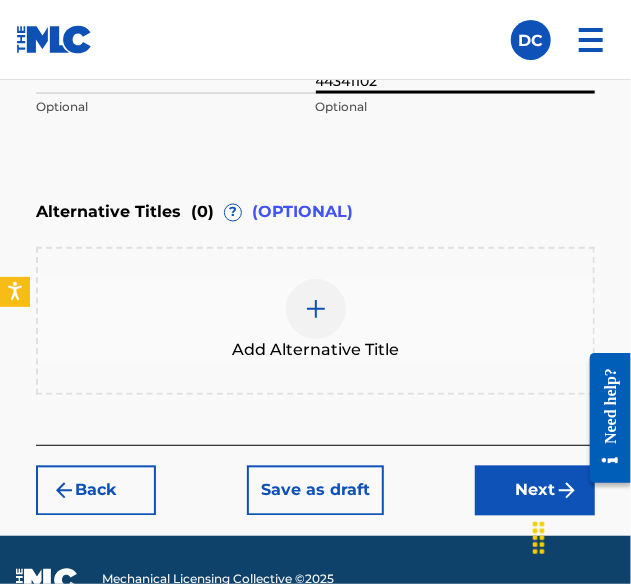 scroll, scrollTop: 790, scrollLeft: 0, axis: vertical 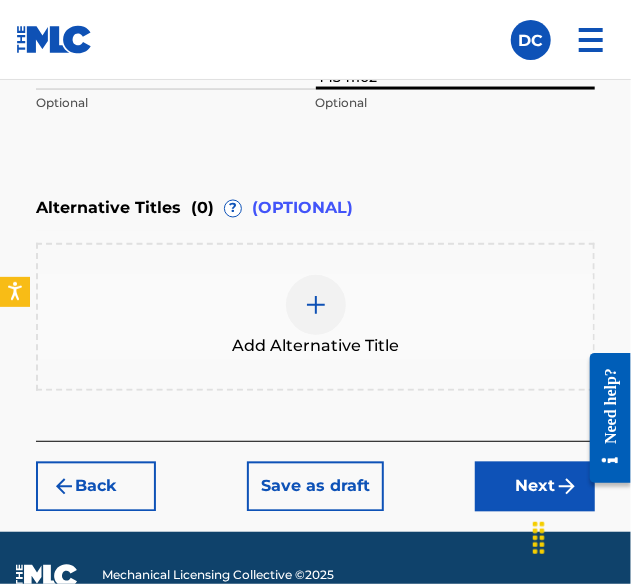 type on "44341102" 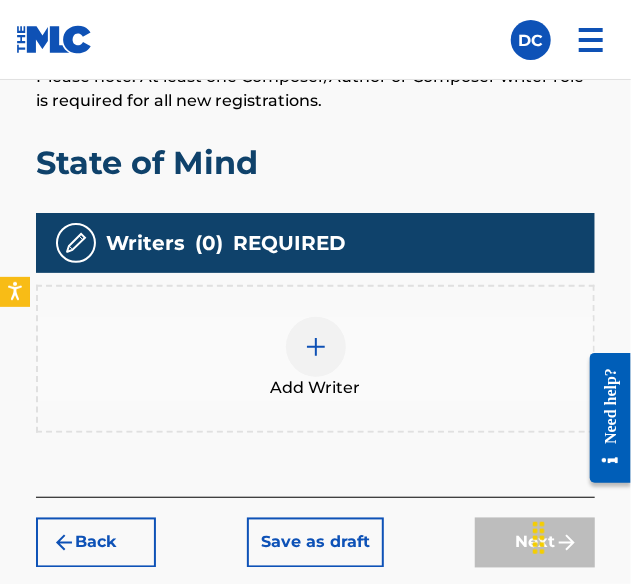 scroll, scrollTop: 570, scrollLeft: 0, axis: vertical 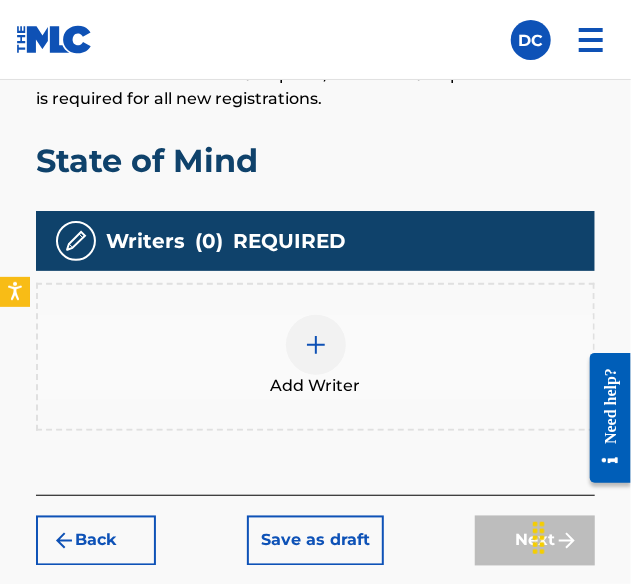 click at bounding box center [316, 345] 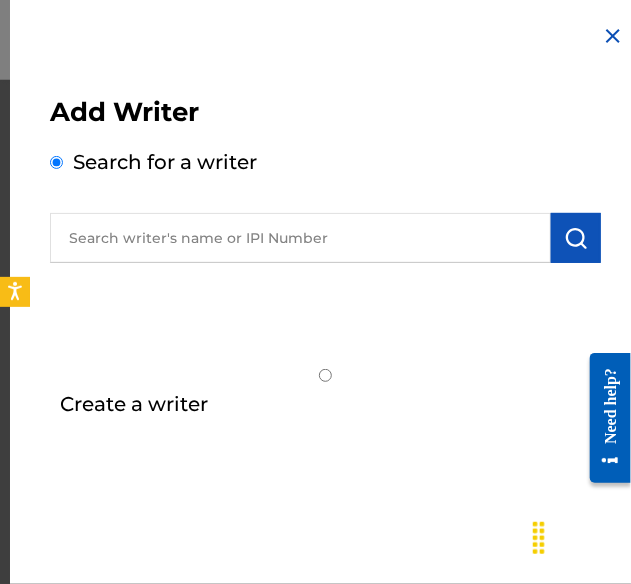 click on "Create a writer" at bounding box center [325, 375] 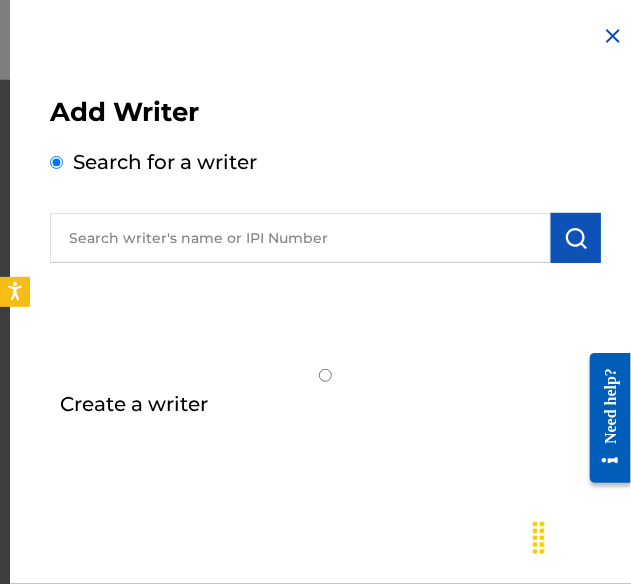 radio on "false" 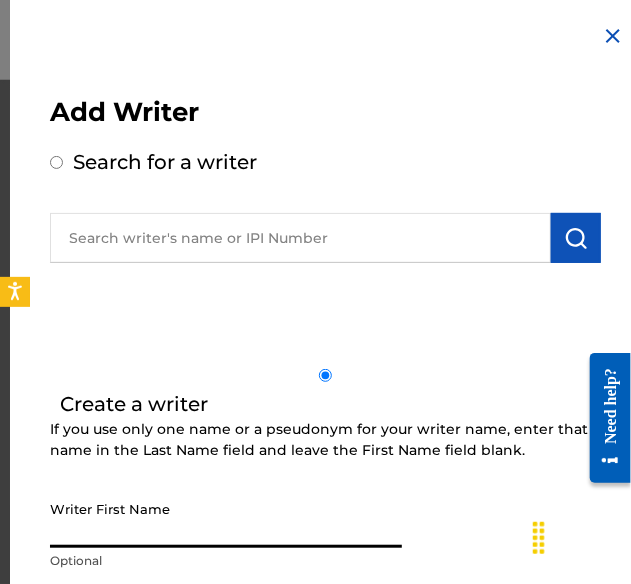 click on "Writer First Name" at bounding box center [226, 519] 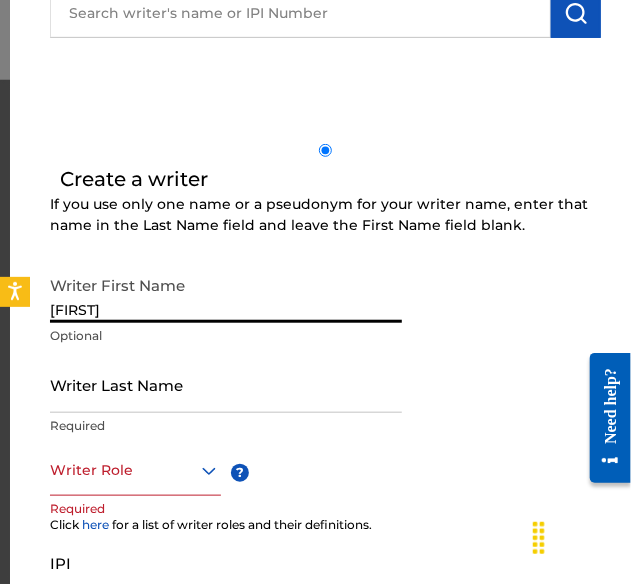 scroll, scrollTop: 237, scrollLeft: 0, axis: vertical 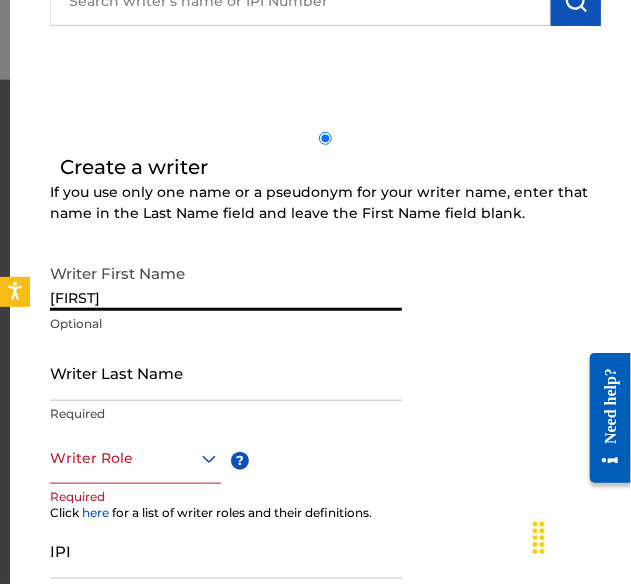 click on "Writer Last Name" at bounding box center [226, 372] 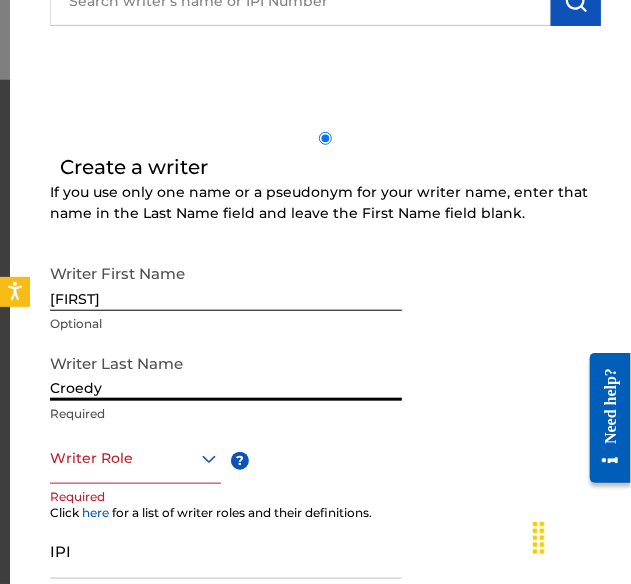 type on "Croedy" 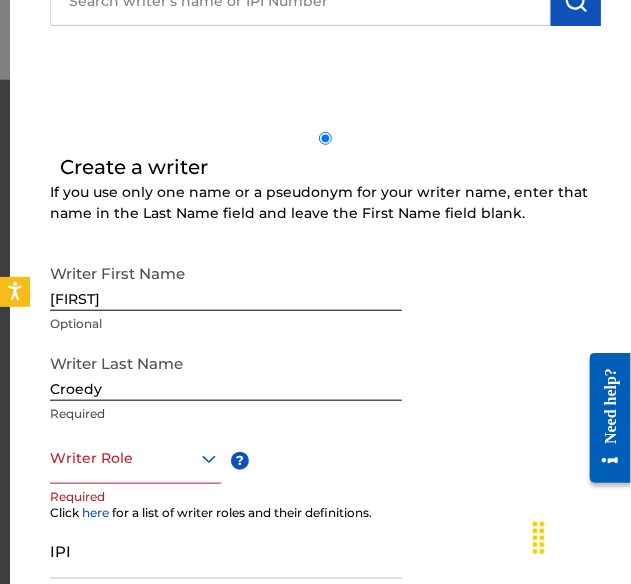 click at bounding box center [135, 458] 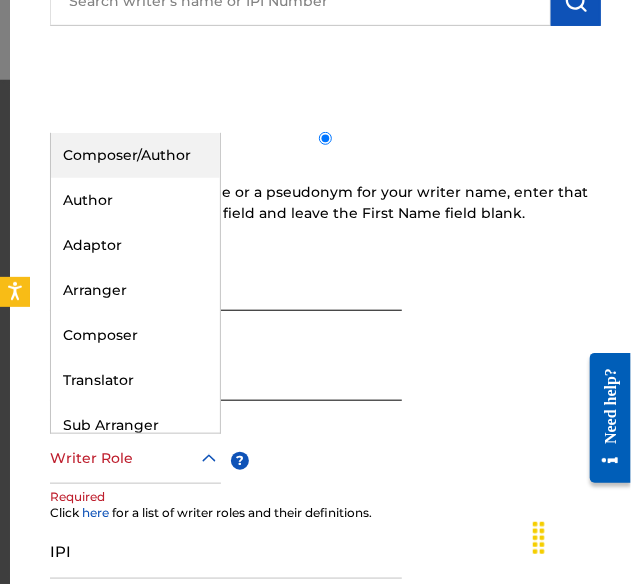 click on "Composer/Author" at bounding box center (135, 155) 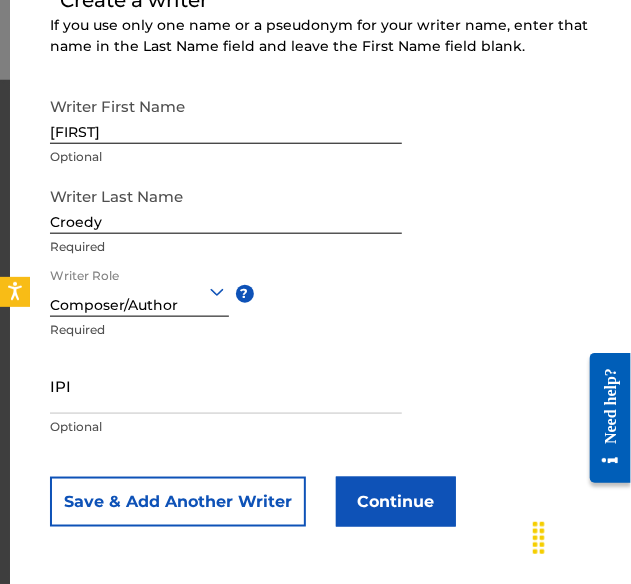 scroll, scrollTop: 405, scrollLeft: 0, axis: vertical 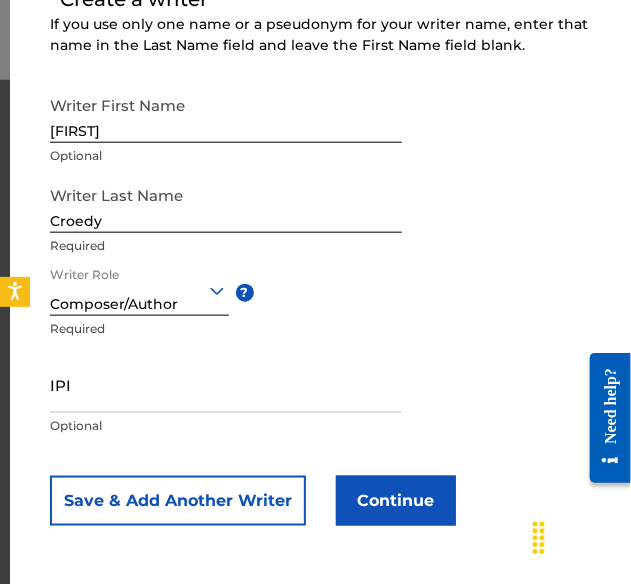 click on "IPI" at bounding box center [226, 384] 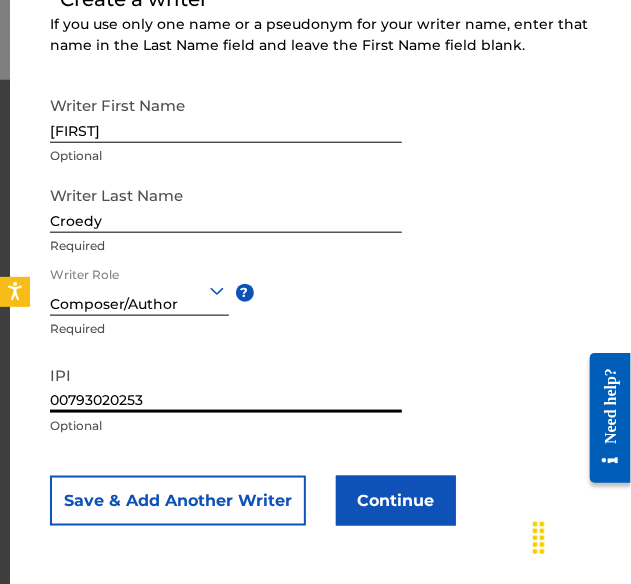 type on "00793020253" 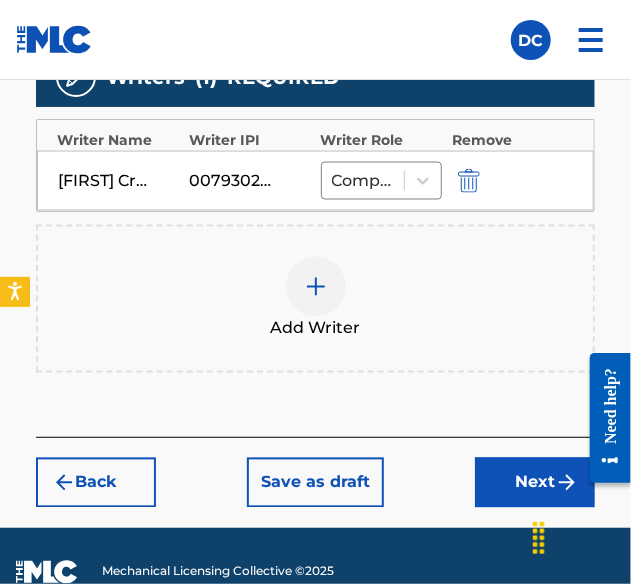 scroll, scrollTop: 738, scrollLeft: 0, axis: vertical 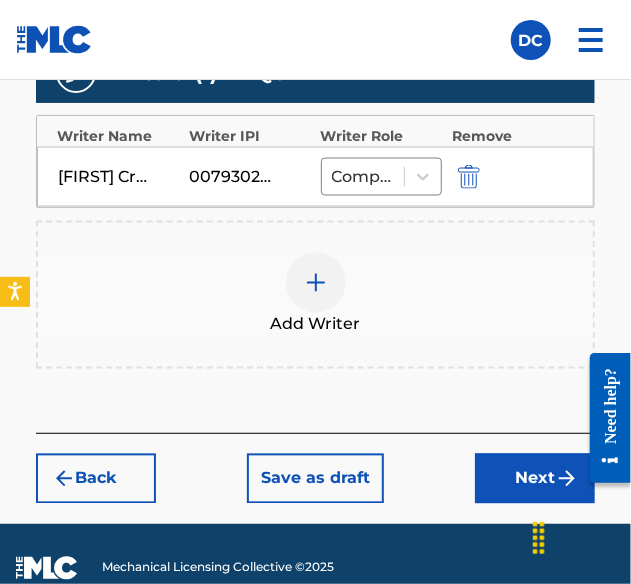 click on "Next" at bounding box center (535, 479) 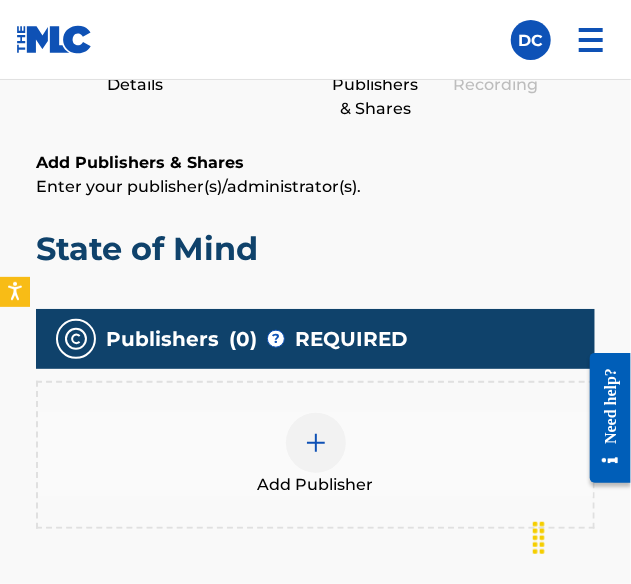 scroll, scrollTop: 362, scrollLeft: 0, axis: vertical 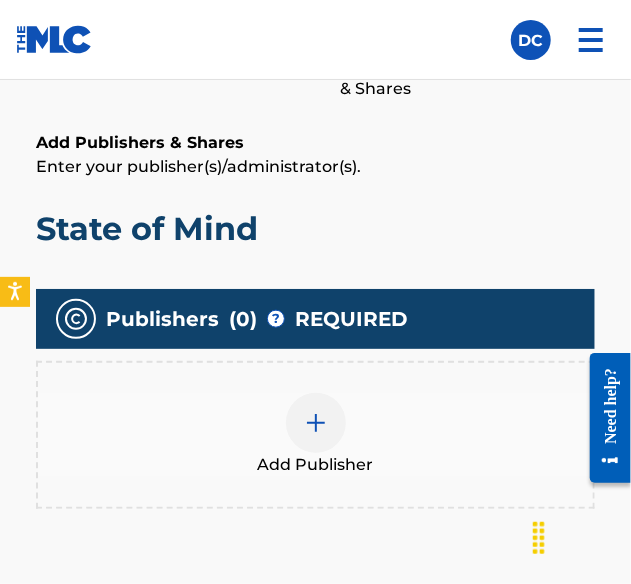 click at bounding box center [316, 423] 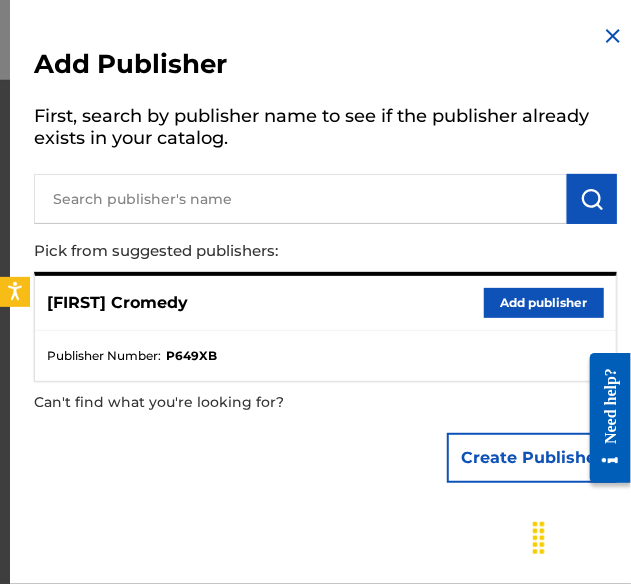 click on "Add publisher" at bounding box center [544, 303] 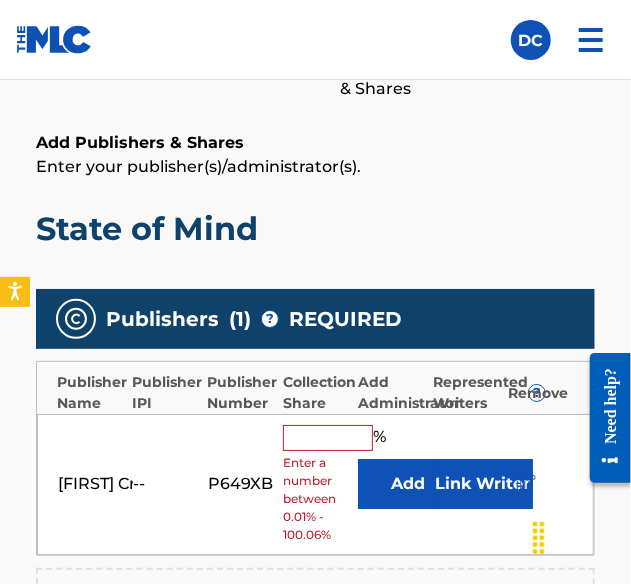 click at bounding box center (328, 438) 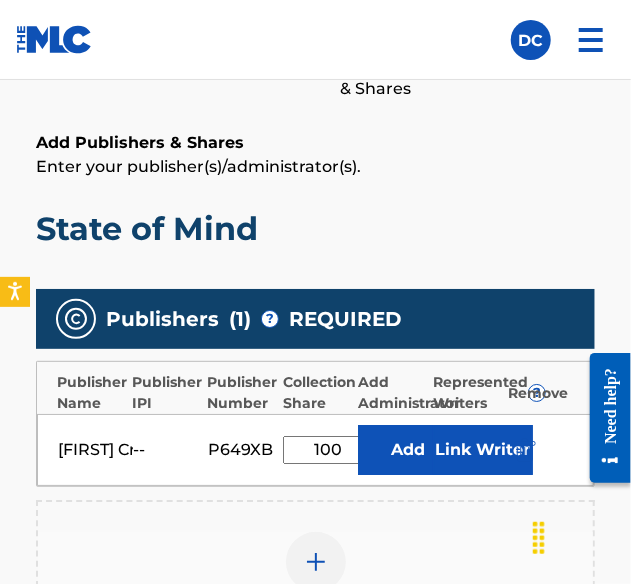 type on "100" 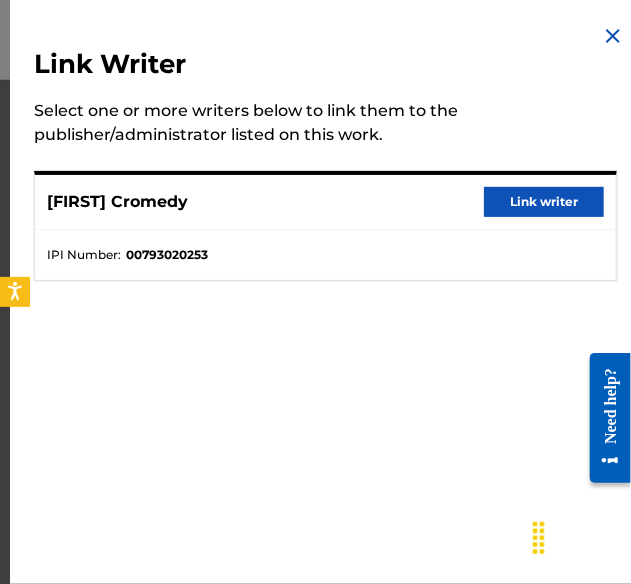 click on "Link writer" at bounding box center [544, 202] 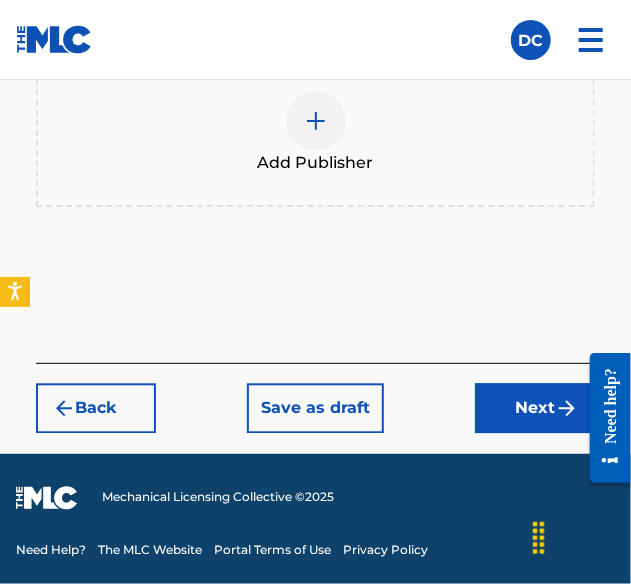 click on "Next" at bounding box center (535, 409) 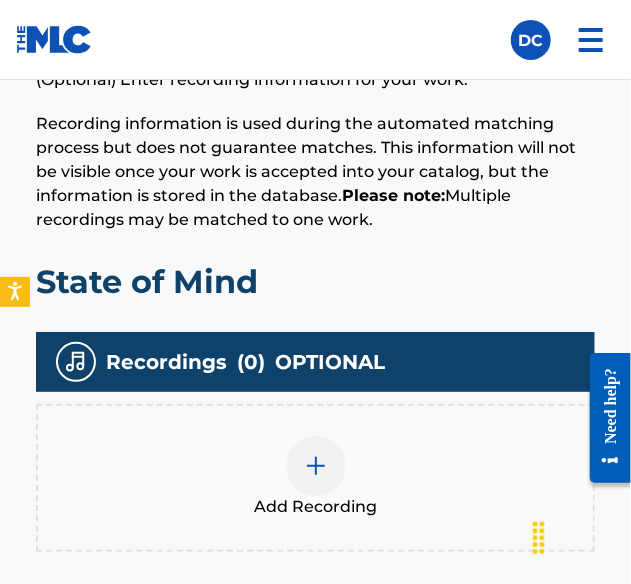 scroll, scrollTop: 459, scrollLeft: 0, axis: vertical 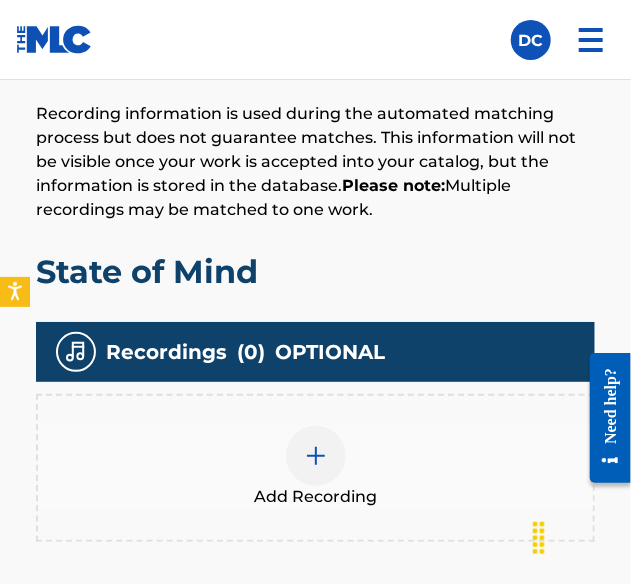 click at bounding box center [316, 456] 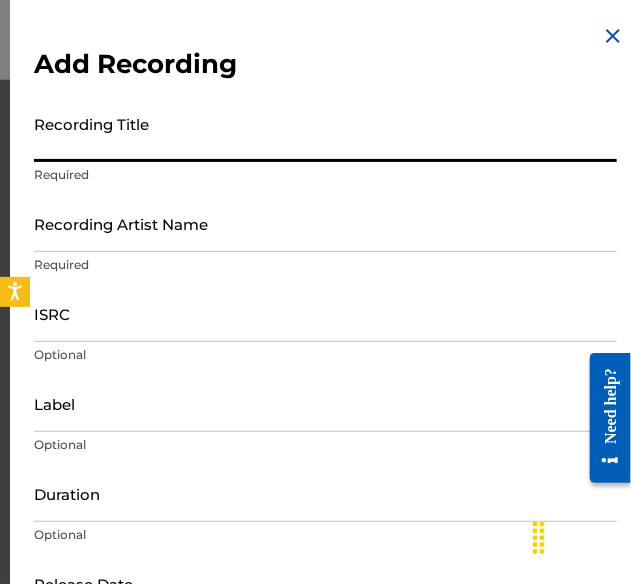 click on "Recording Title" at bounding box center (325, 133) 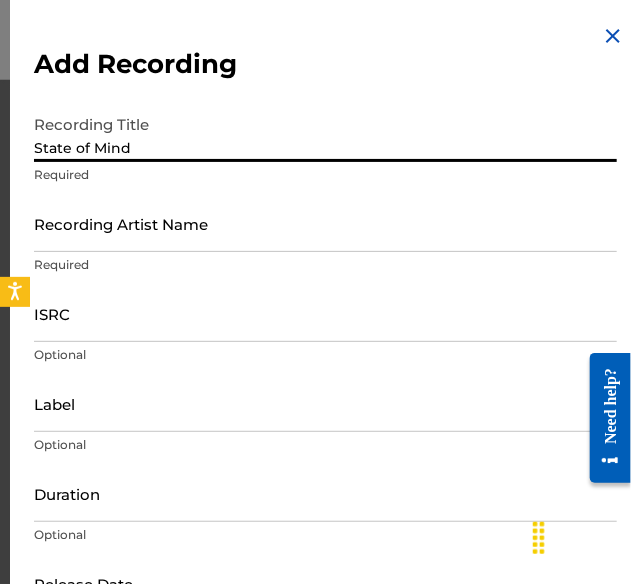 type on "State of Mind" 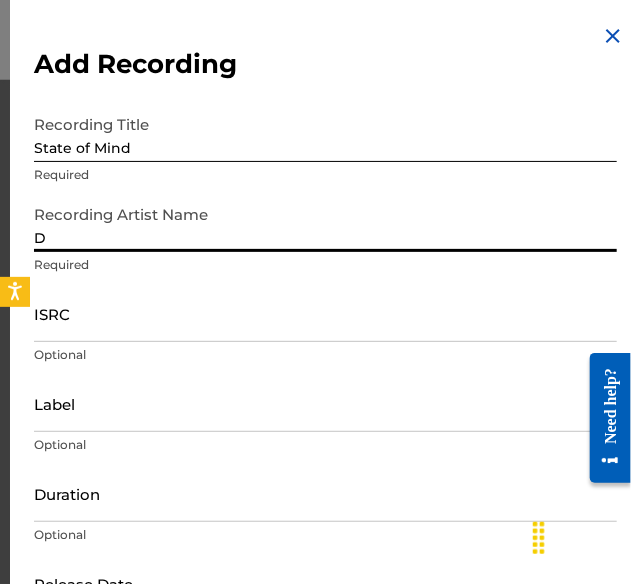 type on "D$ea" 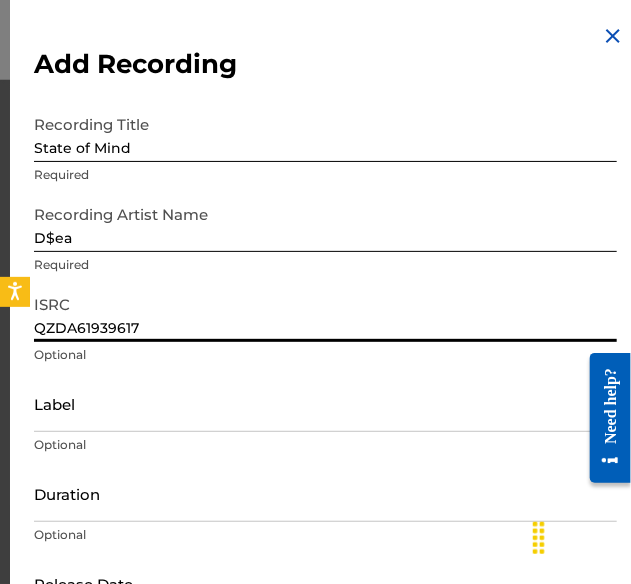 type on "QZDA61939617" 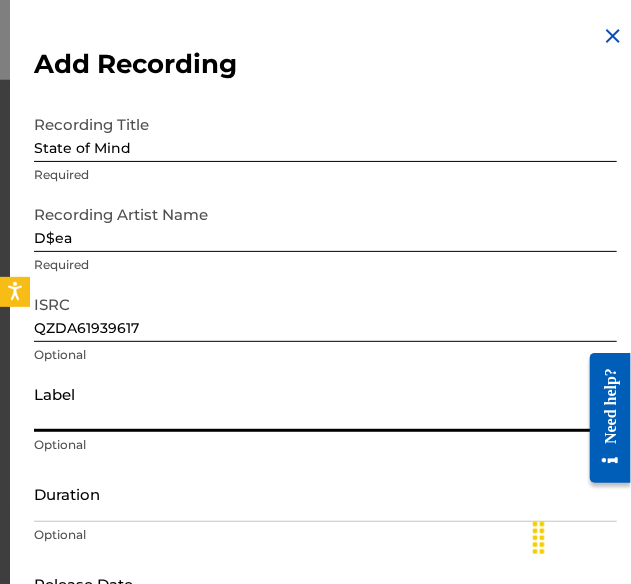 type on "WhatWavLLC" 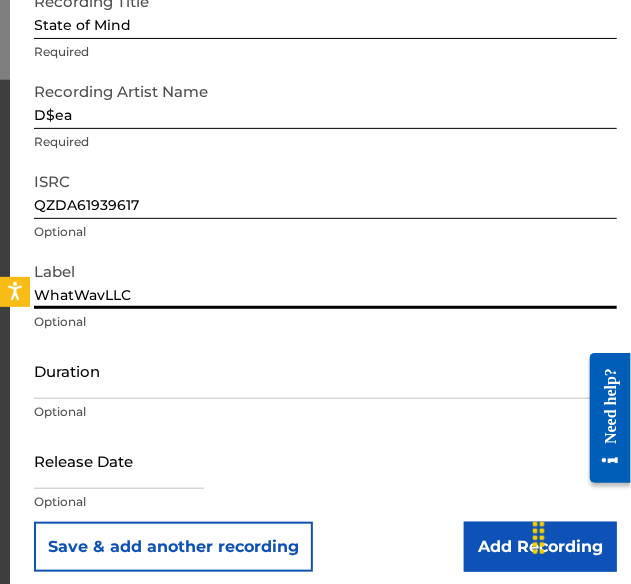 scroll, scrollTop: 134, scrollLeft: 0, axis: vertical 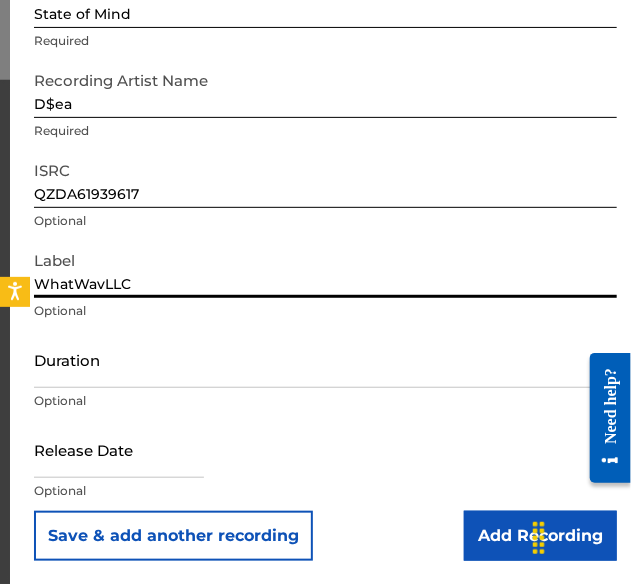 click at bounding box center [119, 449] 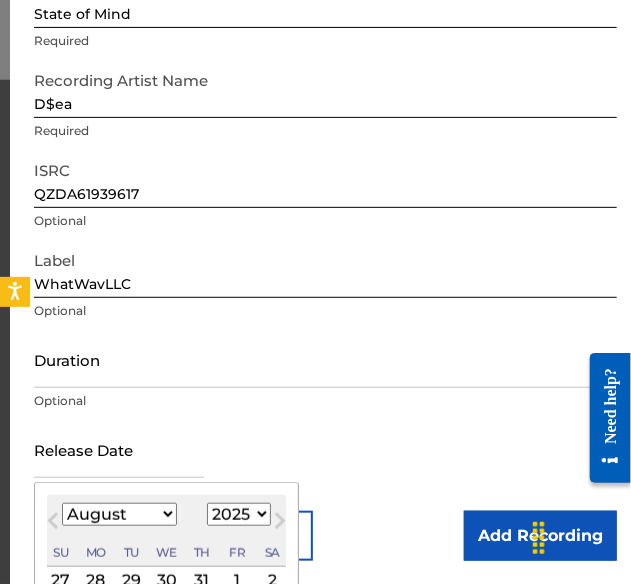 type on "July 9 2018" 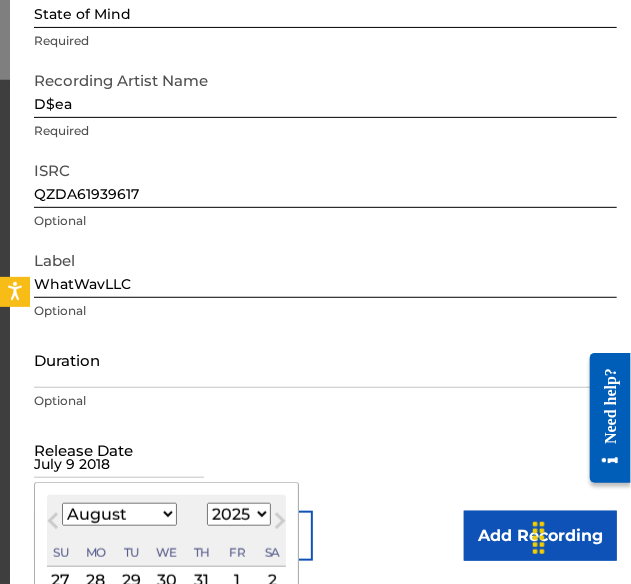 select on "6" 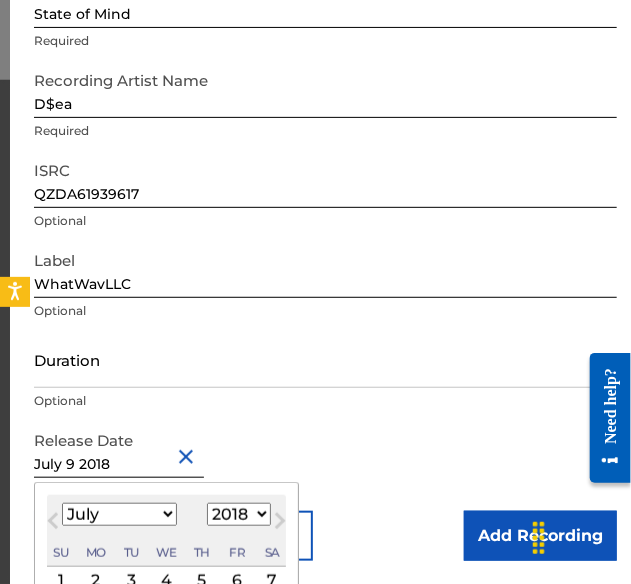 scroll, scrollTop: 292, scrollLeft: 0, axis: vertical 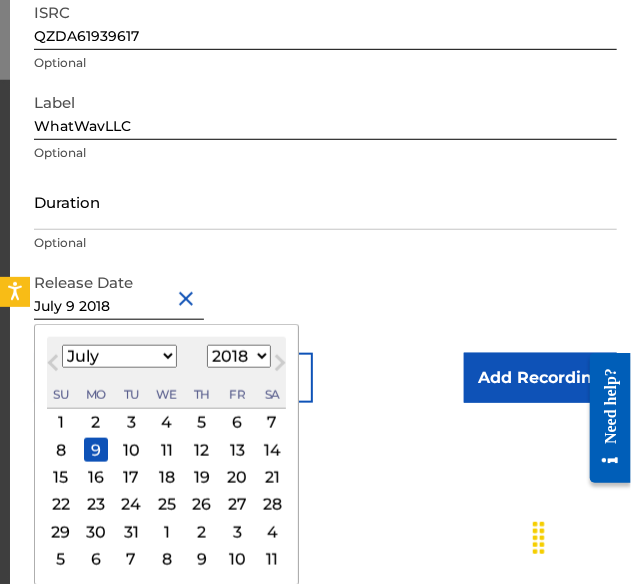 click on "Recording Title State of Mind Required Recording Artist Name D$ea Required ISRC QZDA61939617 Optional Label WhatWavLLC Optional Duration Optional Release Date July 9 2018 July 2018 Previous Month Next Month July 2018 January February March April May June July August September October November December 1899 1900 1901 1902 1903 1904 1905 1906 1907 1908 1909 1910 1911 1912 1913 1914 1915 1916 1917 1918 1919 1920 1921 1922 1923 1924 1925 1926 1927 1928 1929 1930 1931 1932 1933 1934 1935 1936 1937 1938 1939 1940 1941 1942 1943 1944 1945 1946 1947 1948 1949 1950 1951 1952 1953 1954 1955 1956 1957 1958 1959 1960 1961 1962 1963 1964 1965 1966 1967 1968 1969 1970 1971 1972 1973 1974 1975 1976 1977 1978 1979 1980 1981 1982 1983 1984 1985 1986 1987 1988 1989 1990 1991 1992 1993 1994 1995 1996 1997 1998 1999 2000 2001 2002 2003 2004 2005 2006 2007 2008 2009 2010 2011 2012 2013 2014 2015 2016 2017 2018 2019 2020 2021 2022 2023 2024 2025 2026 2027 2028 2029 2030 2031 2032 2033 2034 2035 2036 2037 2038 2039 2040 2041 2042 1" at bounding box center [325, 108] 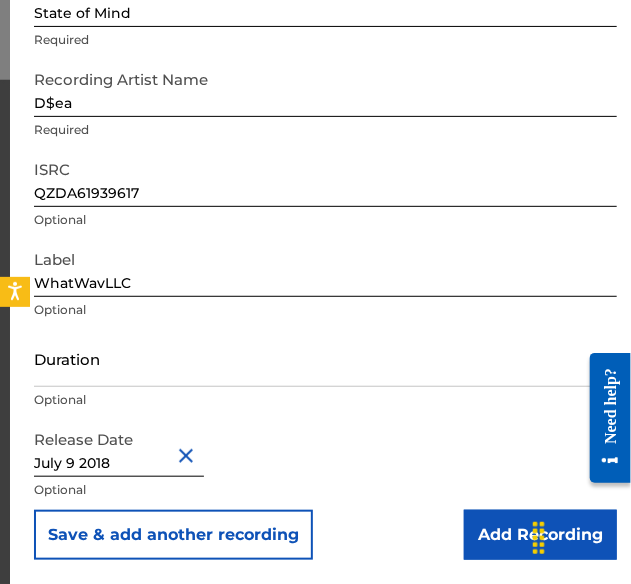 scroll, scrollTop: 134, scrollLeft: 0, axis: vertical 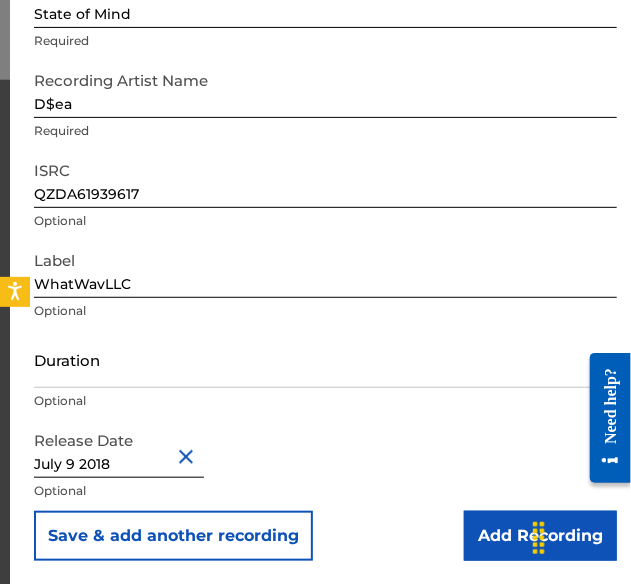 click on "Add Recording" at bounding box center [540, 536] 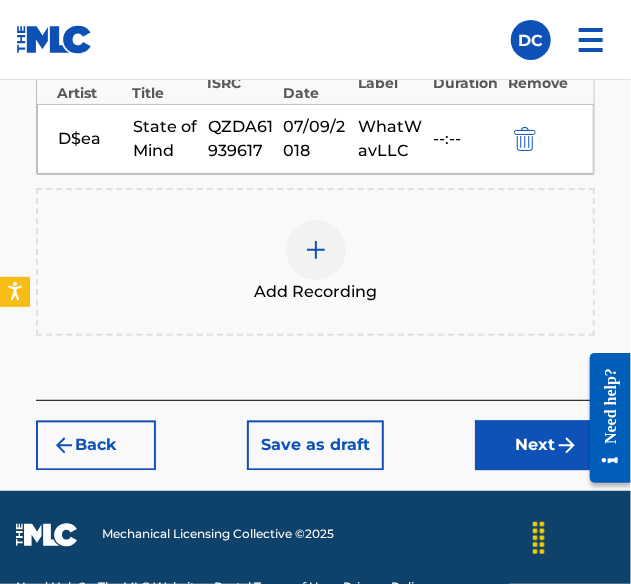 scroll, scrollTop: 852, scrollLeft: 0, axis: vertical 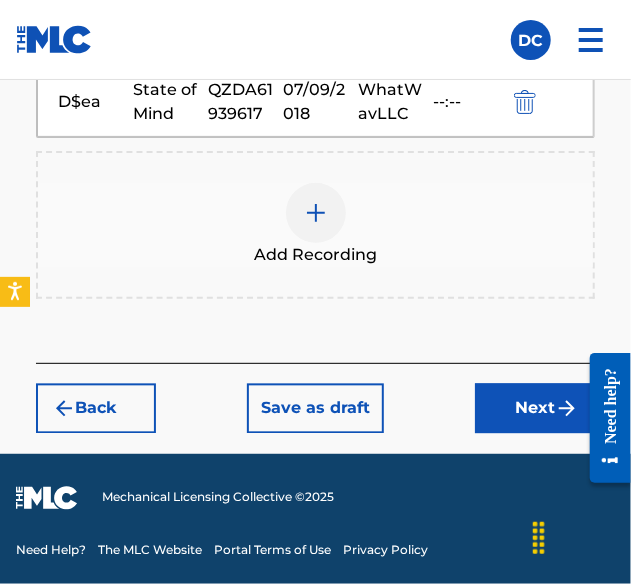 click on "Next" at bounding box center [535, 409] 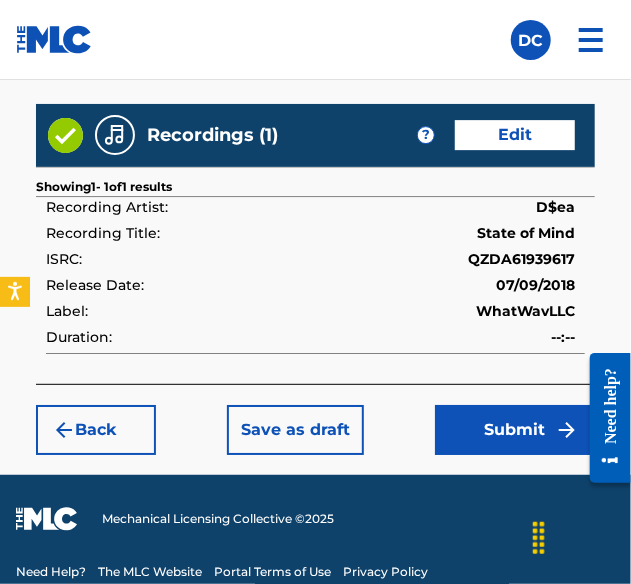 scroll, scrollTop: 1550, scrollLeft: 0, axis: vertical 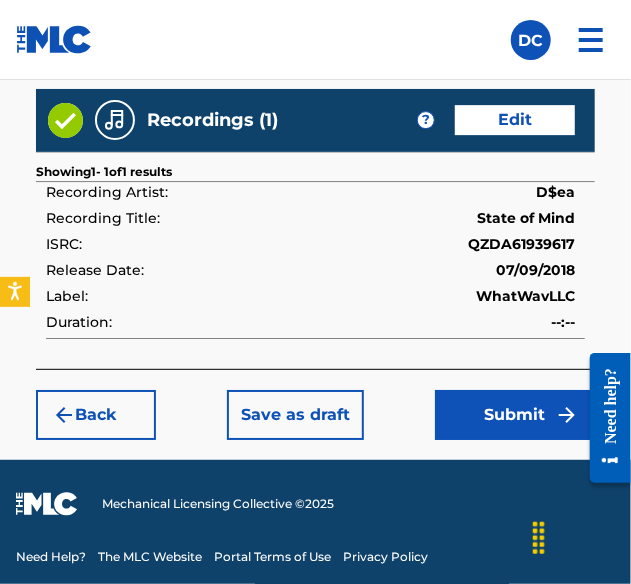 click on "Submit" at bounding box center (515, 415) 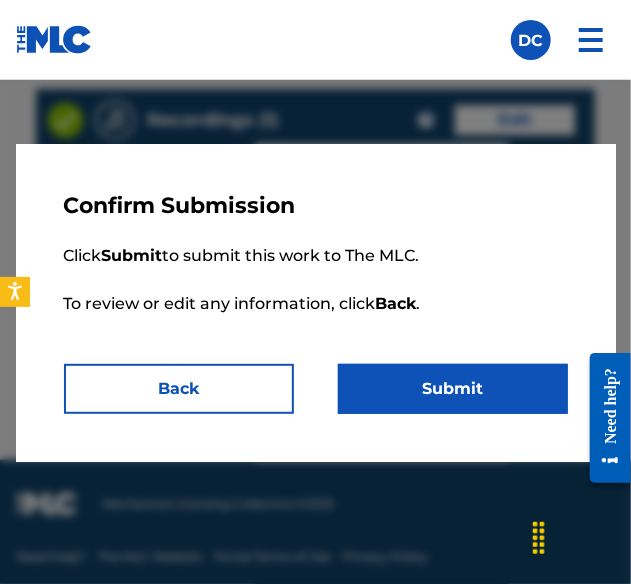 click on "Submit" at bounding box center (453, 389) 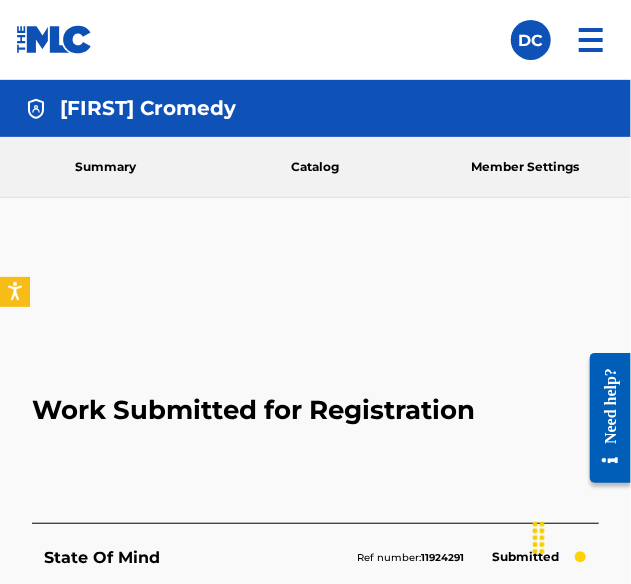 scroll, scrollTop: 396, scrollLeft: 0, axis: vertical 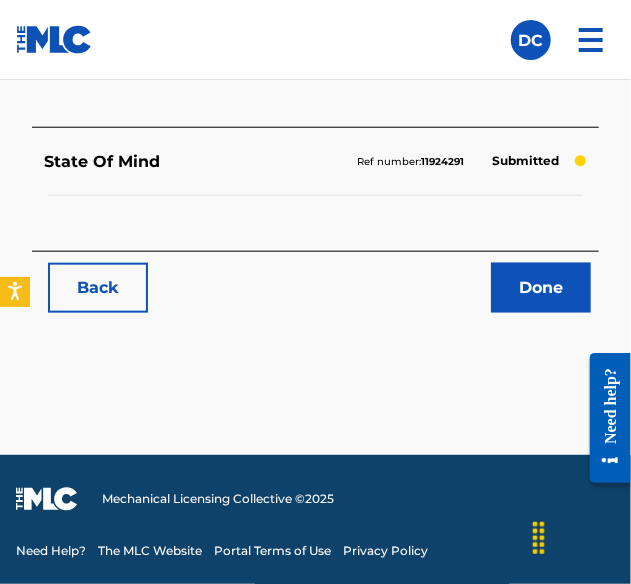 click on "Back" at bounding box center (98, 288) 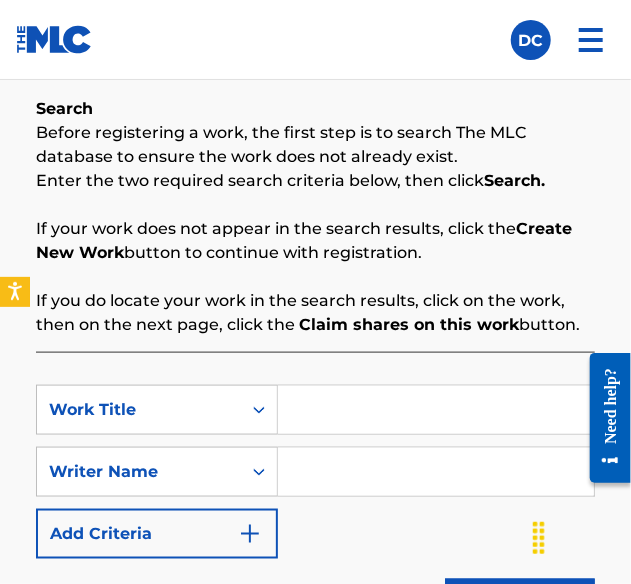 scroll, scrollTop: 0, scrollLeft: 0, axis: both 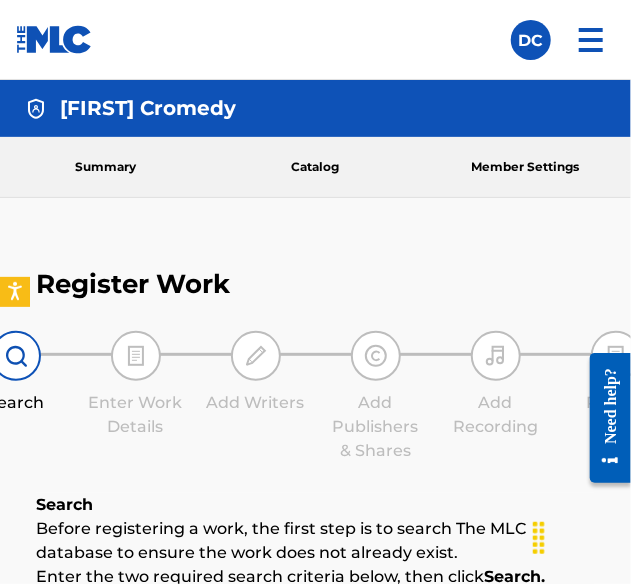 click on "Catalog" at bounding box center (315, 167) 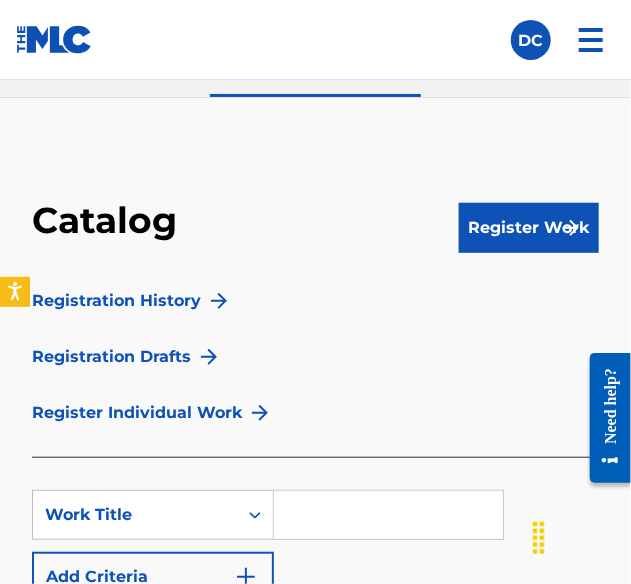 scroll, scrollTop: 102, scrollLeft: 0, axis: vertical 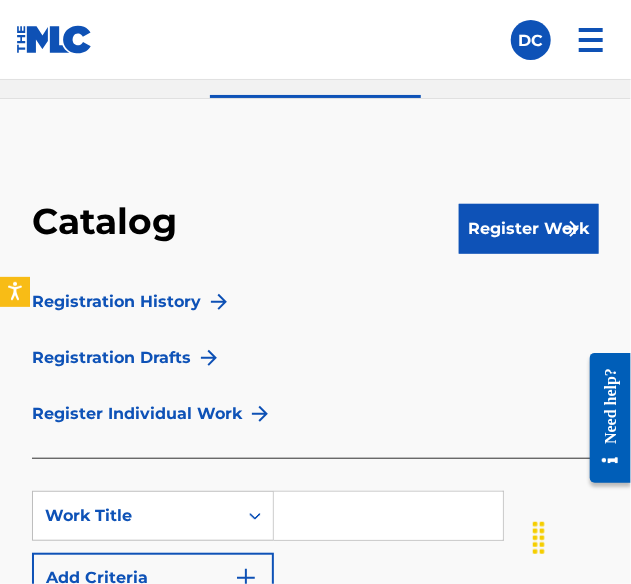click on "Registration History" at bounding box center (116, 302) 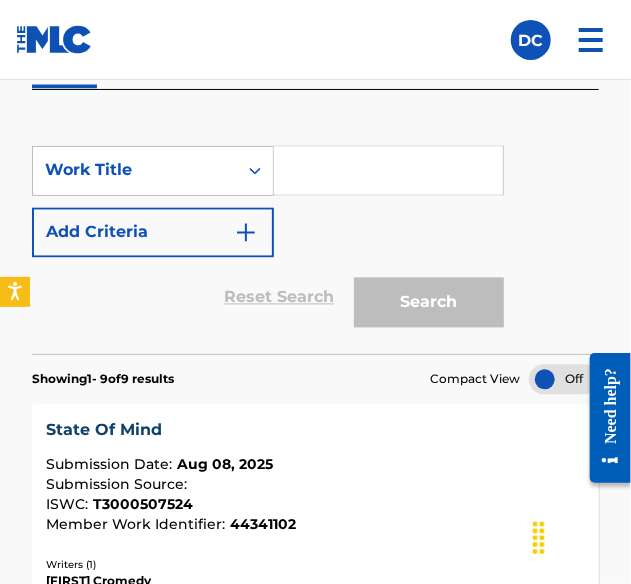 scroll, scrollTop: 835, scrollLeft: 0, axis: vertical 